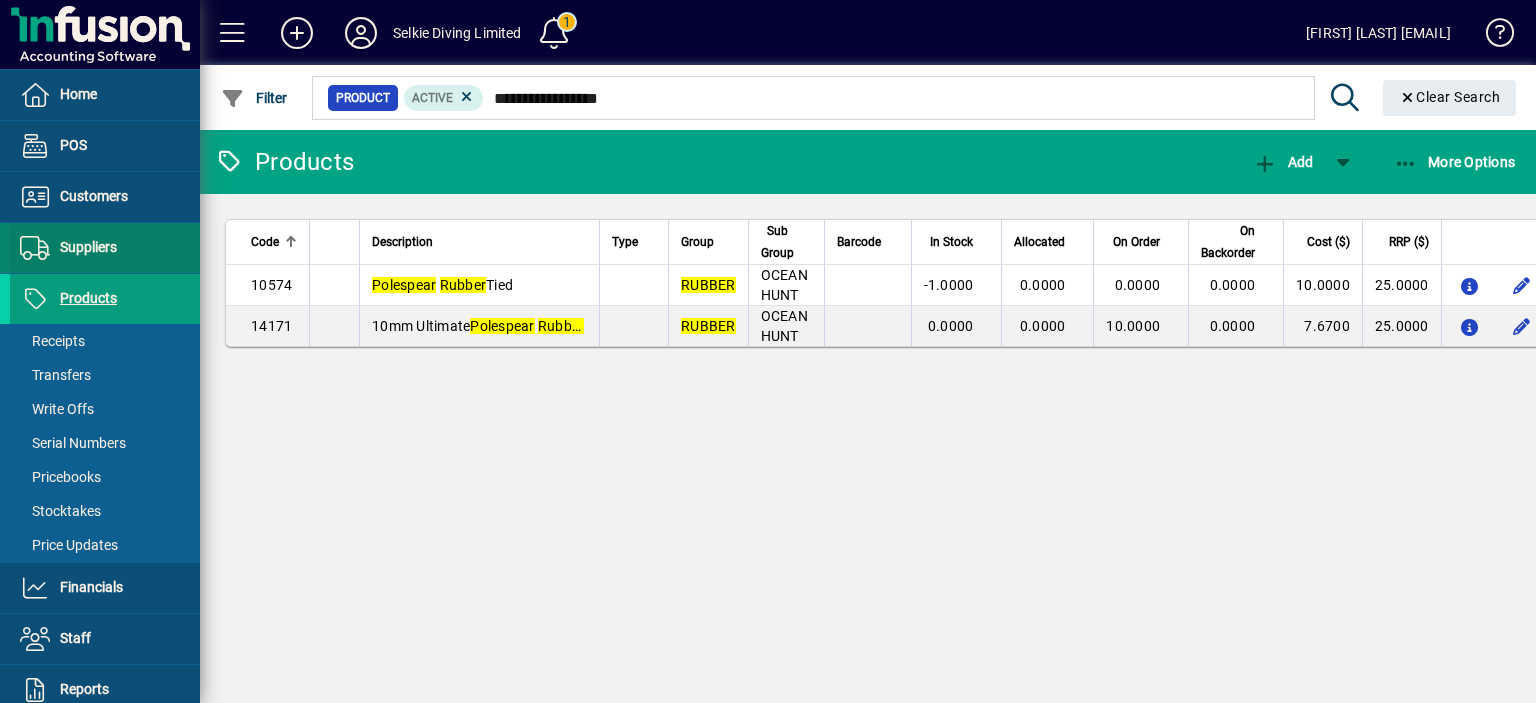 scroll, scrollTop: 0, scrollLeft: 0, axis: both 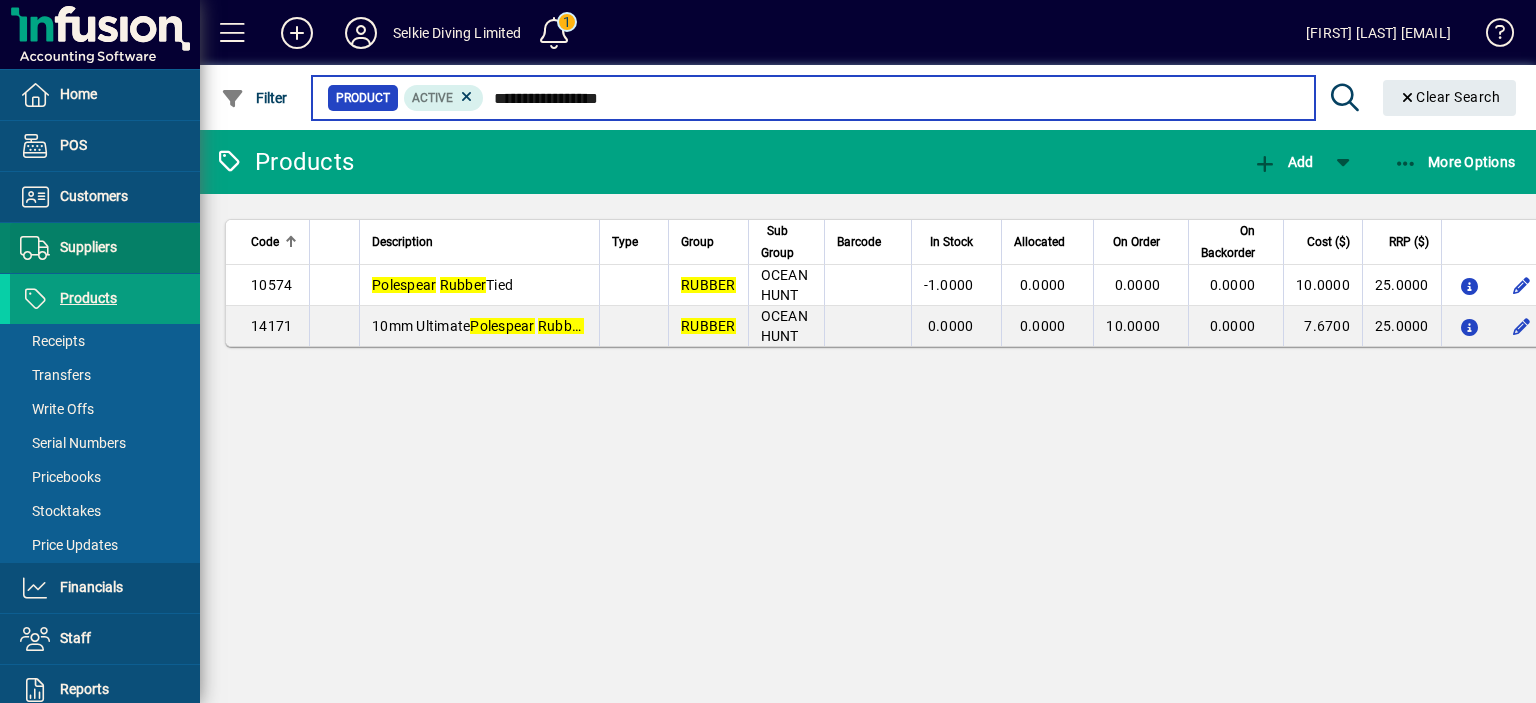 type 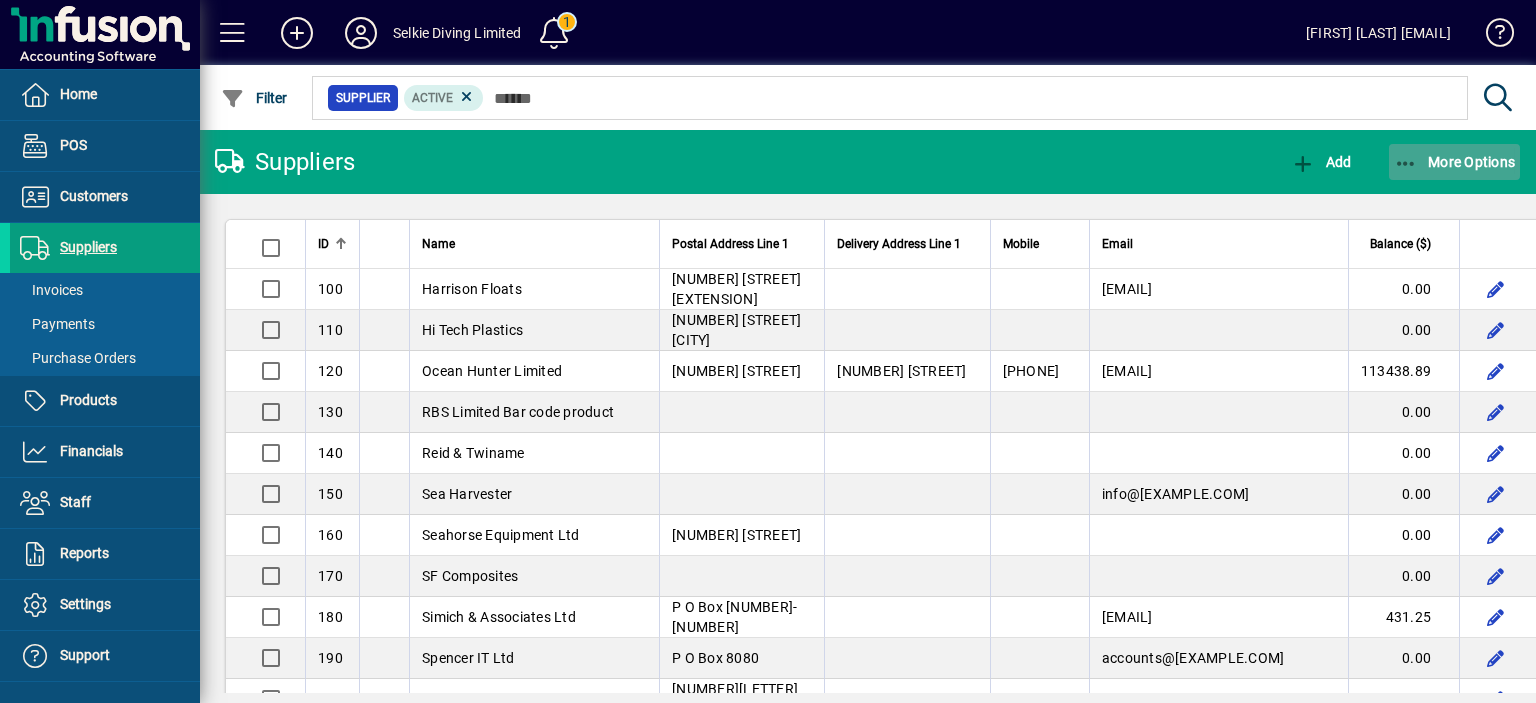 click 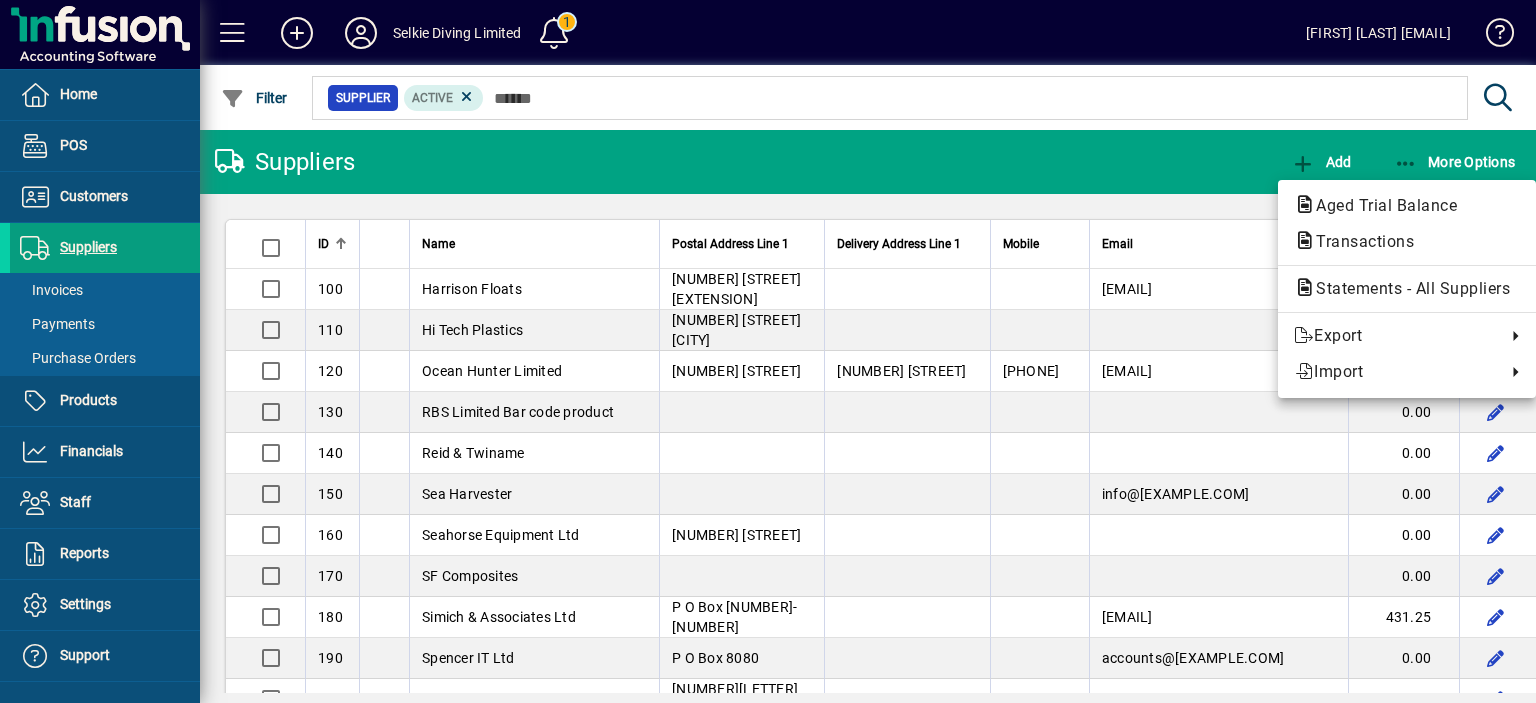 click at bounding box center (768, 351) 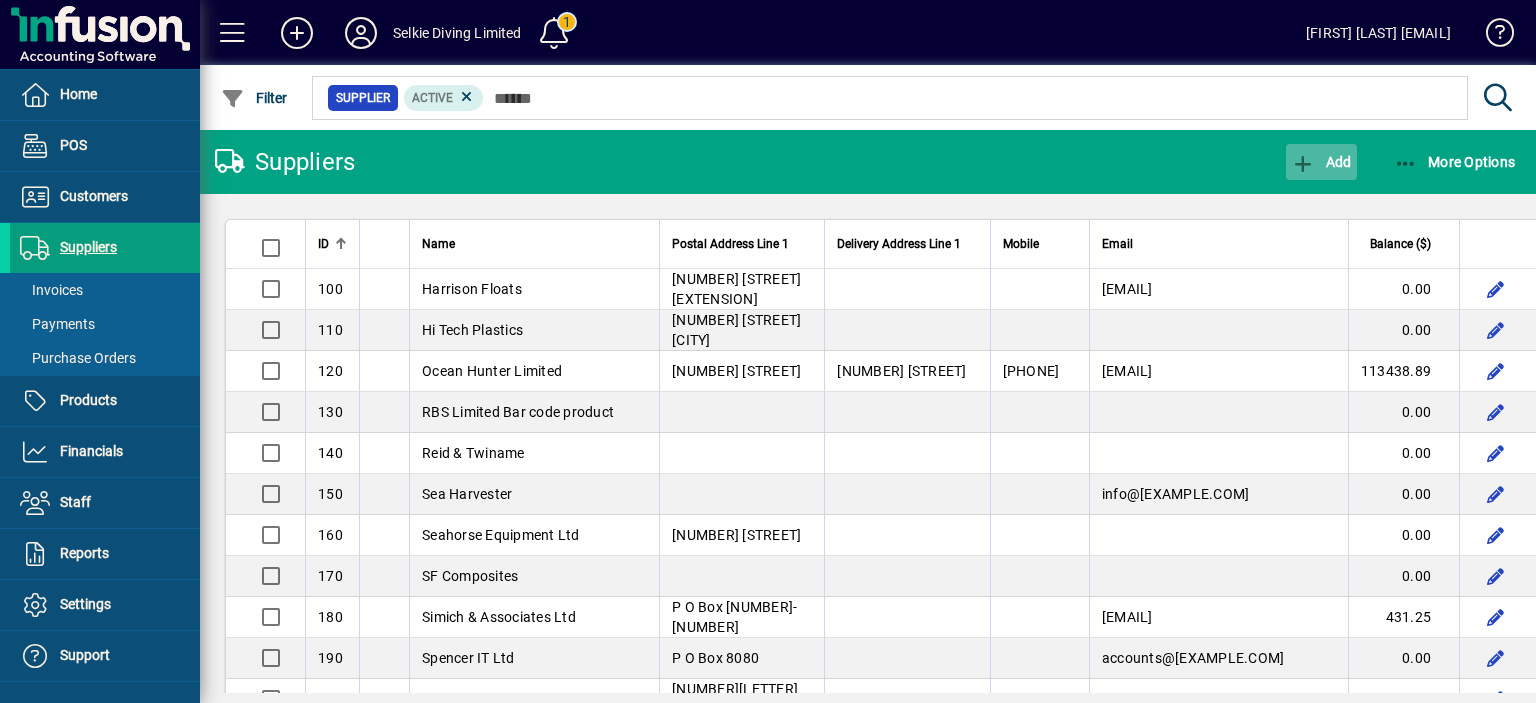 click 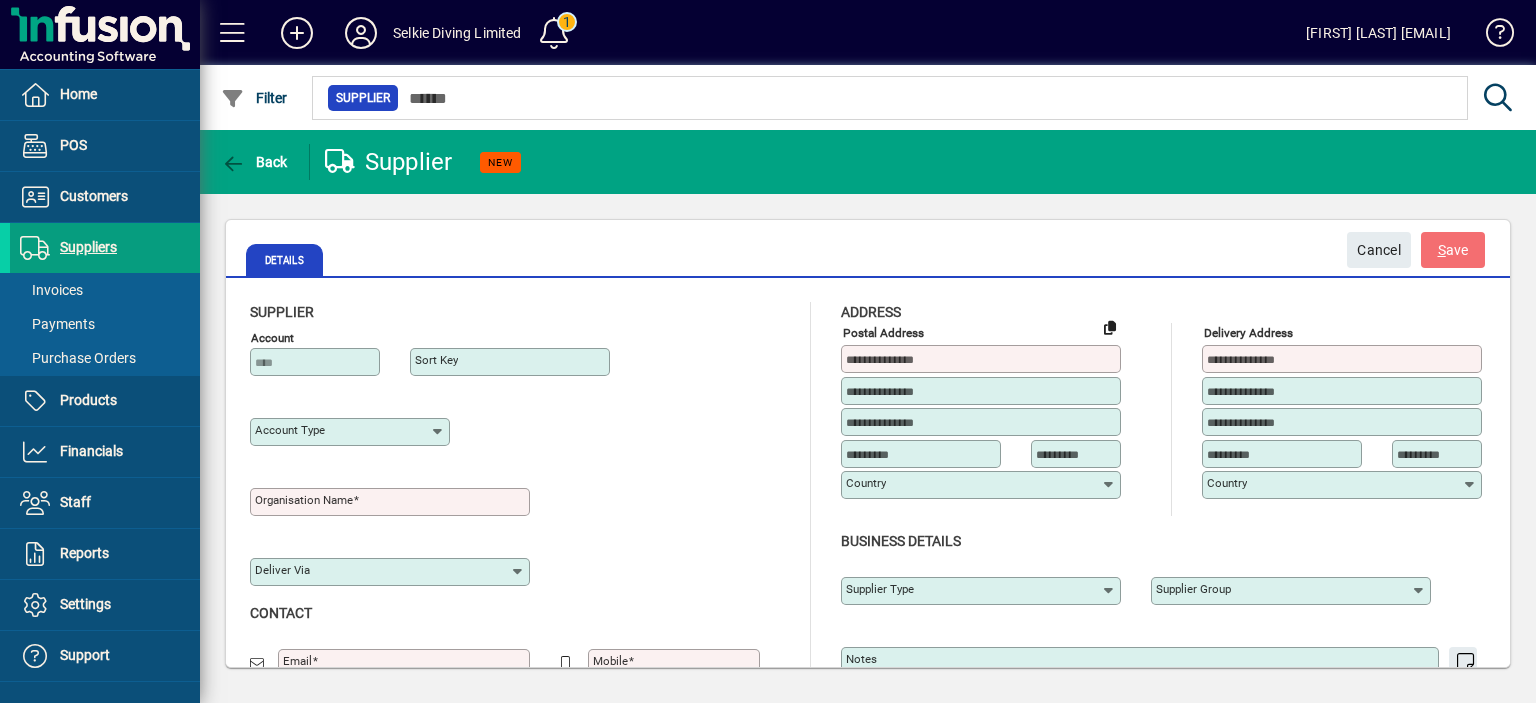 type on "**********" 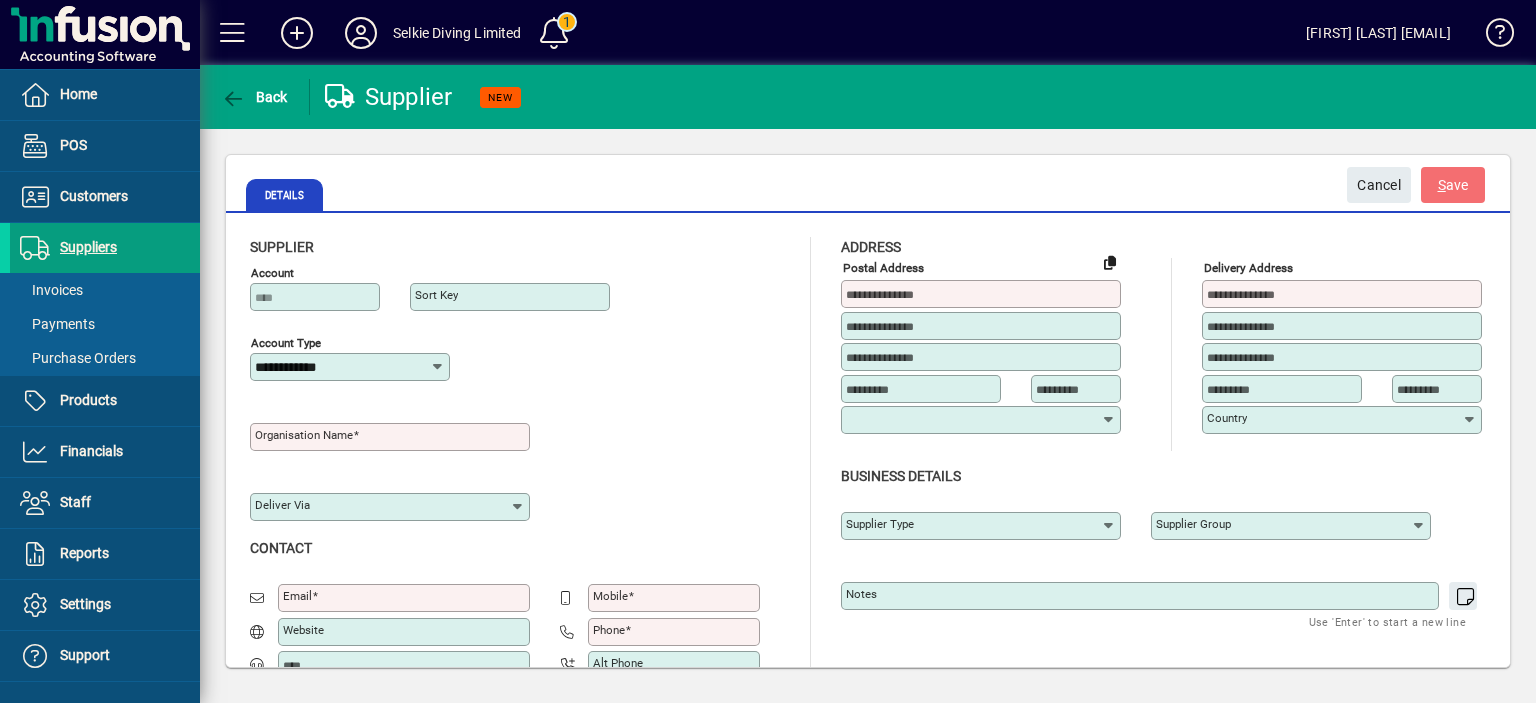 type on "**********" 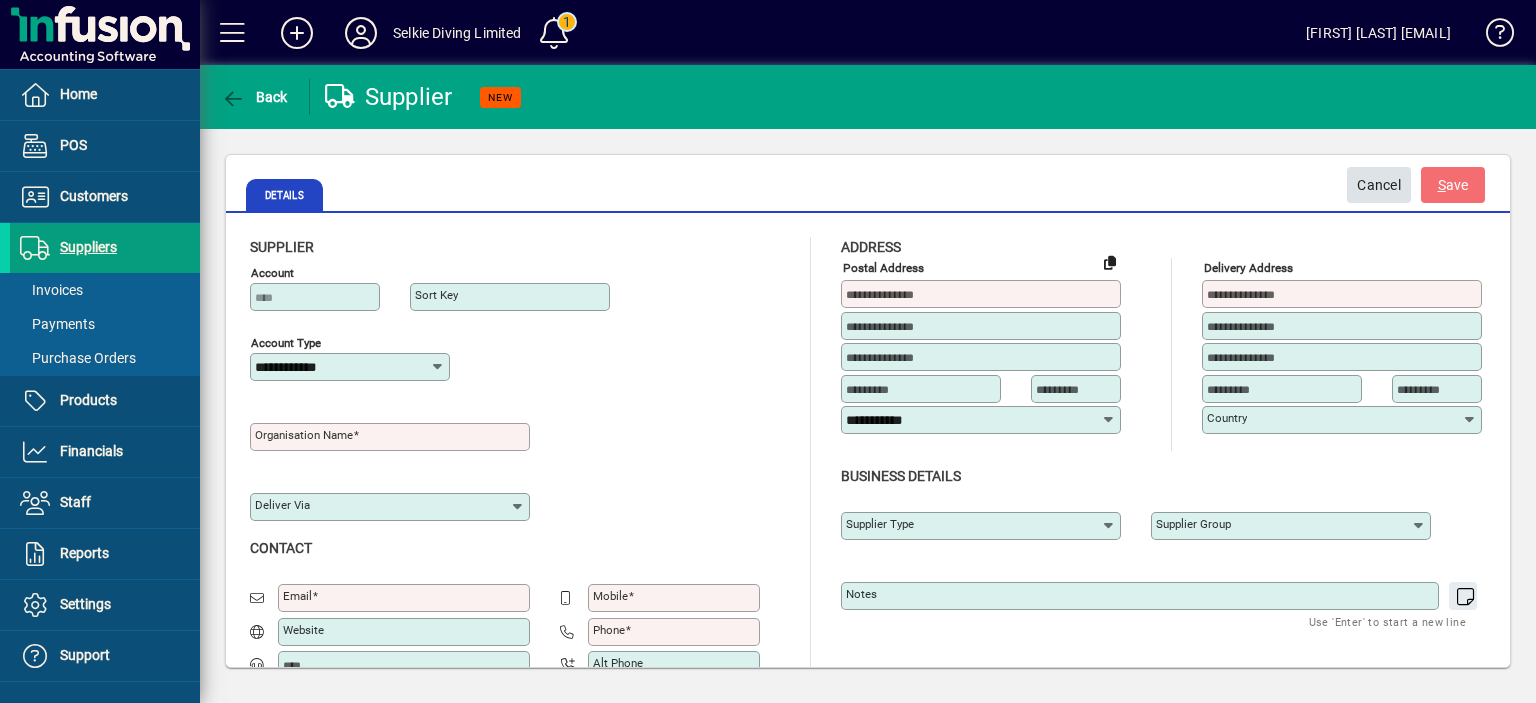 click on "Cancel" 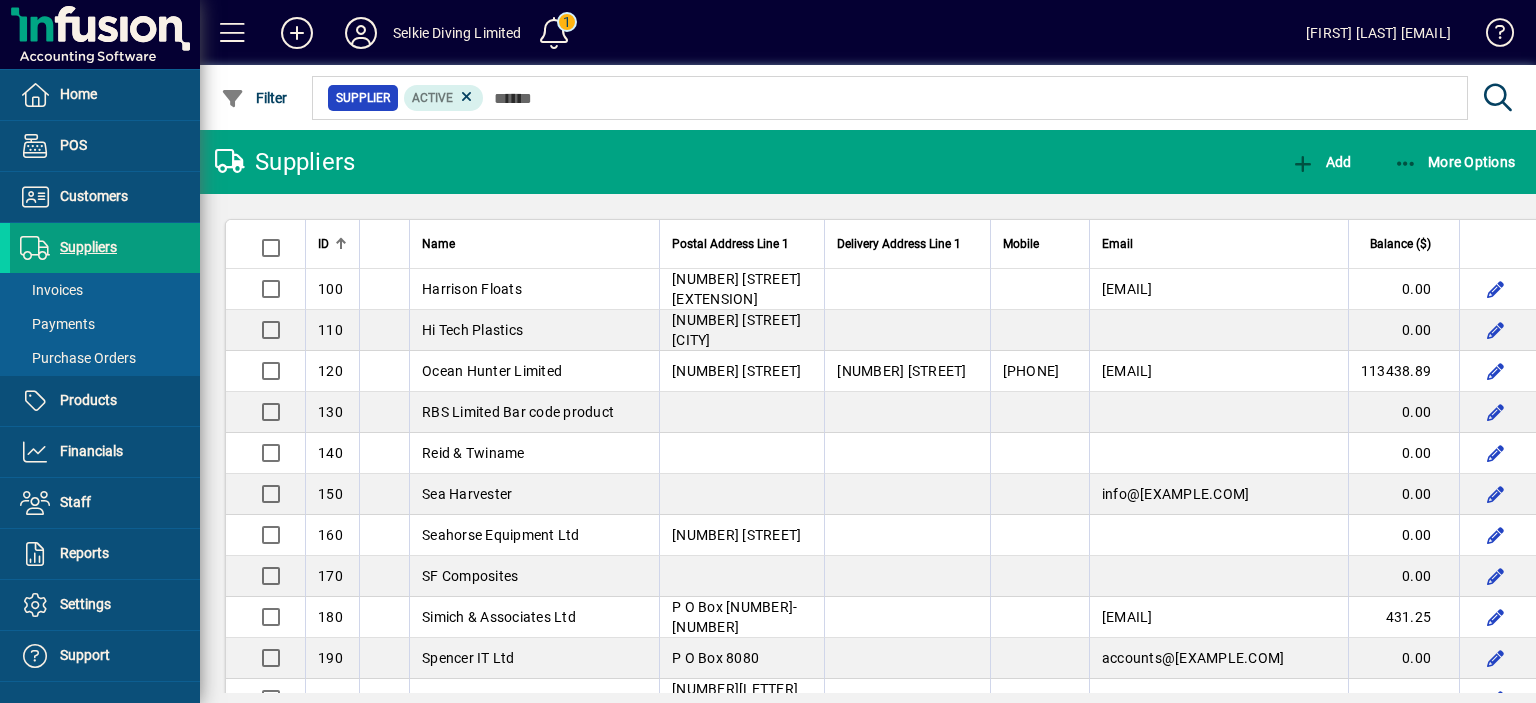 drag, startPoint x: 496, startPoint y: 429, endPoint x: 513, endPoint y: 430, distance: 17.029387 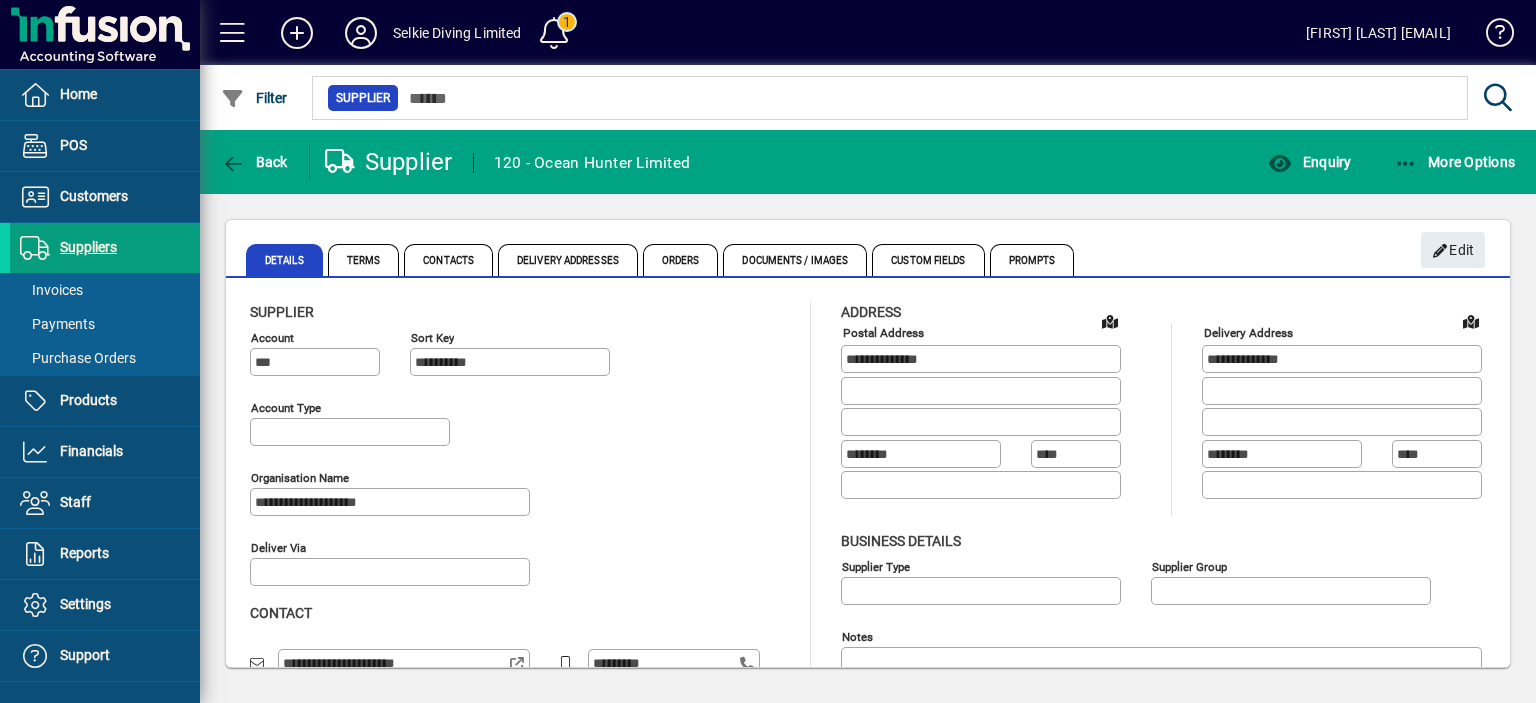type on "**********" 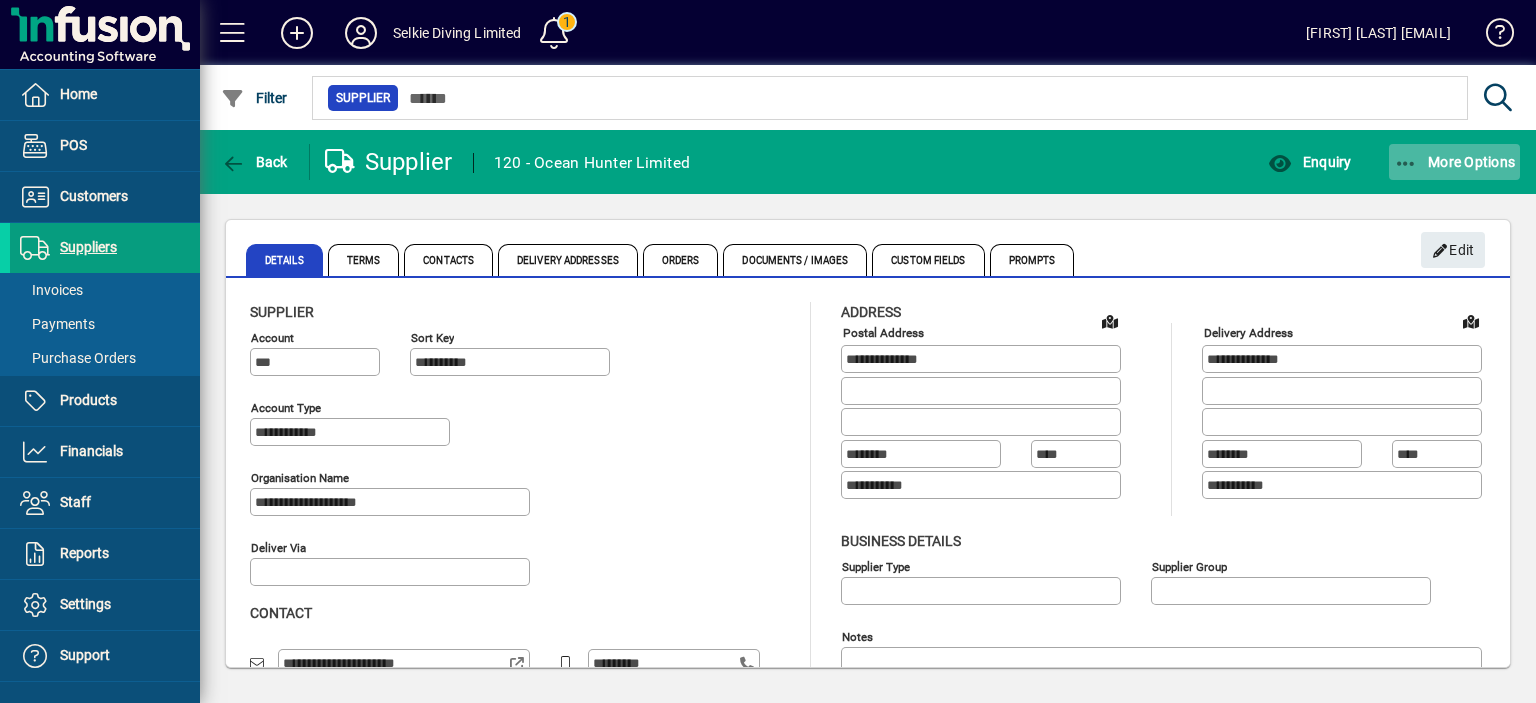 click 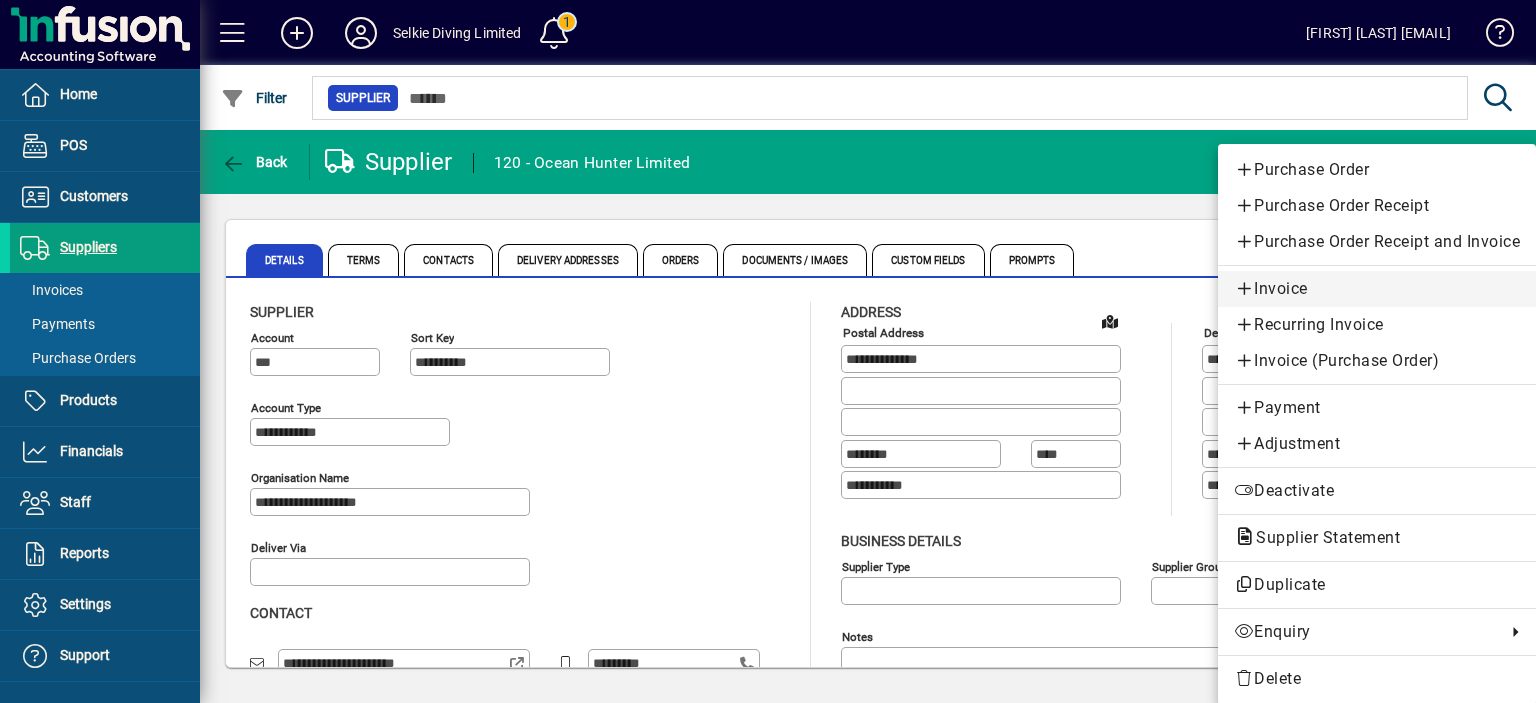 click on "Invoice" at bounding box center (1377, 289) 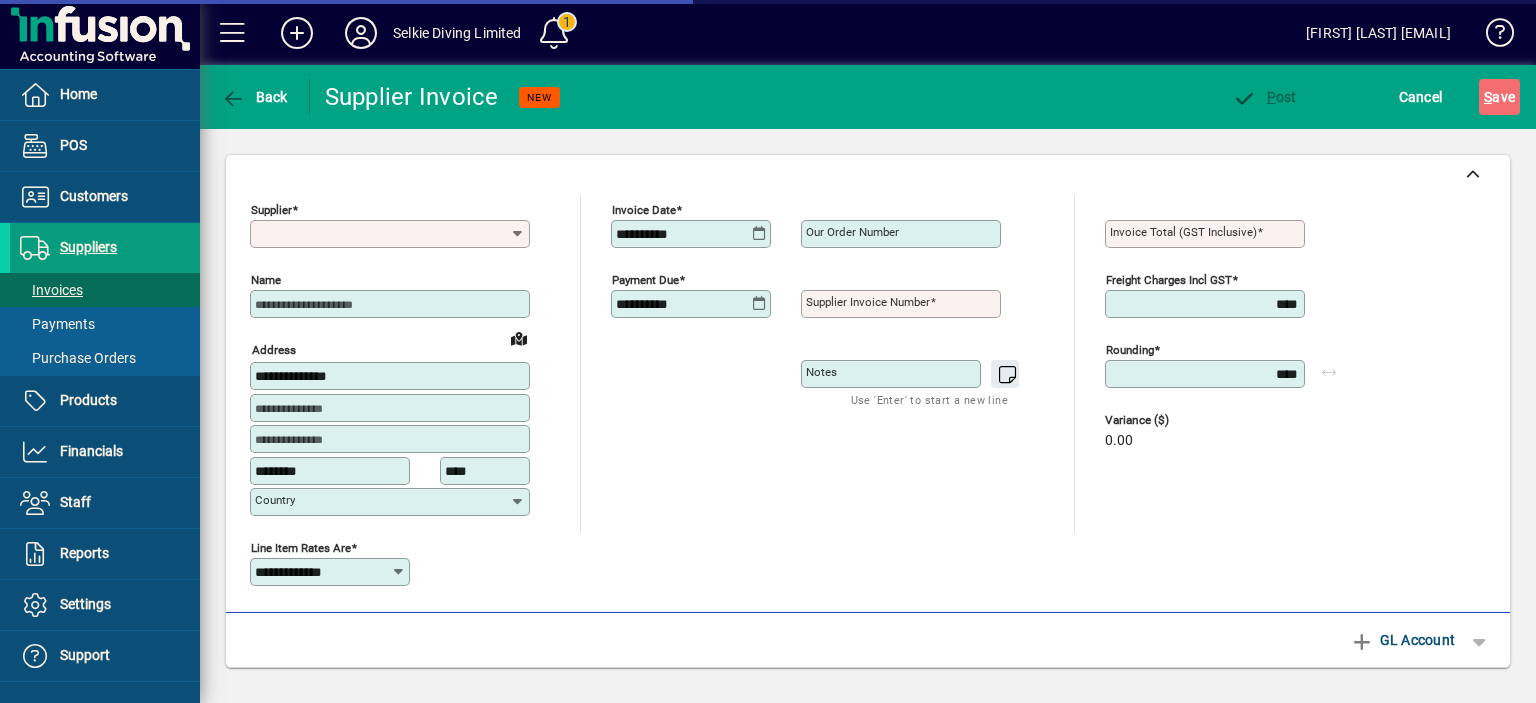 type on "**********" 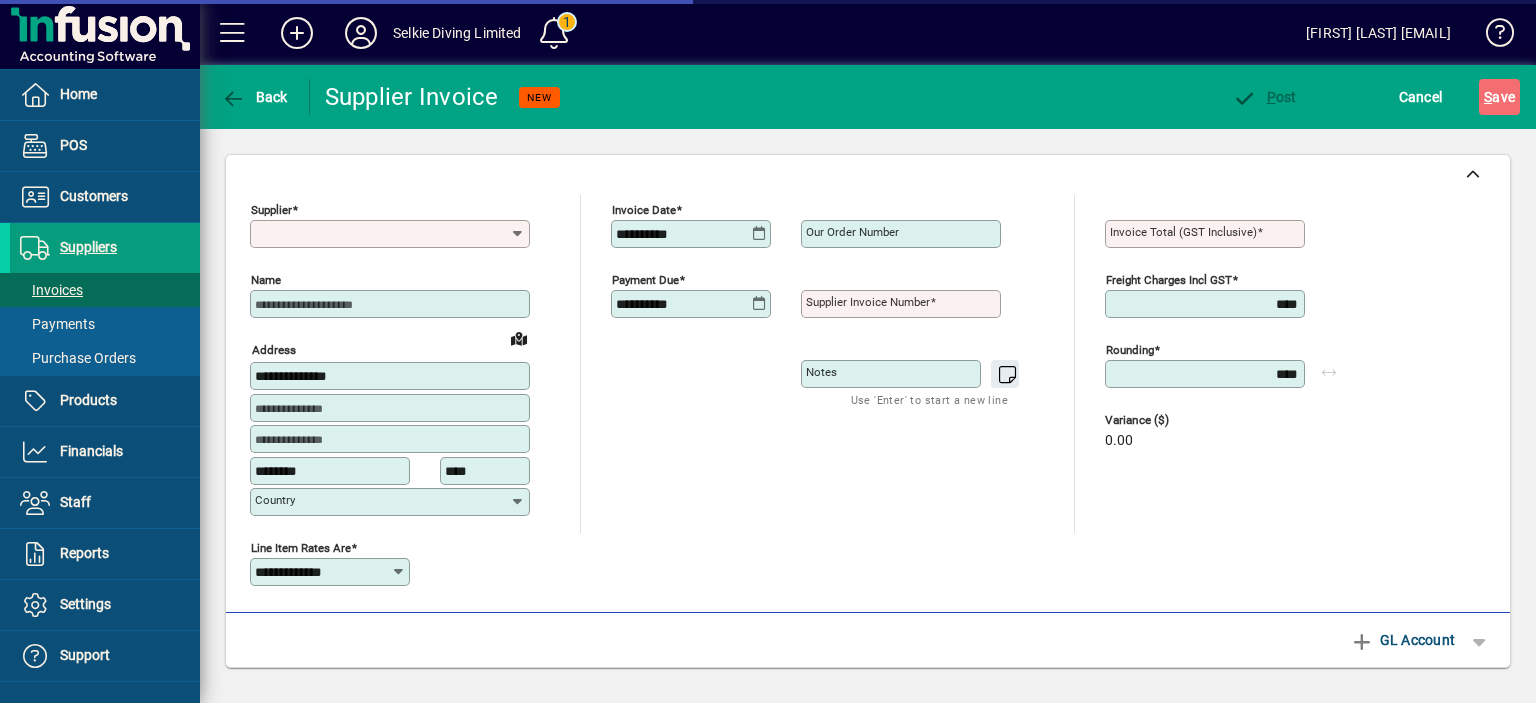 type on "**********" 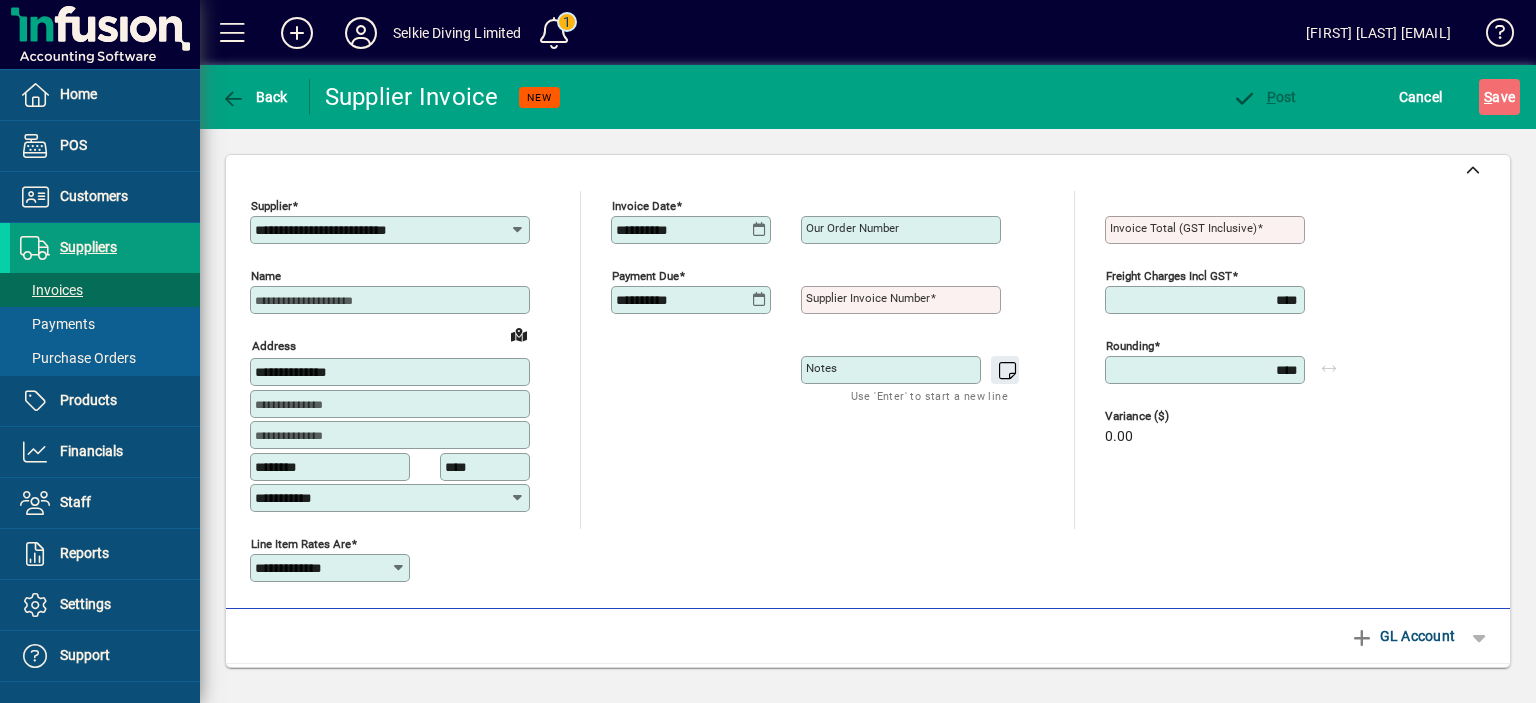 scroll, scrollTop: 0, scrollLeft: 0, axis: both 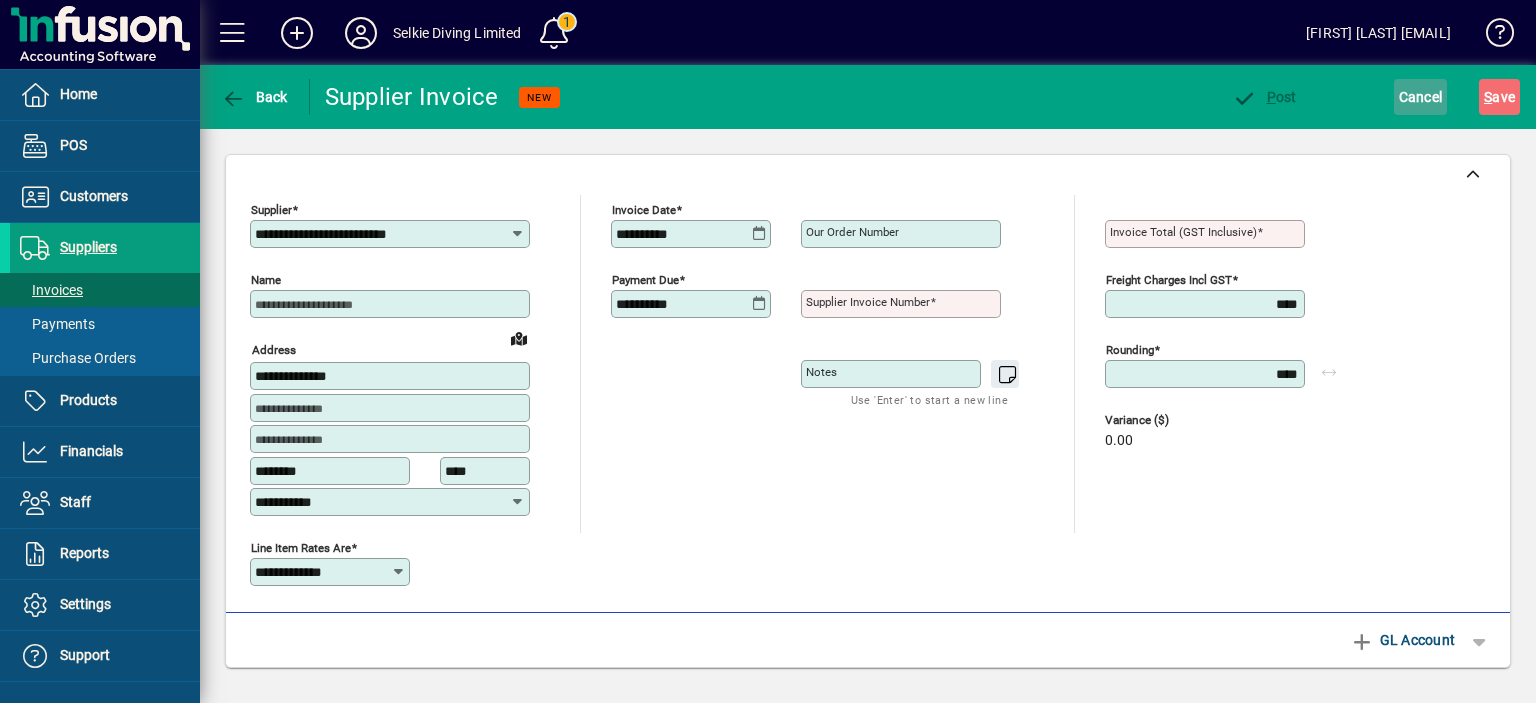 click on "Cancel" 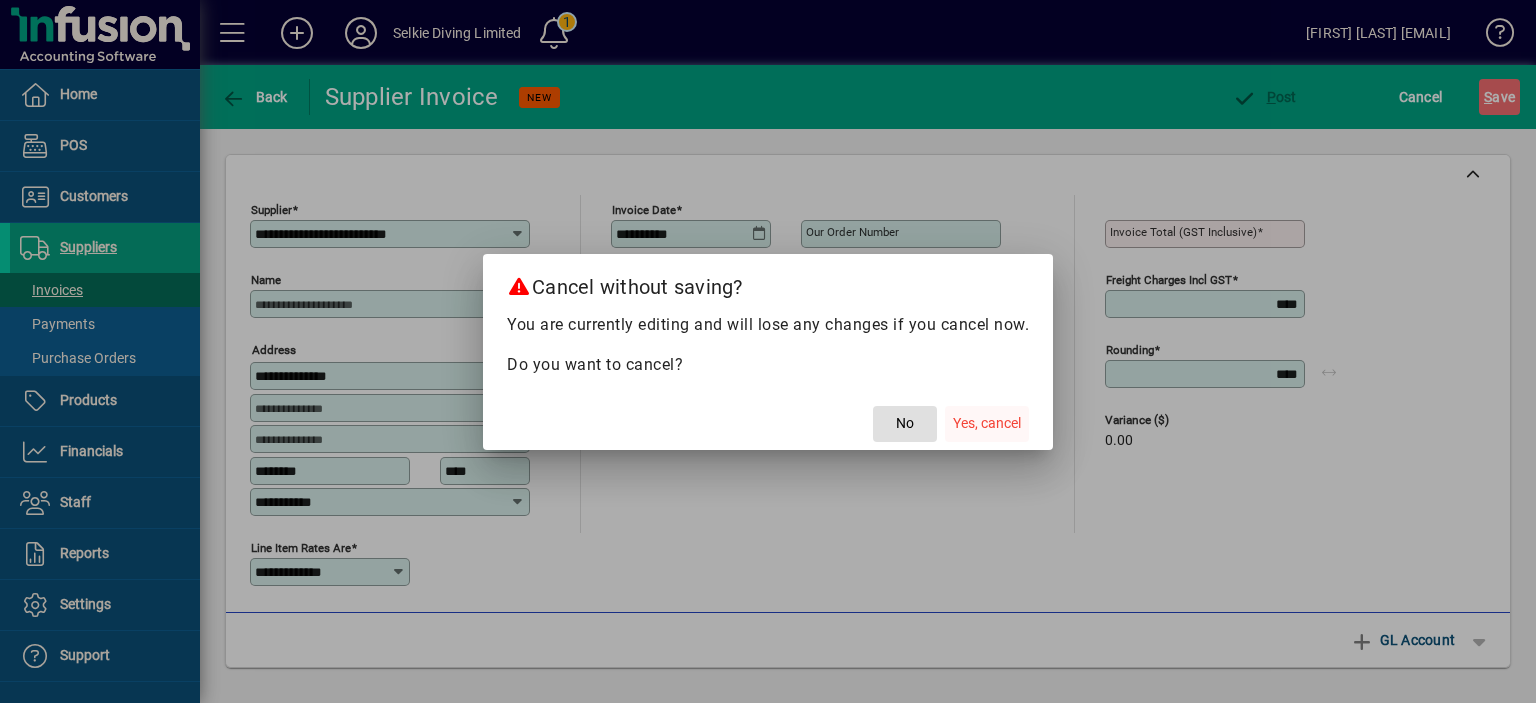 click on "Yes, cancel" 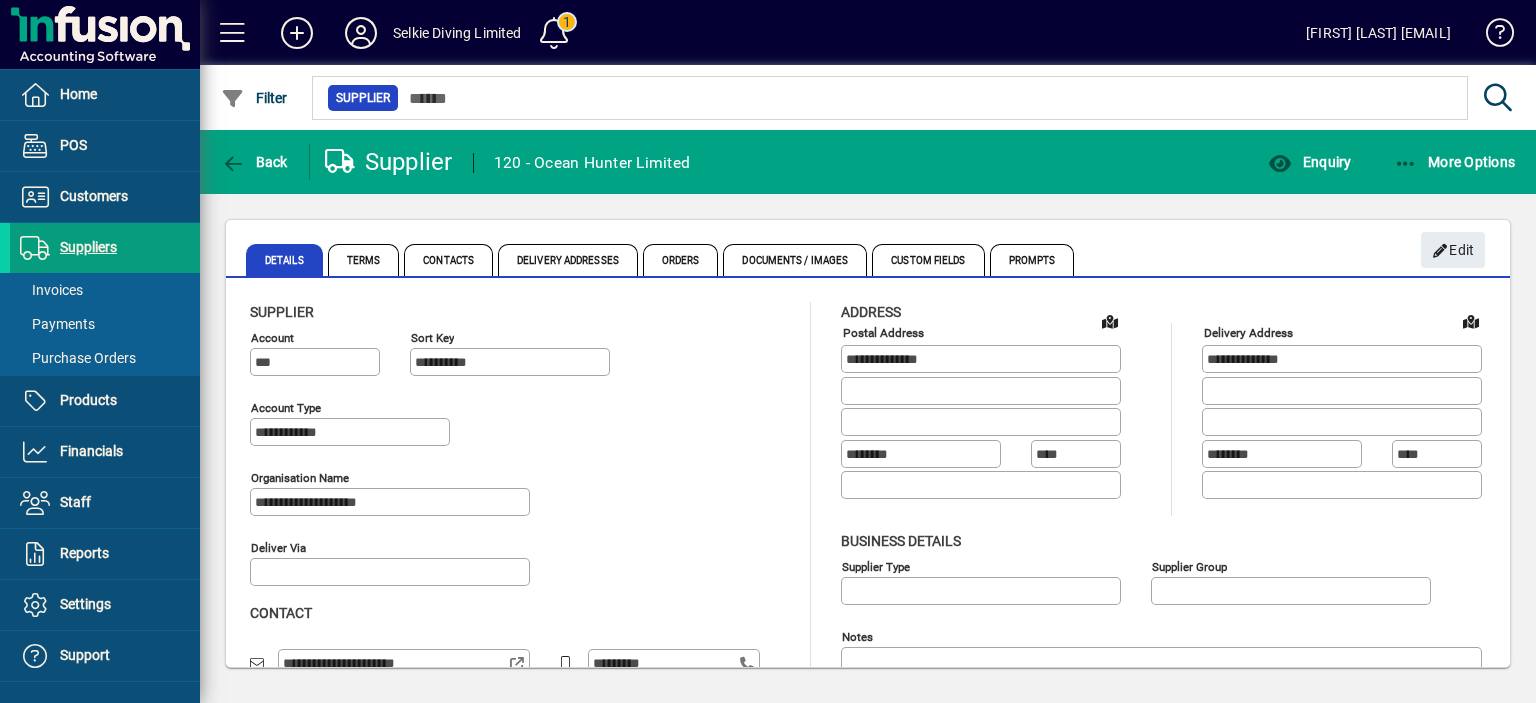 type on "**********" 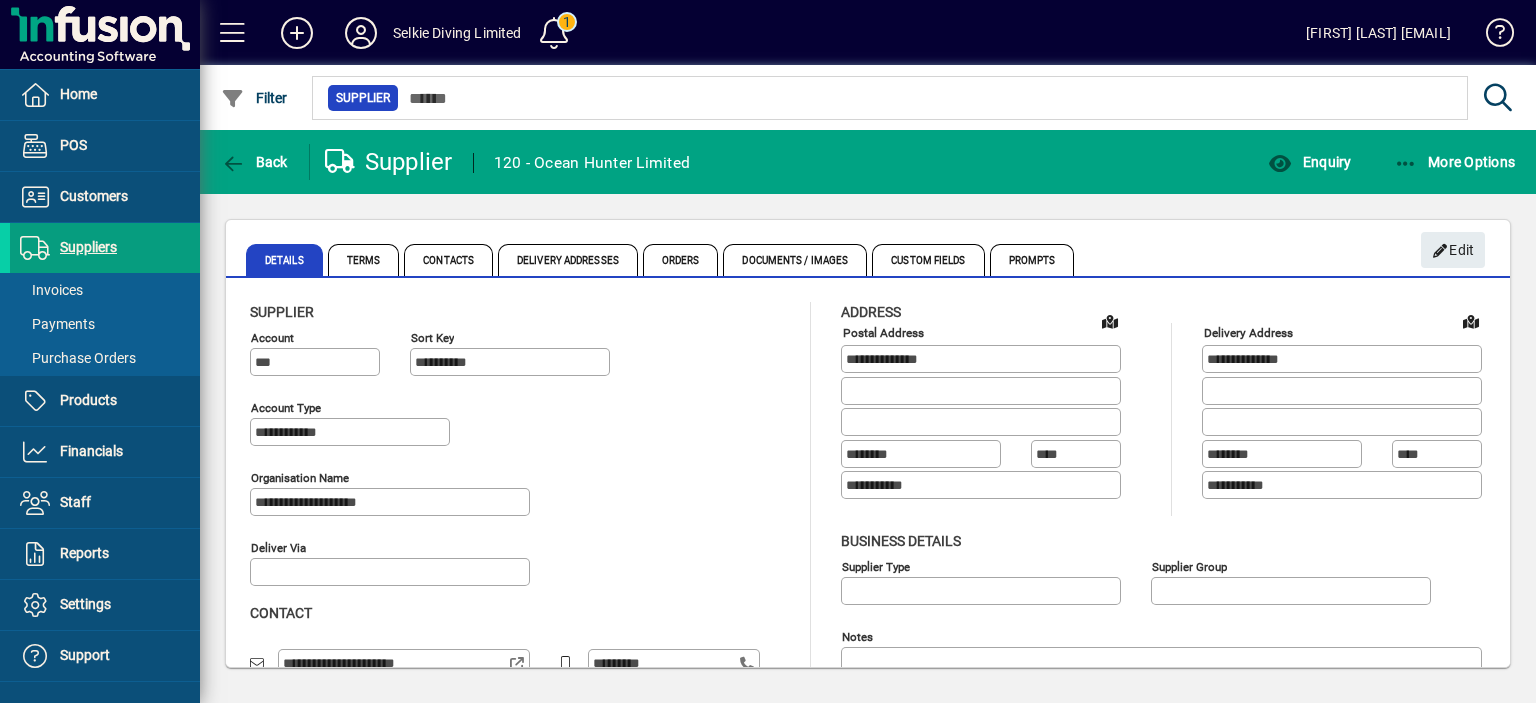 click on "More Options" 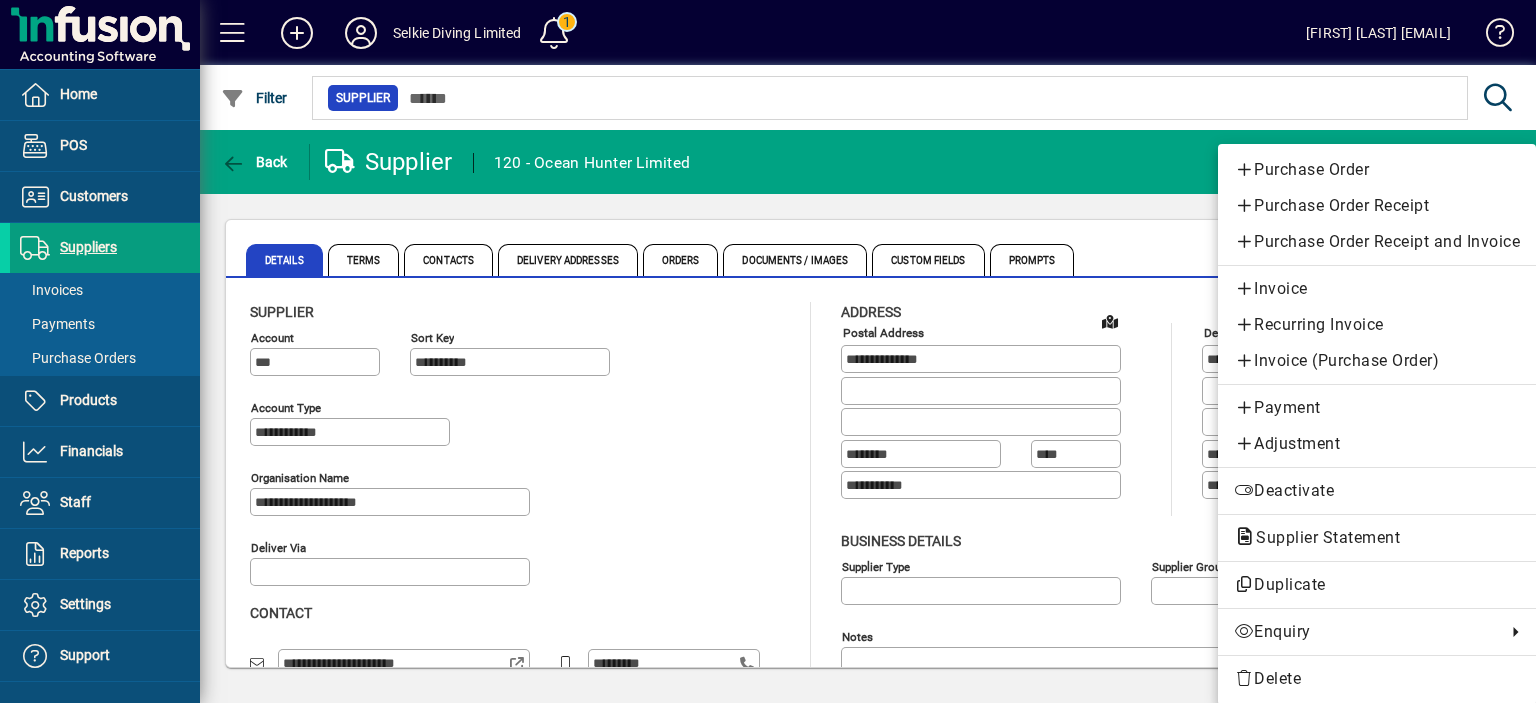 click at bounding box center (768, 351) 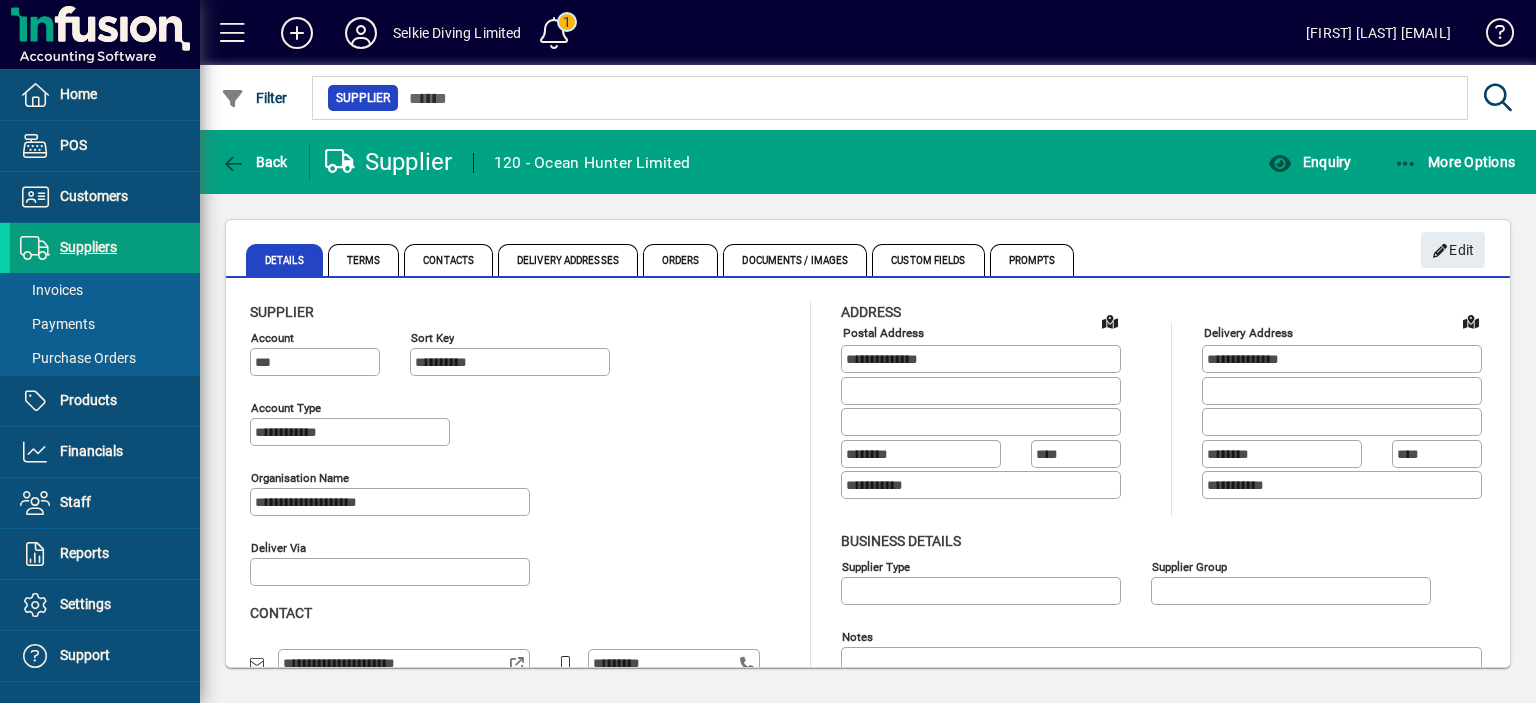 click on "Back  Supplier  120 - Ocean Hunter Limited Enquiry More Options" 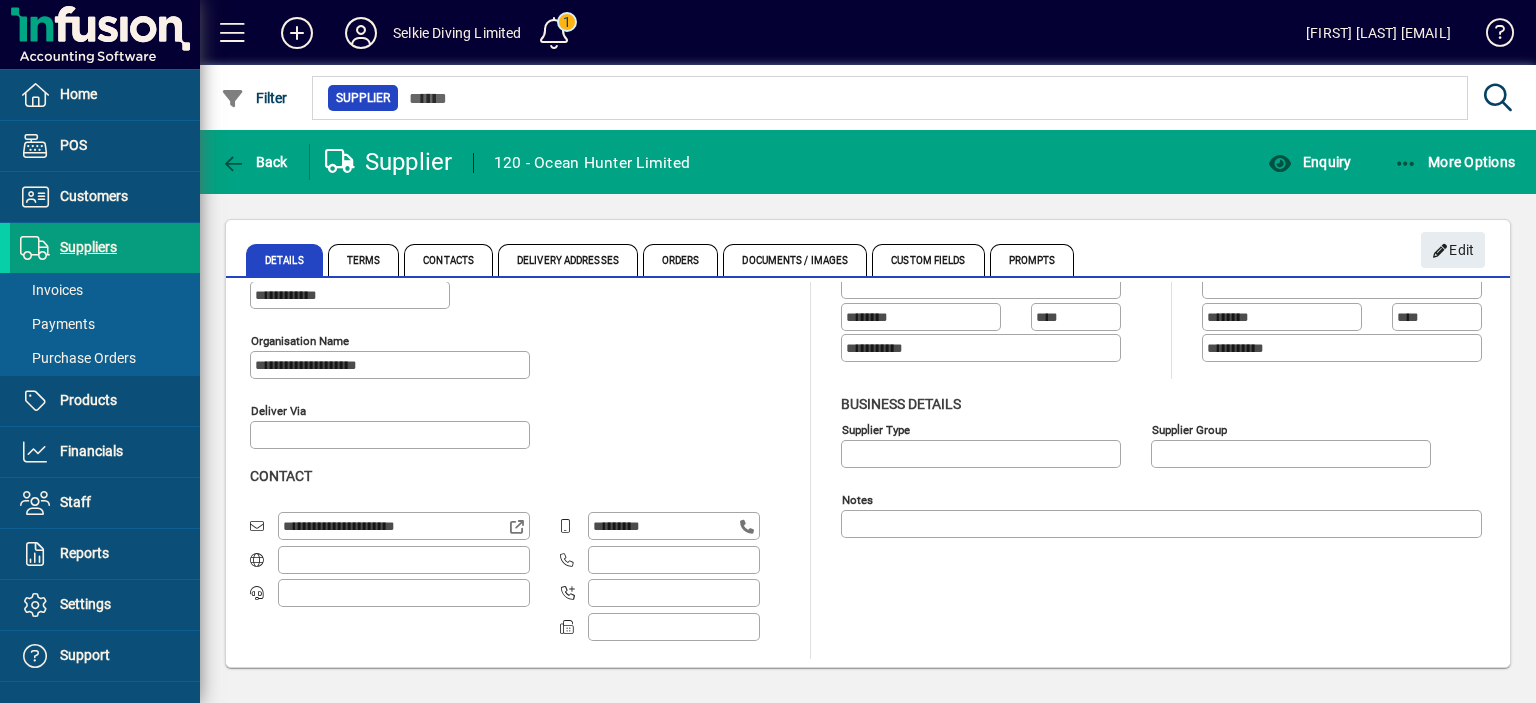 scroll, scrollTop: 0, scrollLeft: 0, axis: both 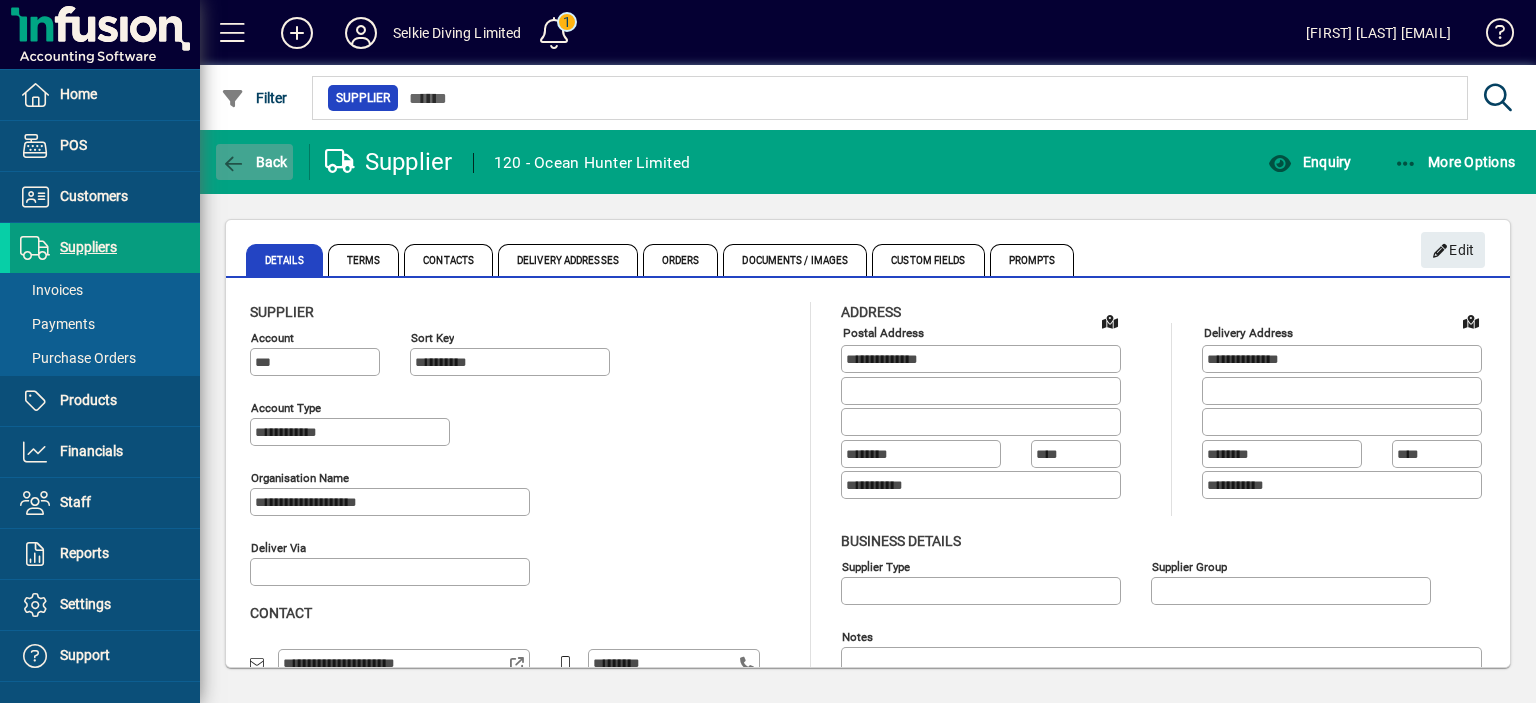 click on "Back" 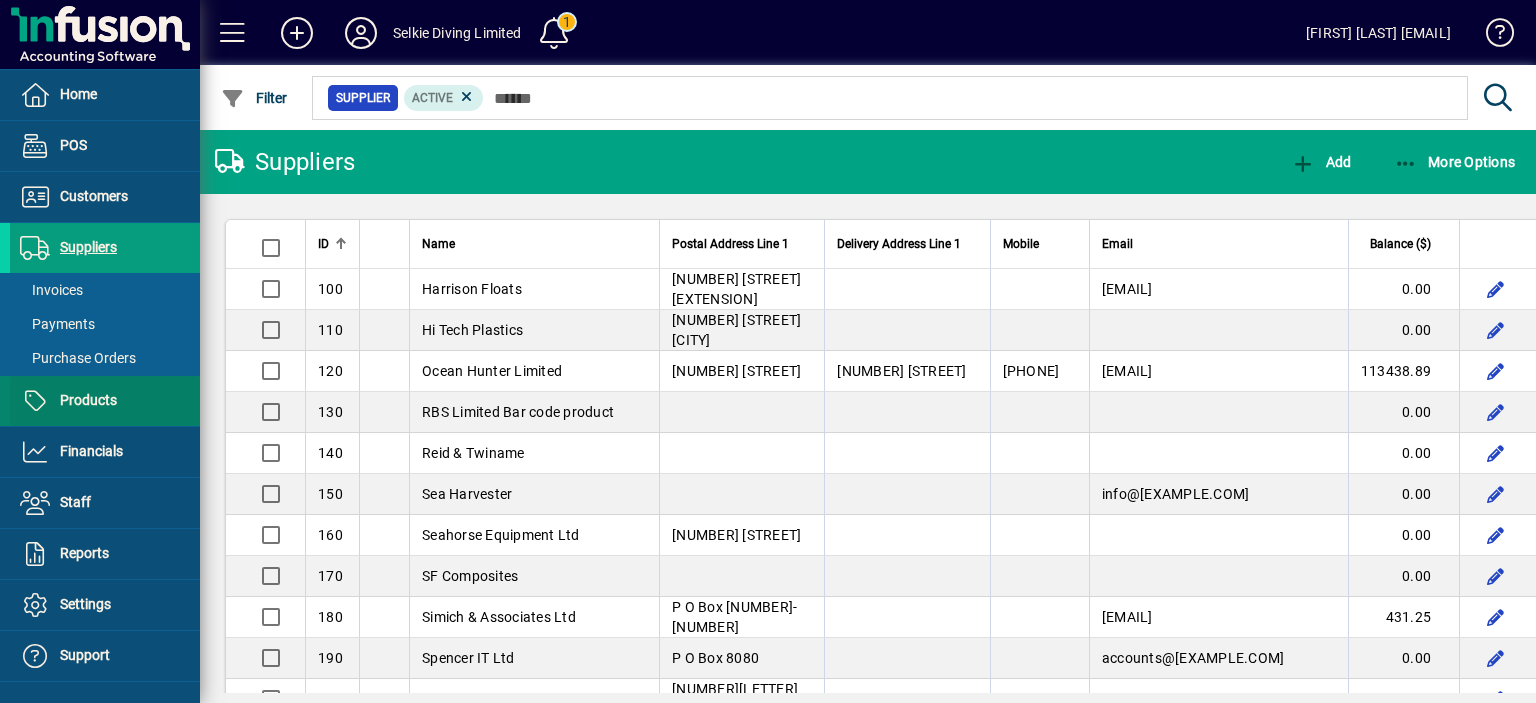 scroll, scrollTop: 85, scrollLeft: 0, axis: vertical 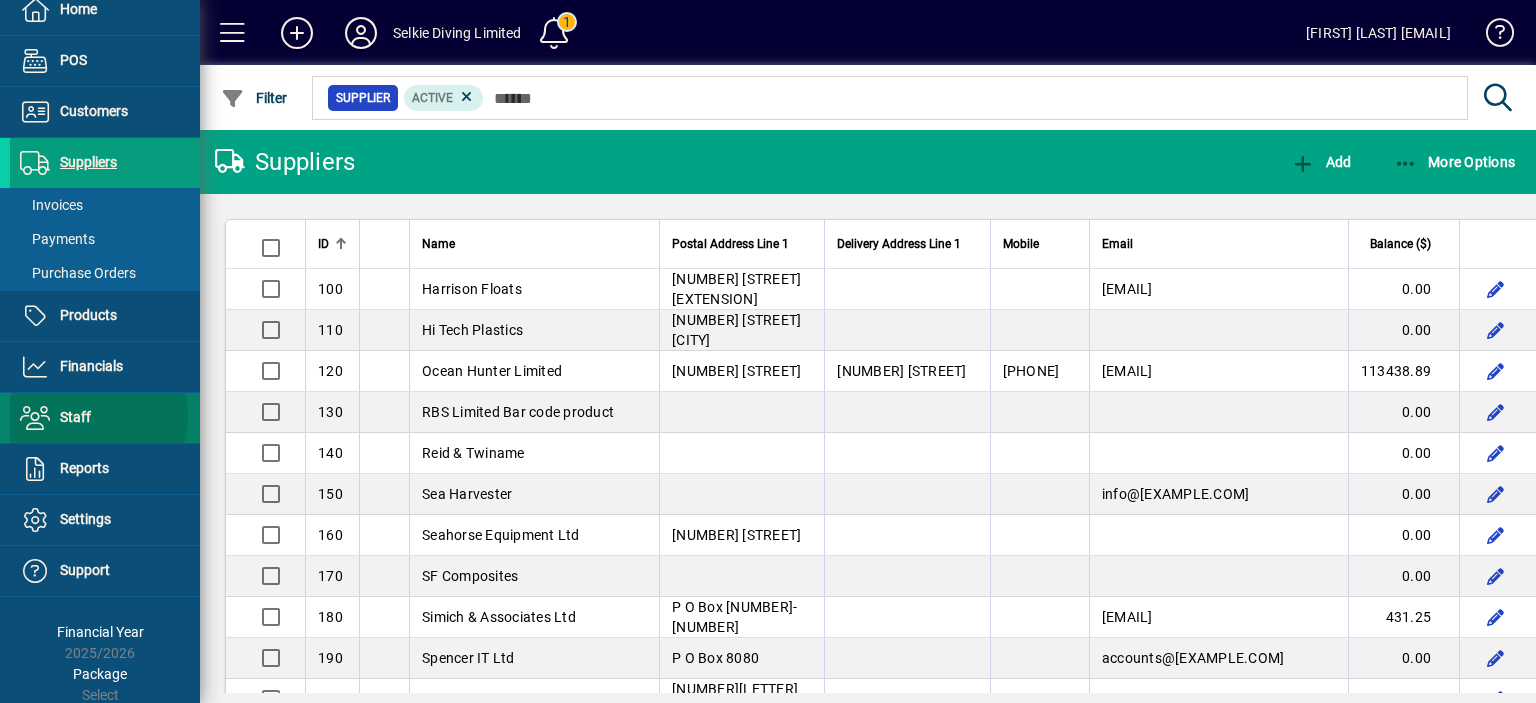 click on "Staff" at bounding box center [75, 417] 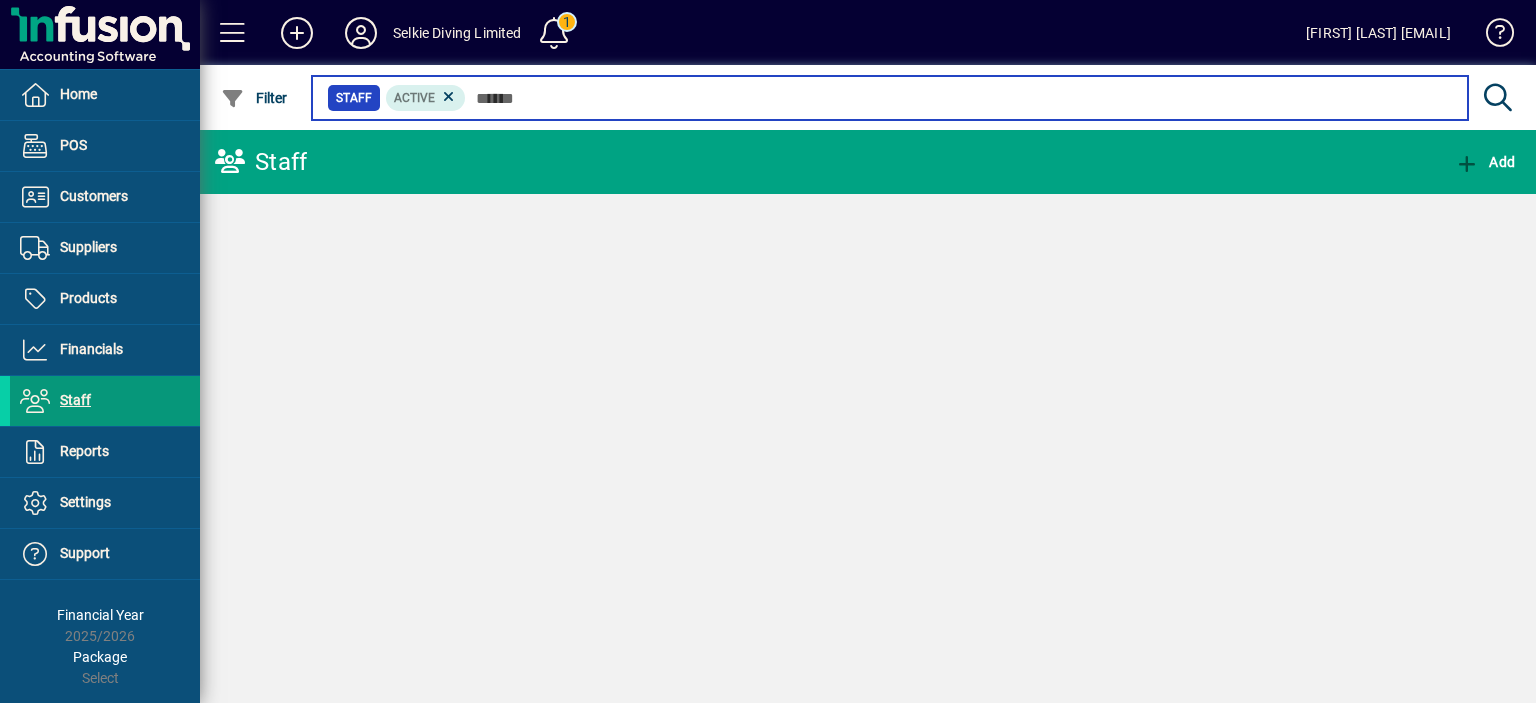 scroll, scrollTop: 0, scrollLeft: 0, axis: both 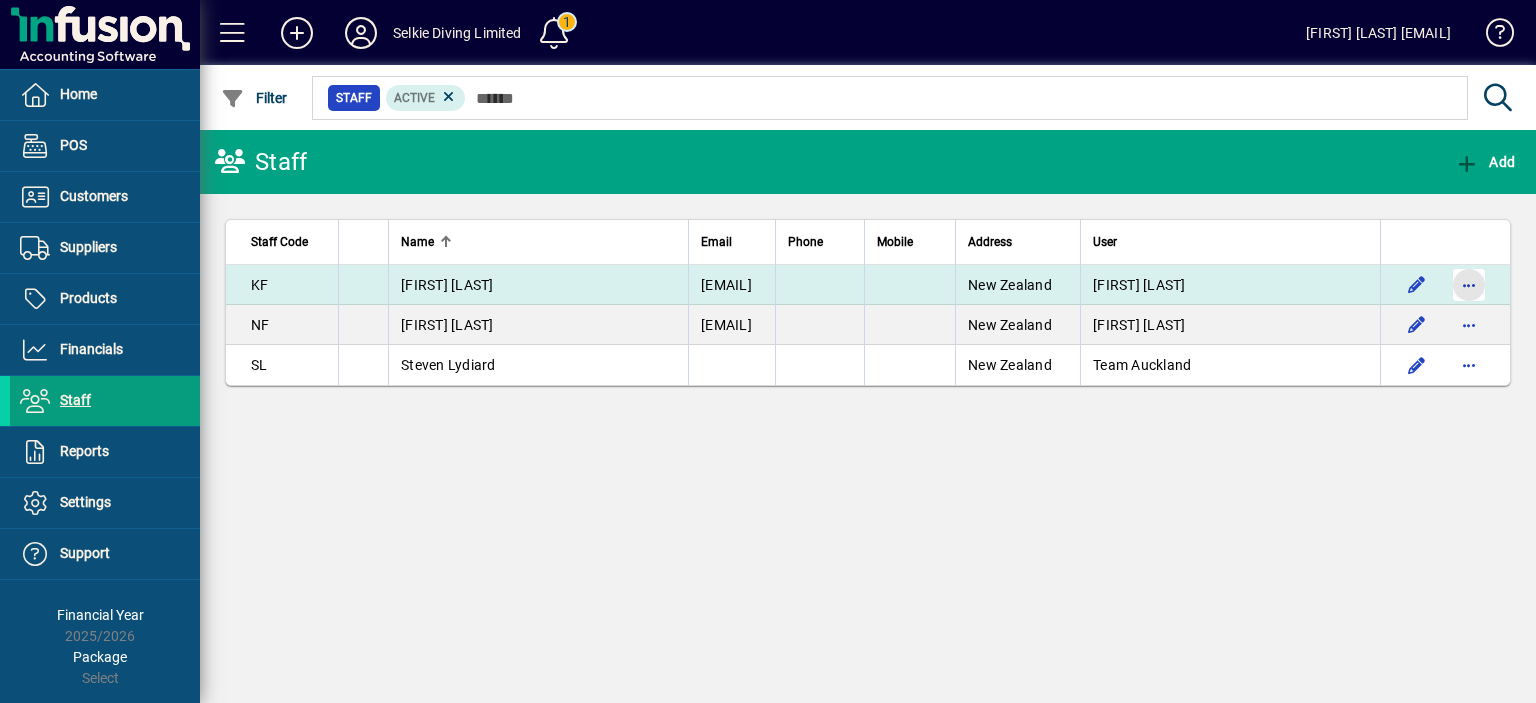 click at bounding box center [1469, 285] 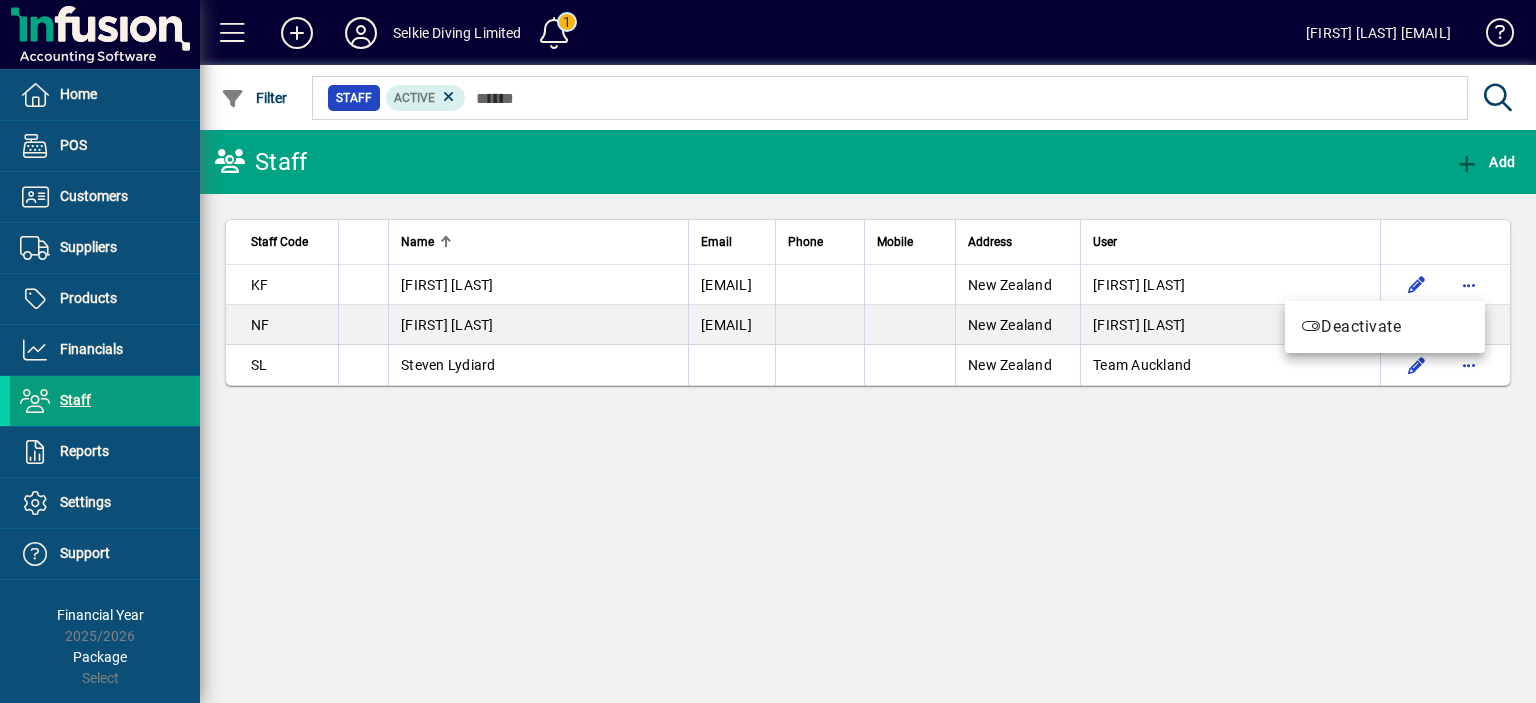 click at bounding box center [768, 351] 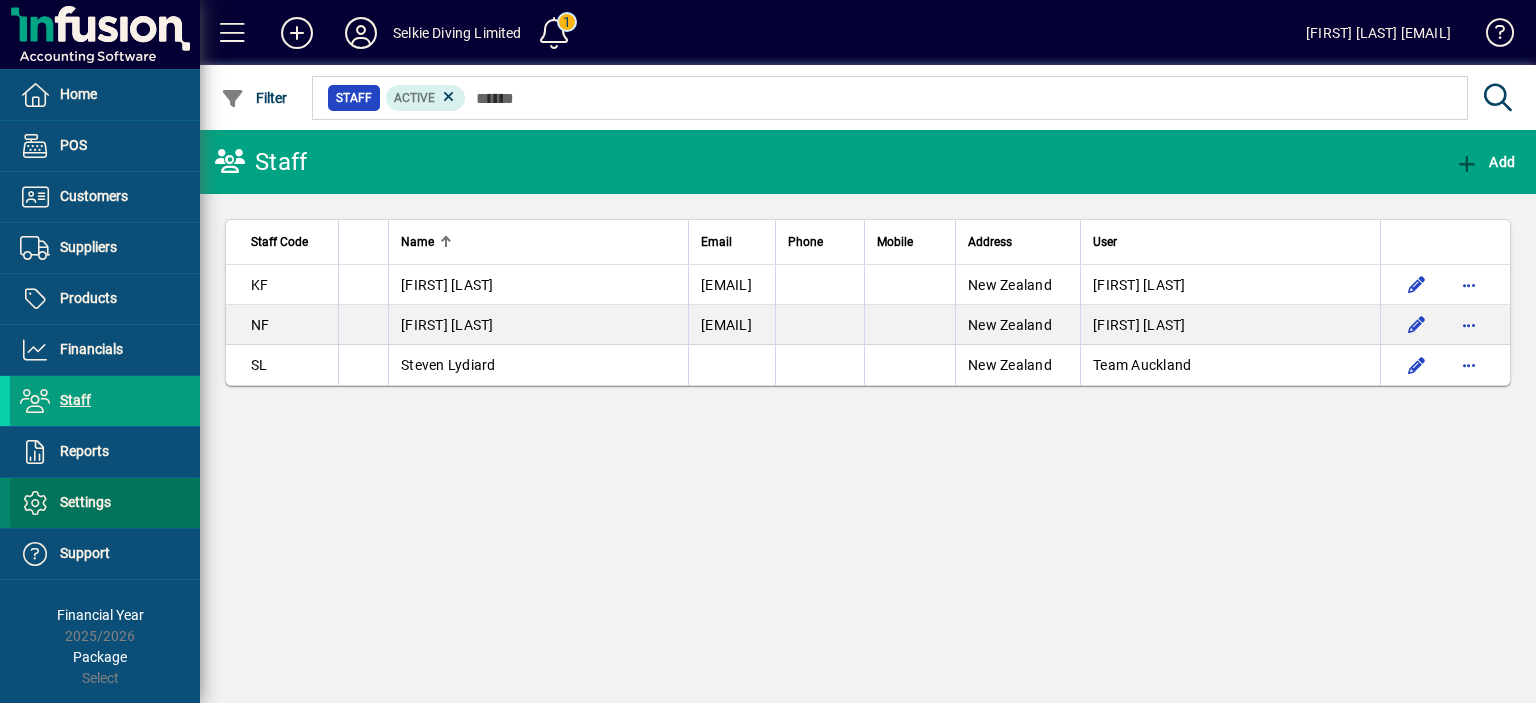 click on "Settings" at bounding box center (85, 502) 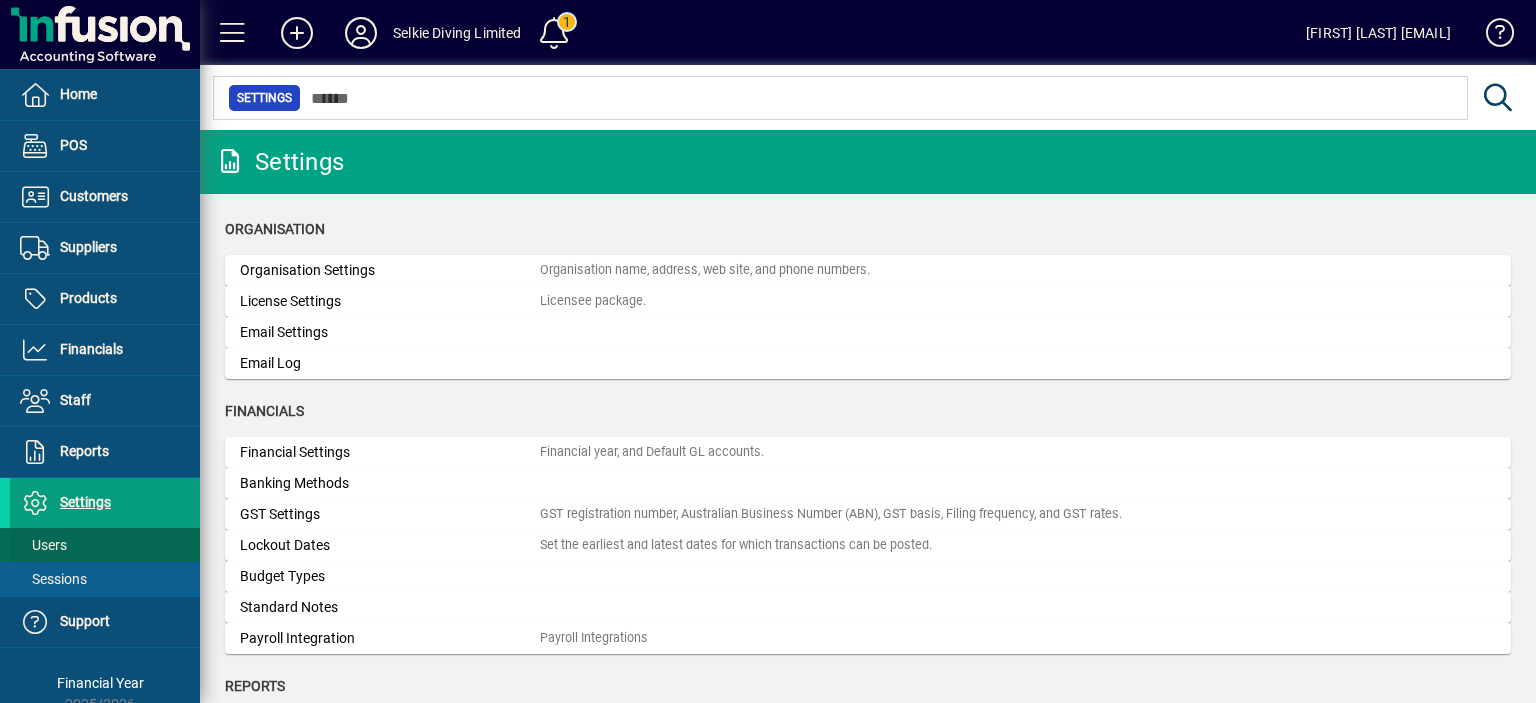 click on "Users" at bounding box center [43, 545] 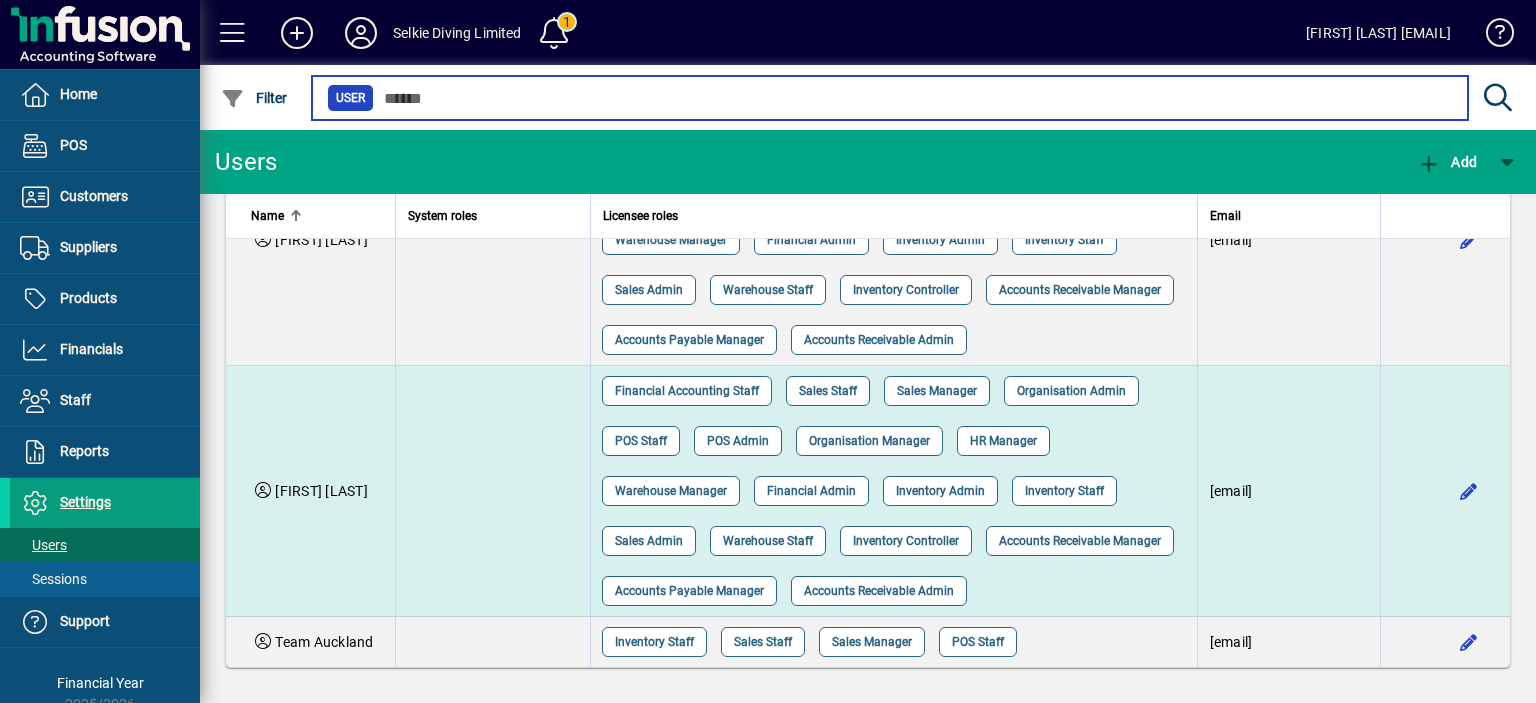 scroll, scrollTop: 1138, scrollLeft: 0, axis: vertical 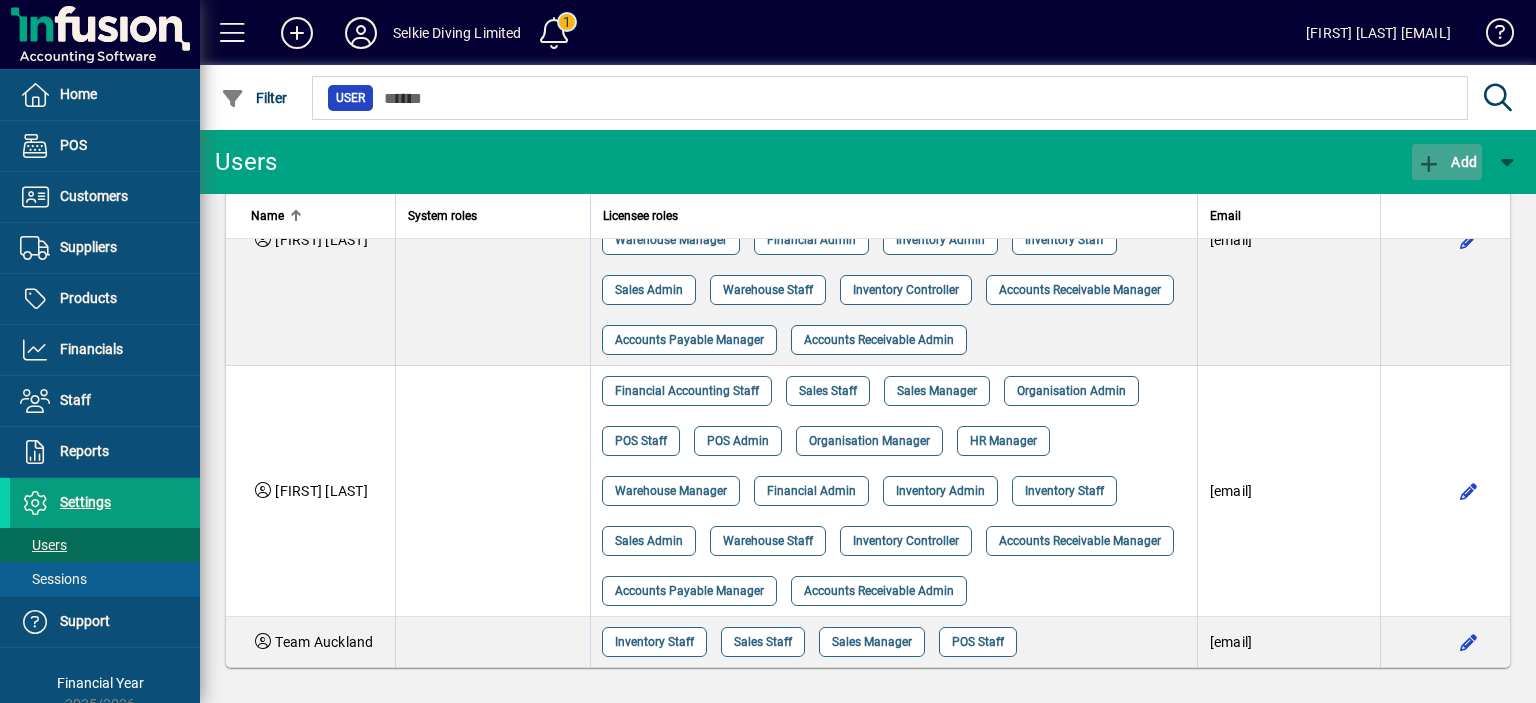 click 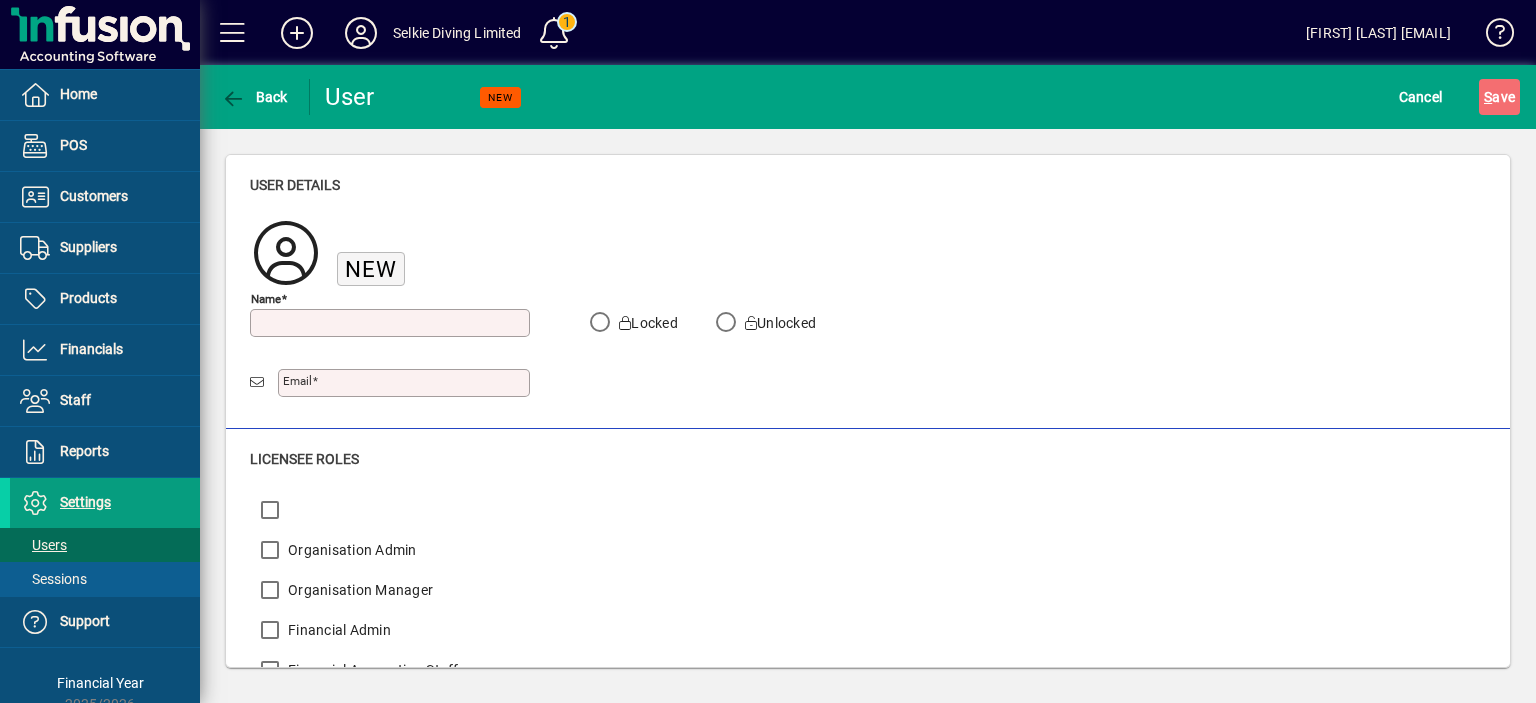 click on "Name" at bounding box center (392, 323) 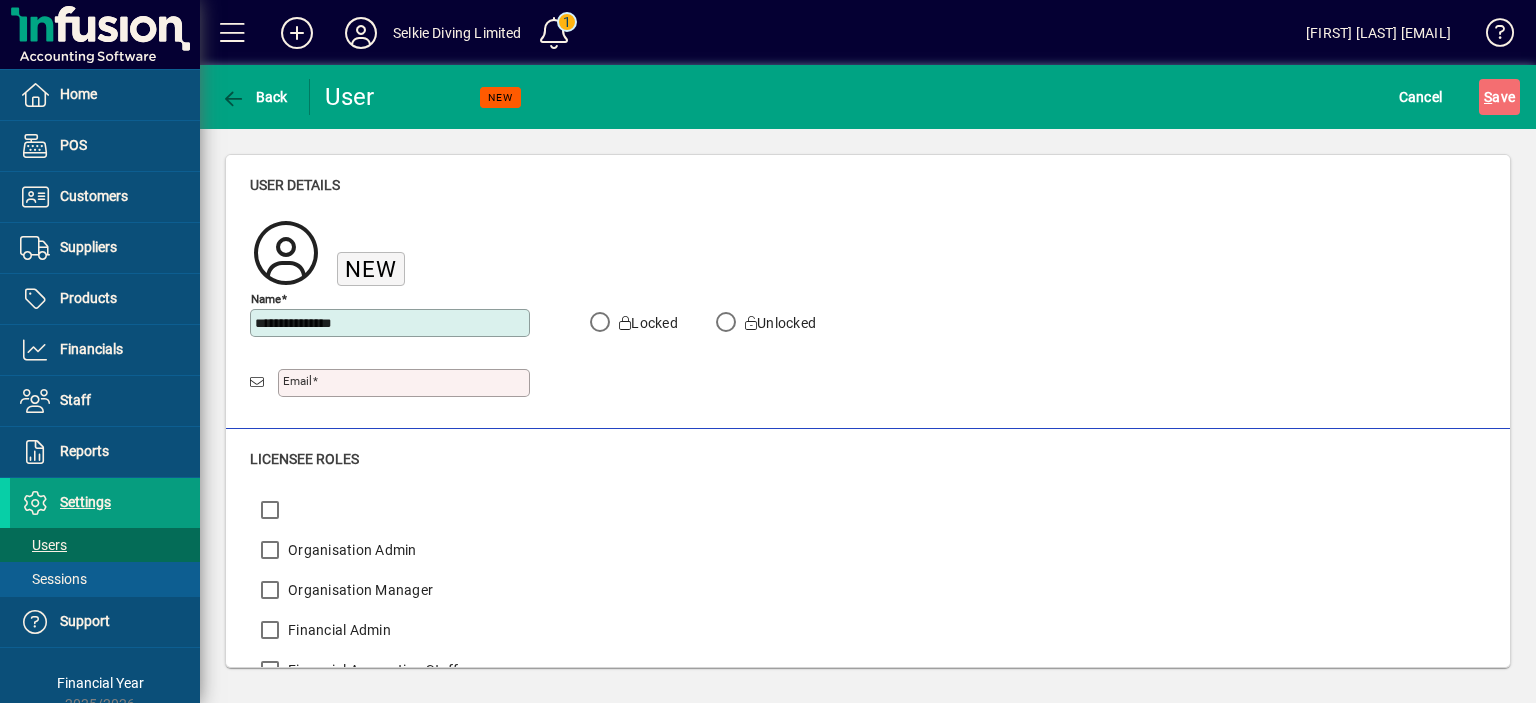 type on "**********" 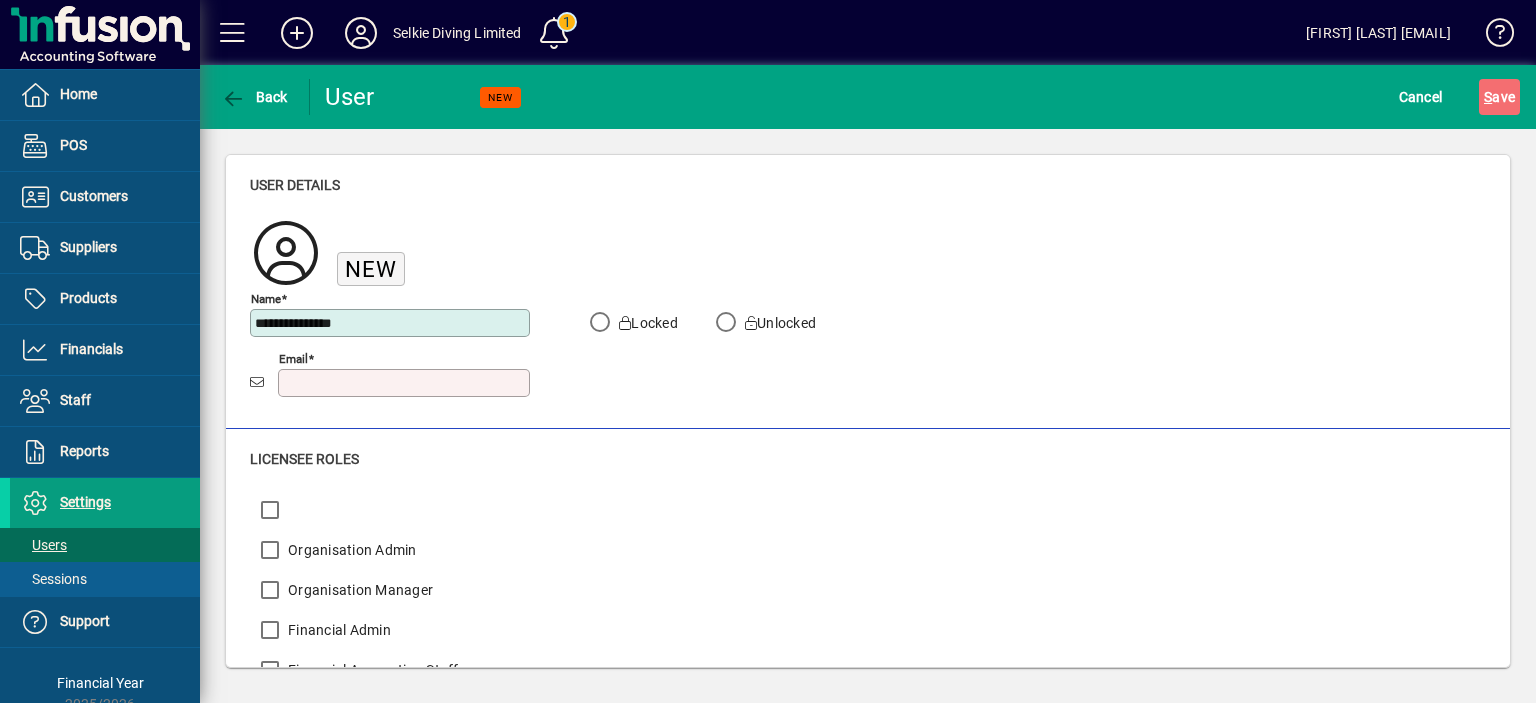 click on "Email" at bounding box center [406, 383] 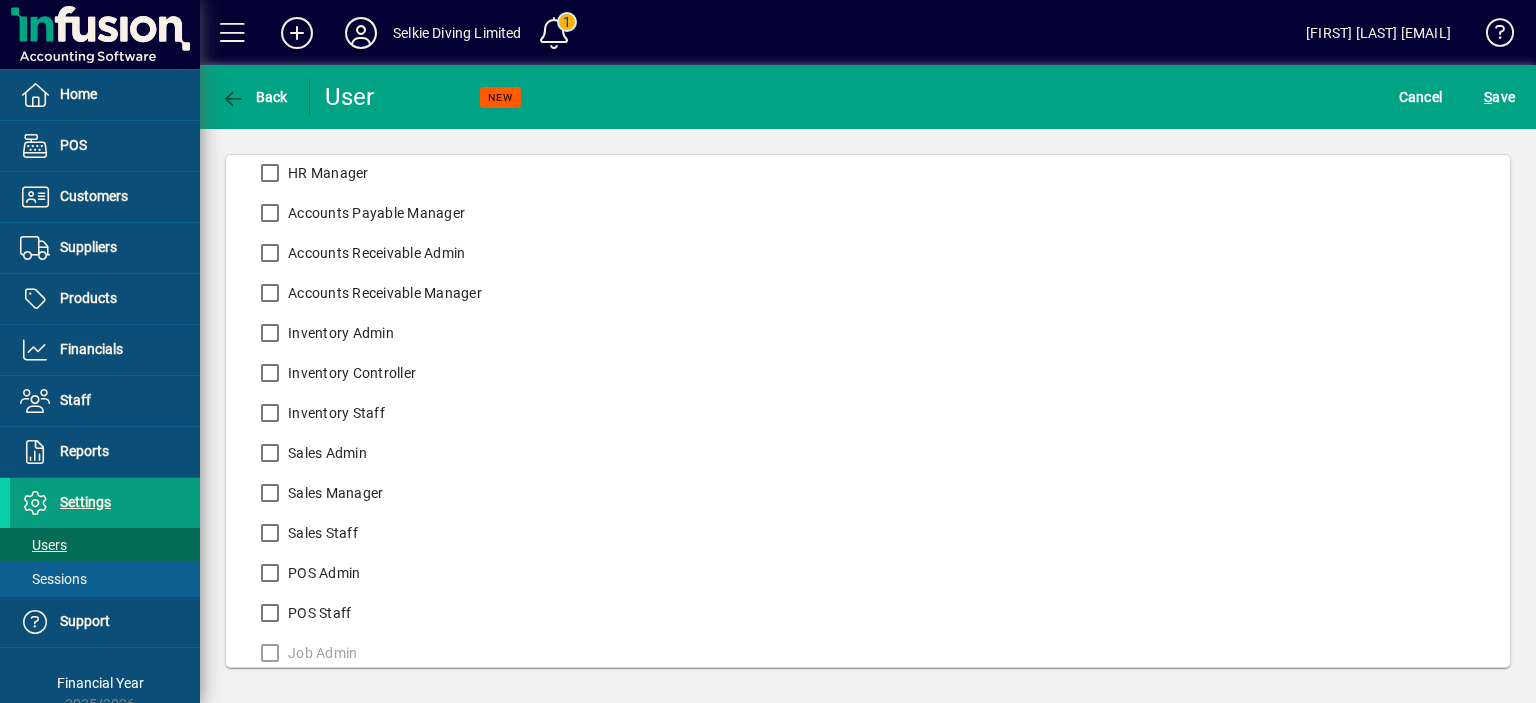 scroll, scrollTop: 712, scrollLeft: 0, axis: vertical 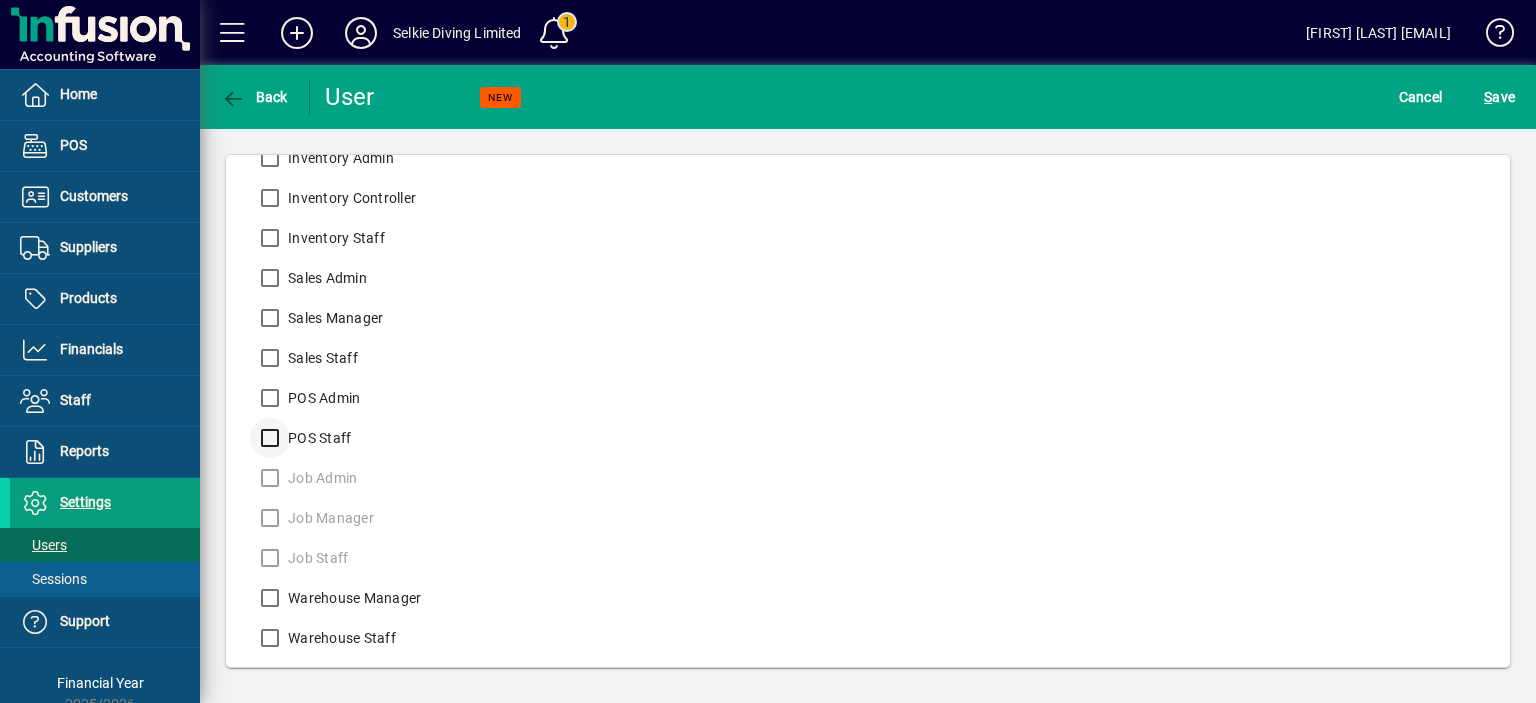 type on "**********" 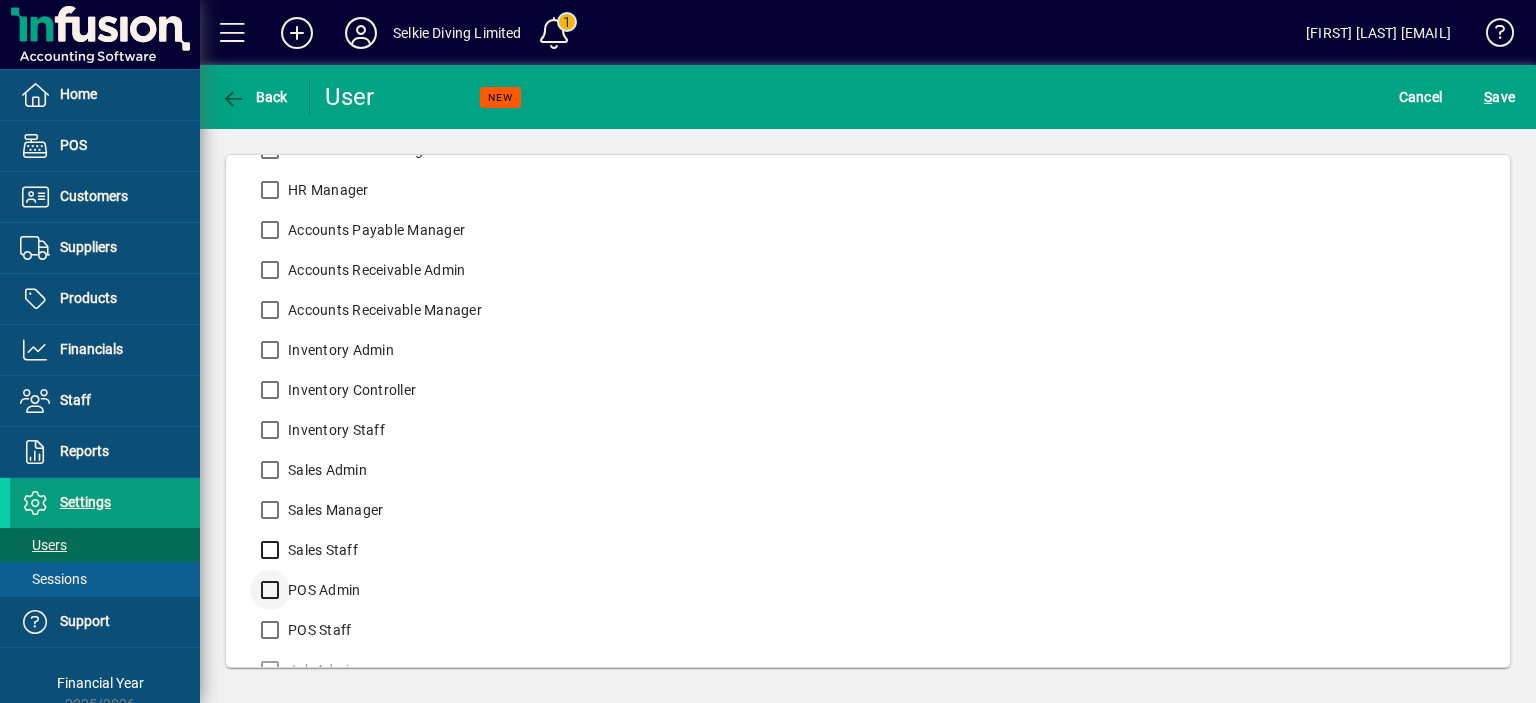 scroll, scrollTop: 512, scrollLeft: 0, axis: vertical 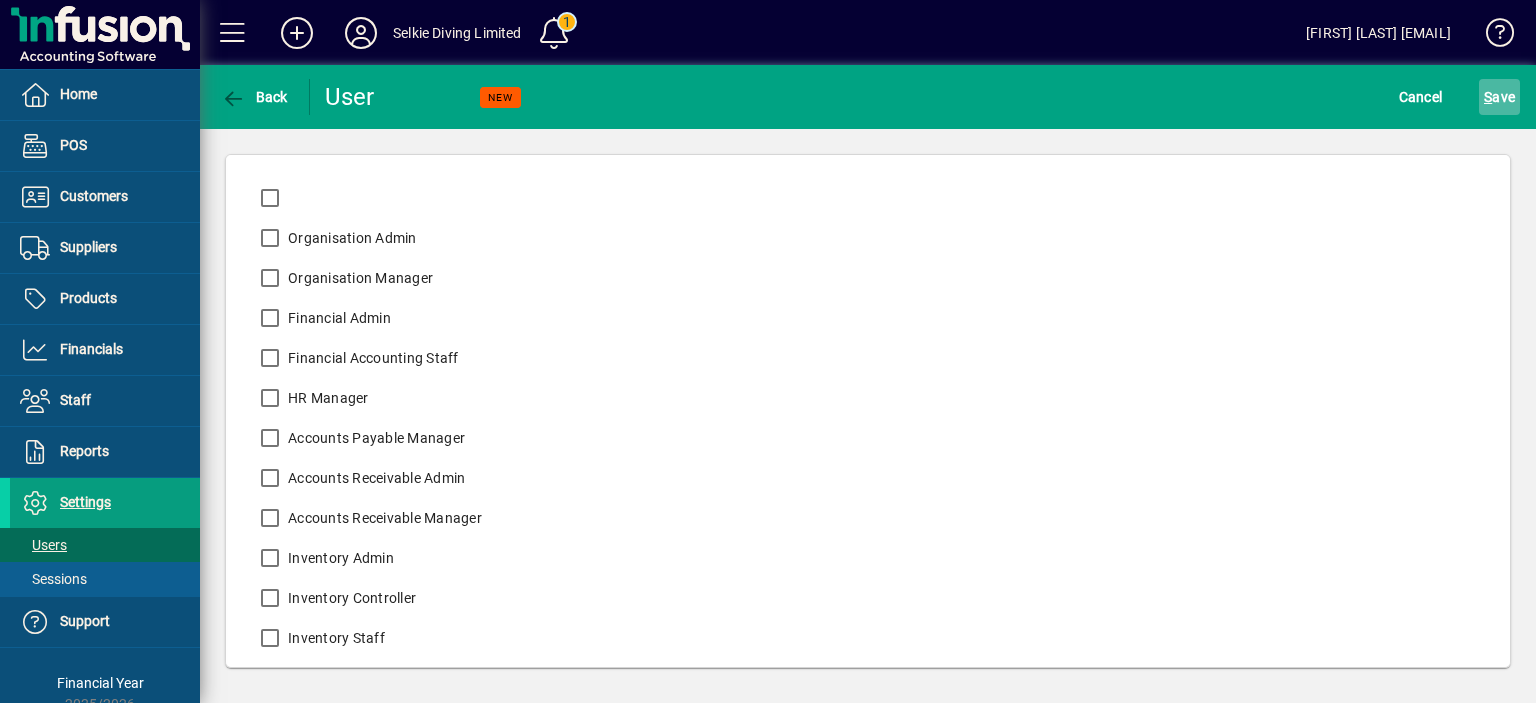 click on "S ave" 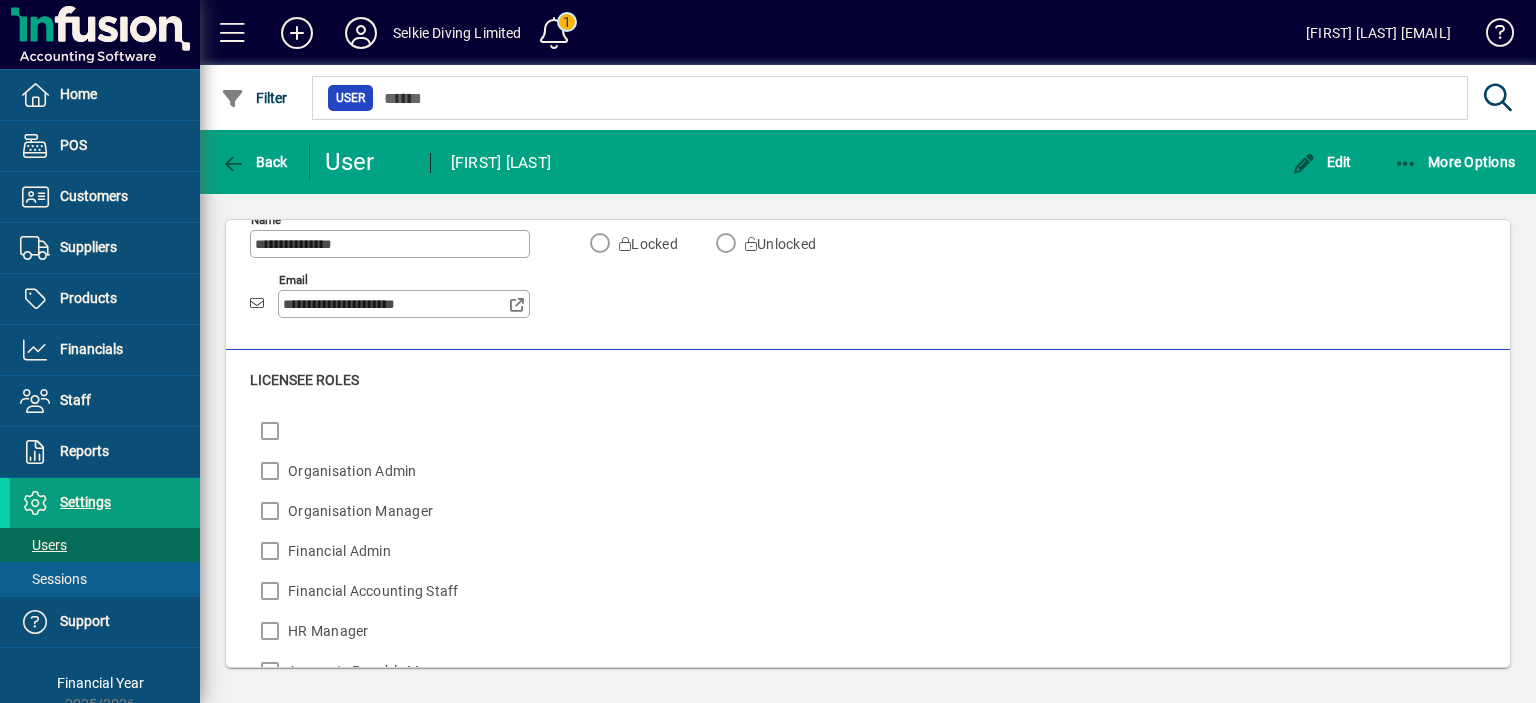 scroll, scrollTop: 100, scrollLeft: 0, axis: vertical 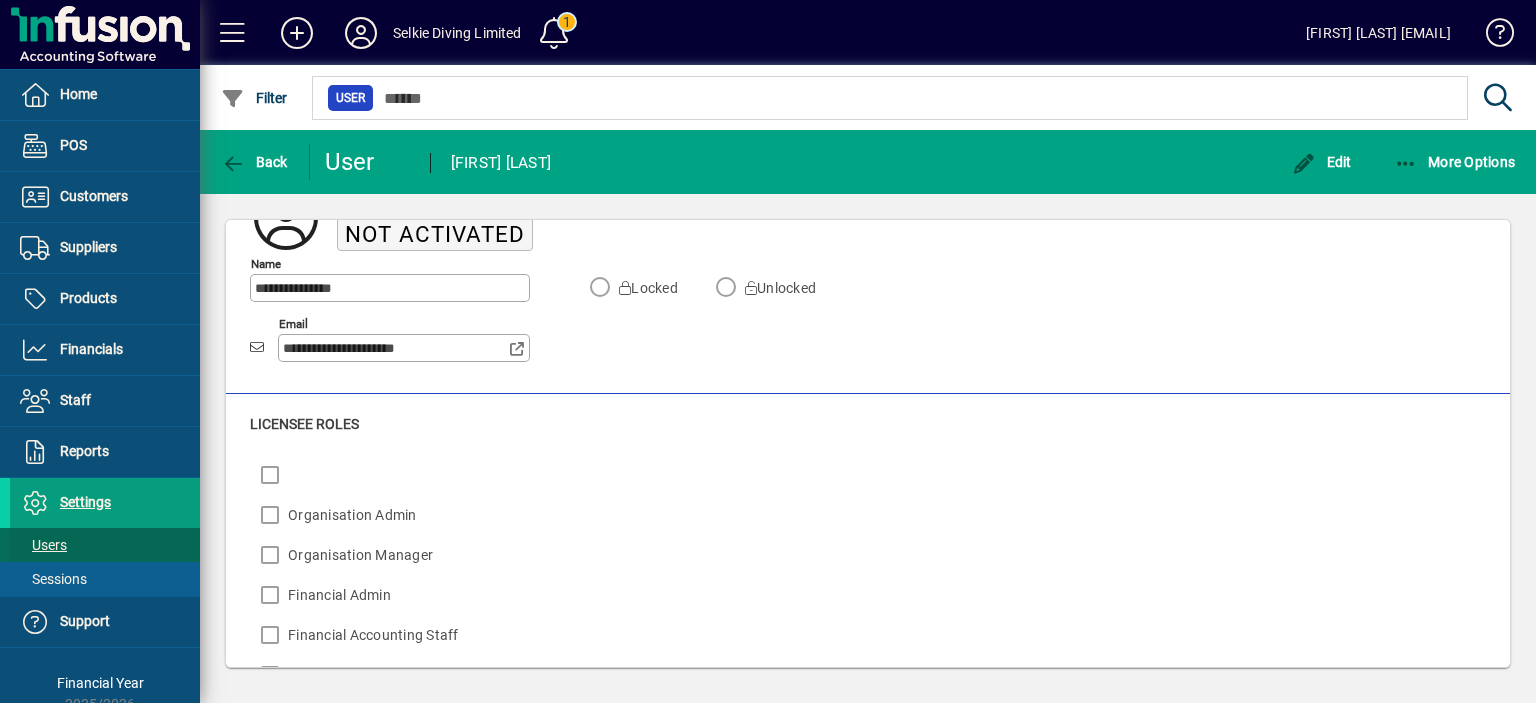 click on "Users" at bounding box center (43, 545) 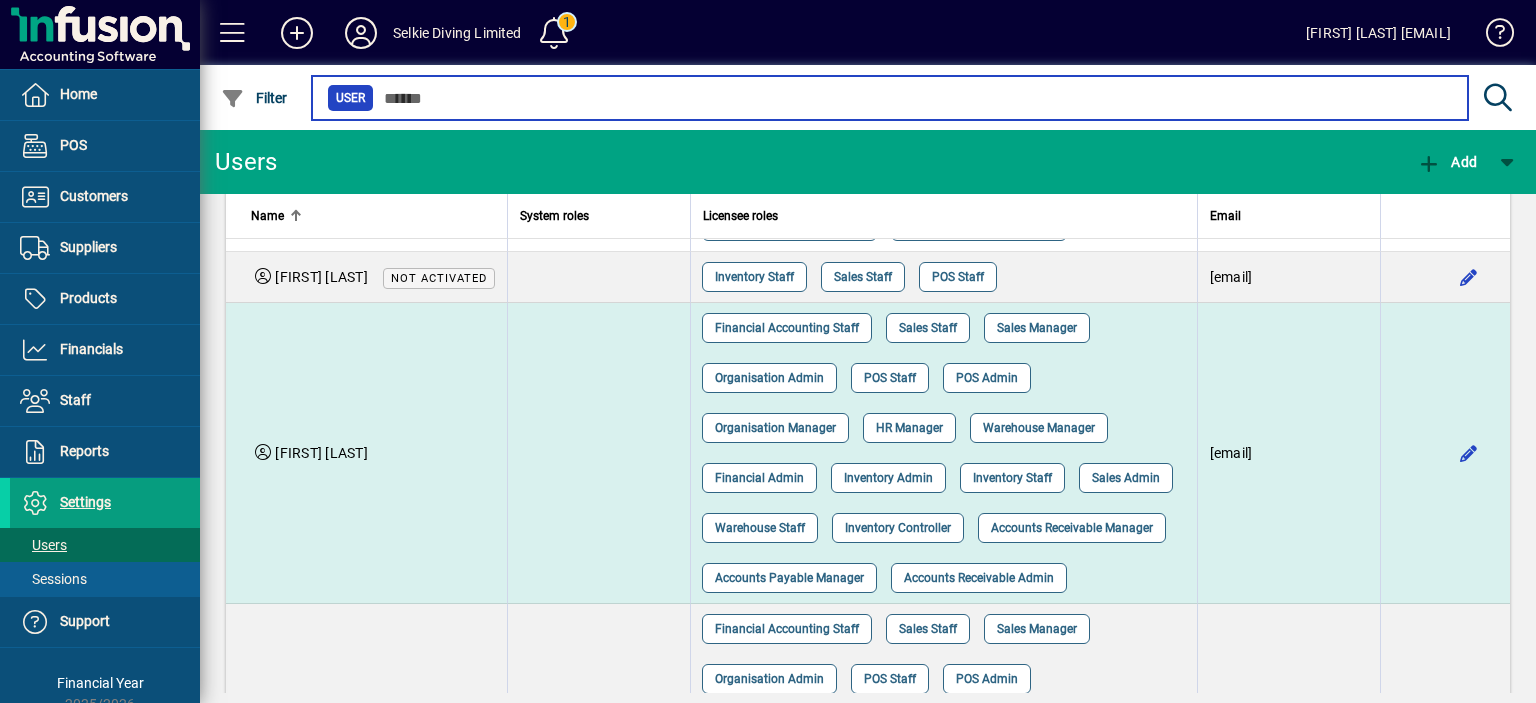 scroll, scrollTop: 886, scrollLeft: 0, axis: vertical 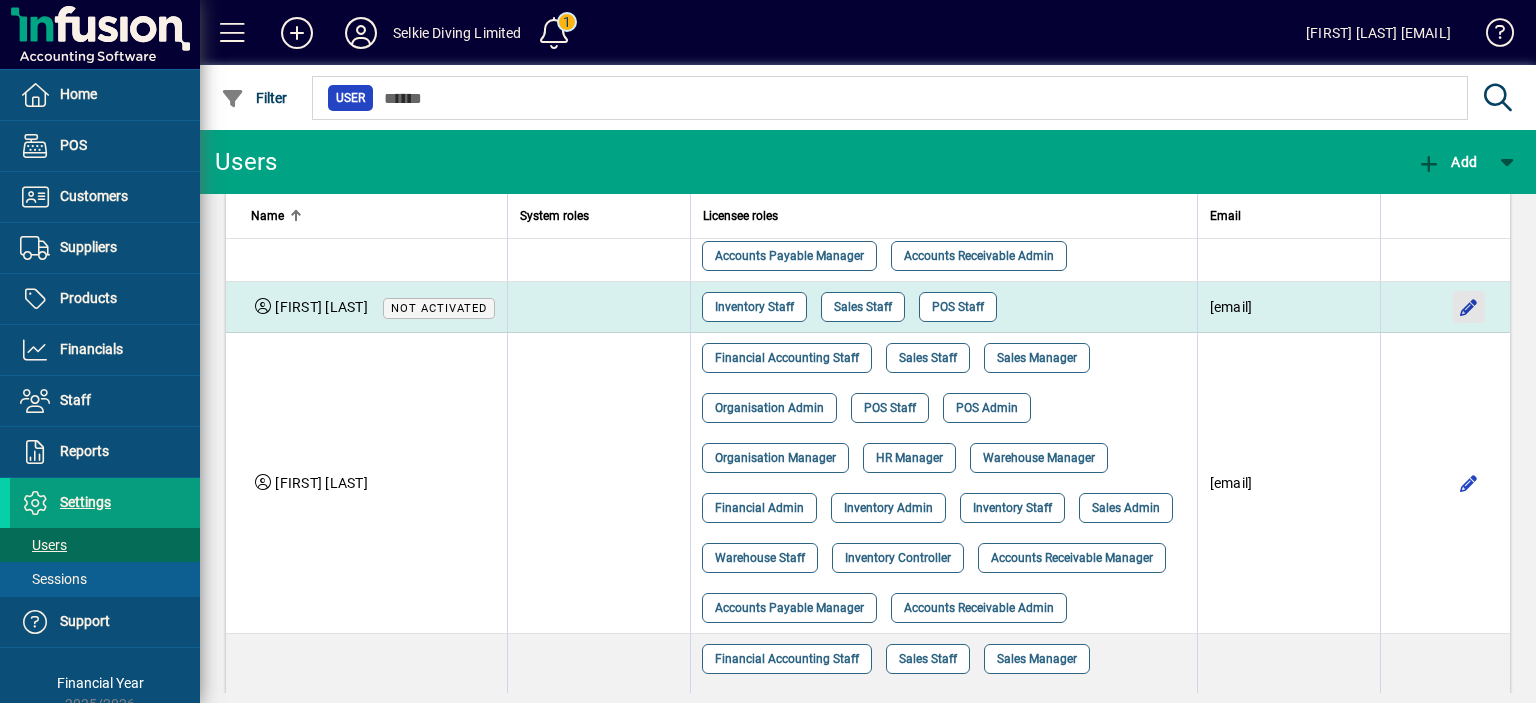 click at bounding box center (1469, 307) 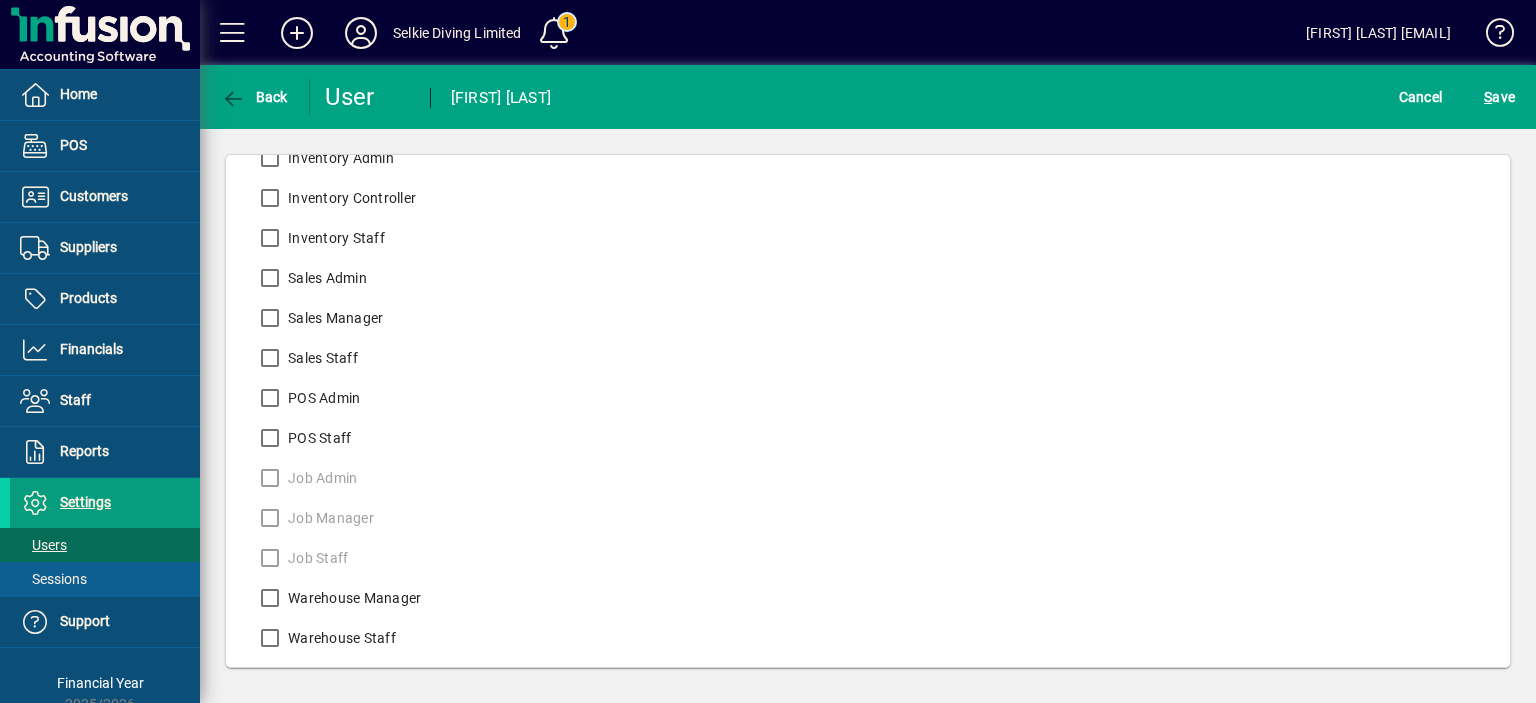 scroll, scrollTop: 612, scrollLeft: 0, axis: vertical 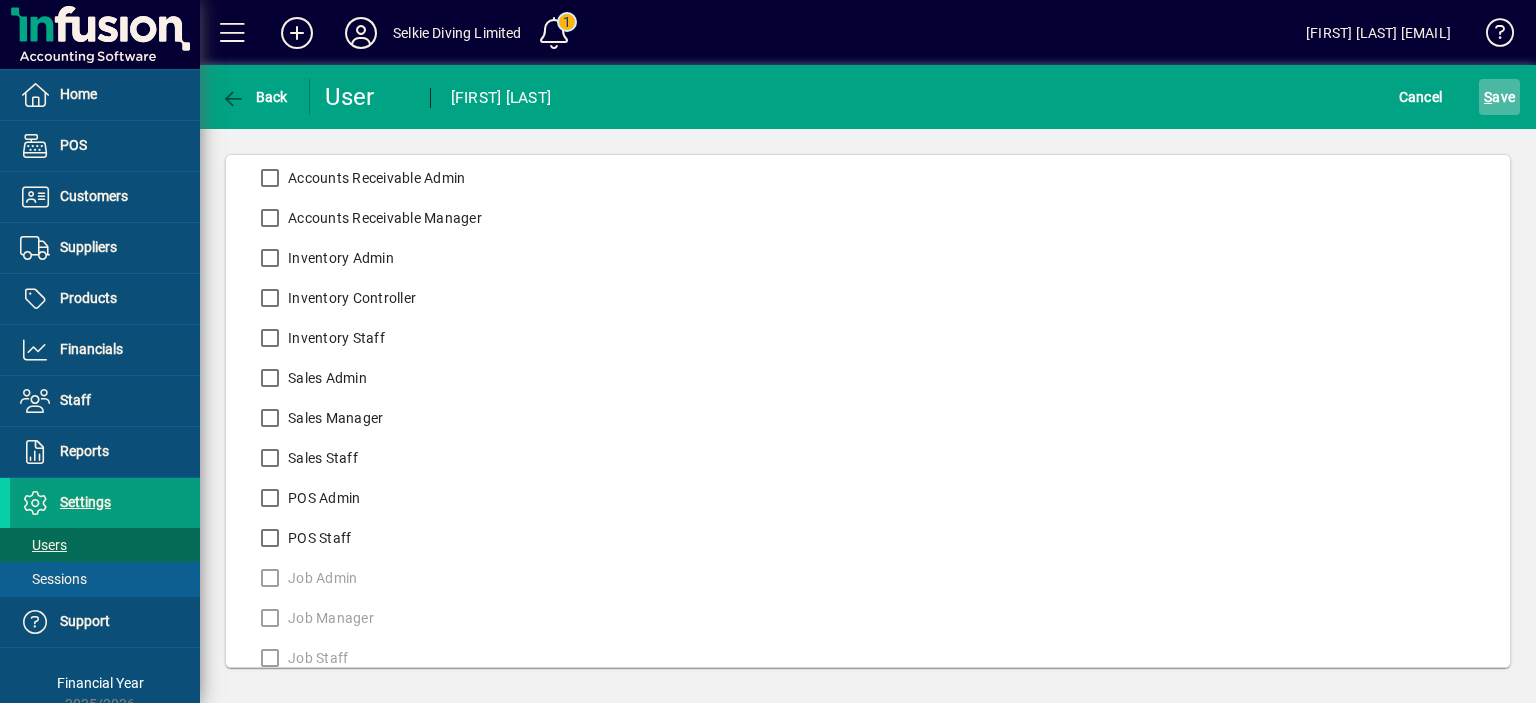click on "S ave" 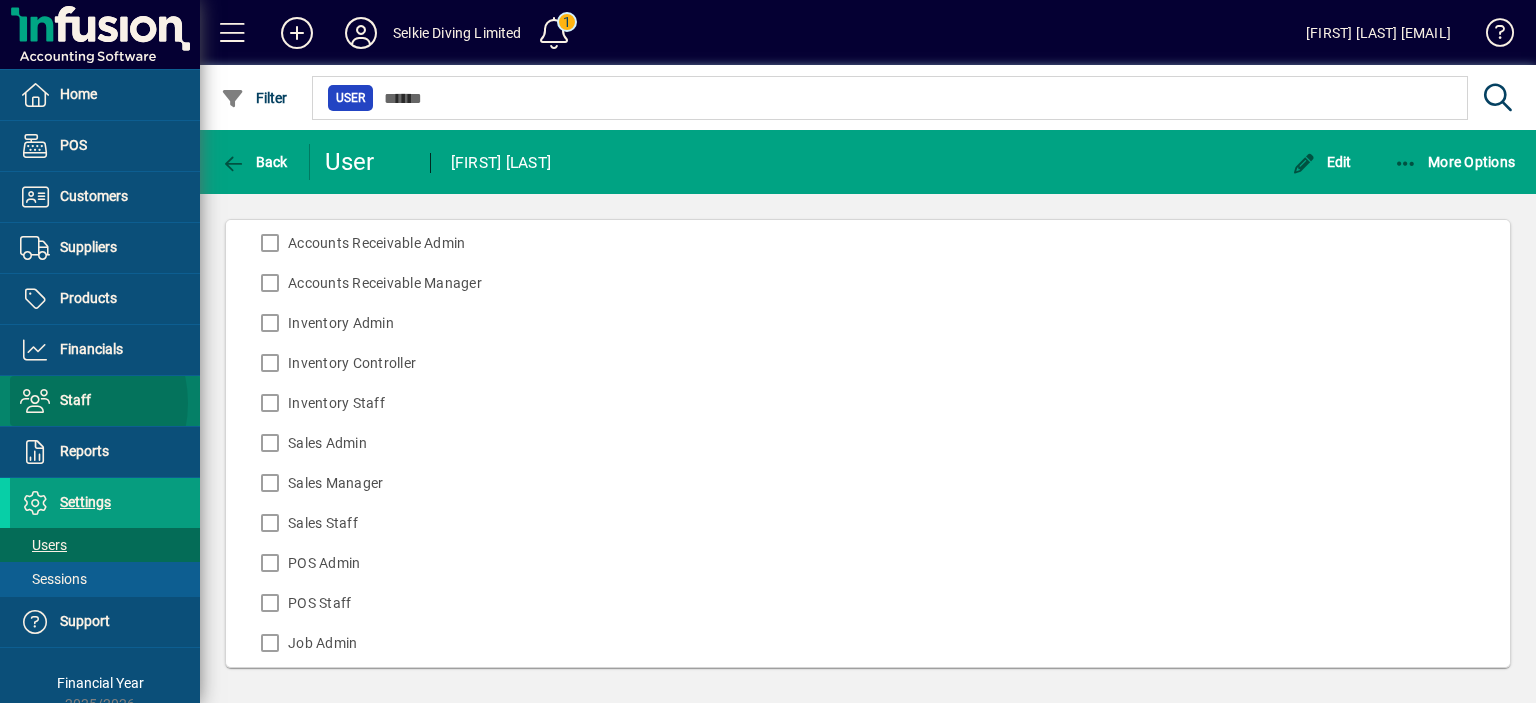 click on "Staff" at bounding box center (75, 400) 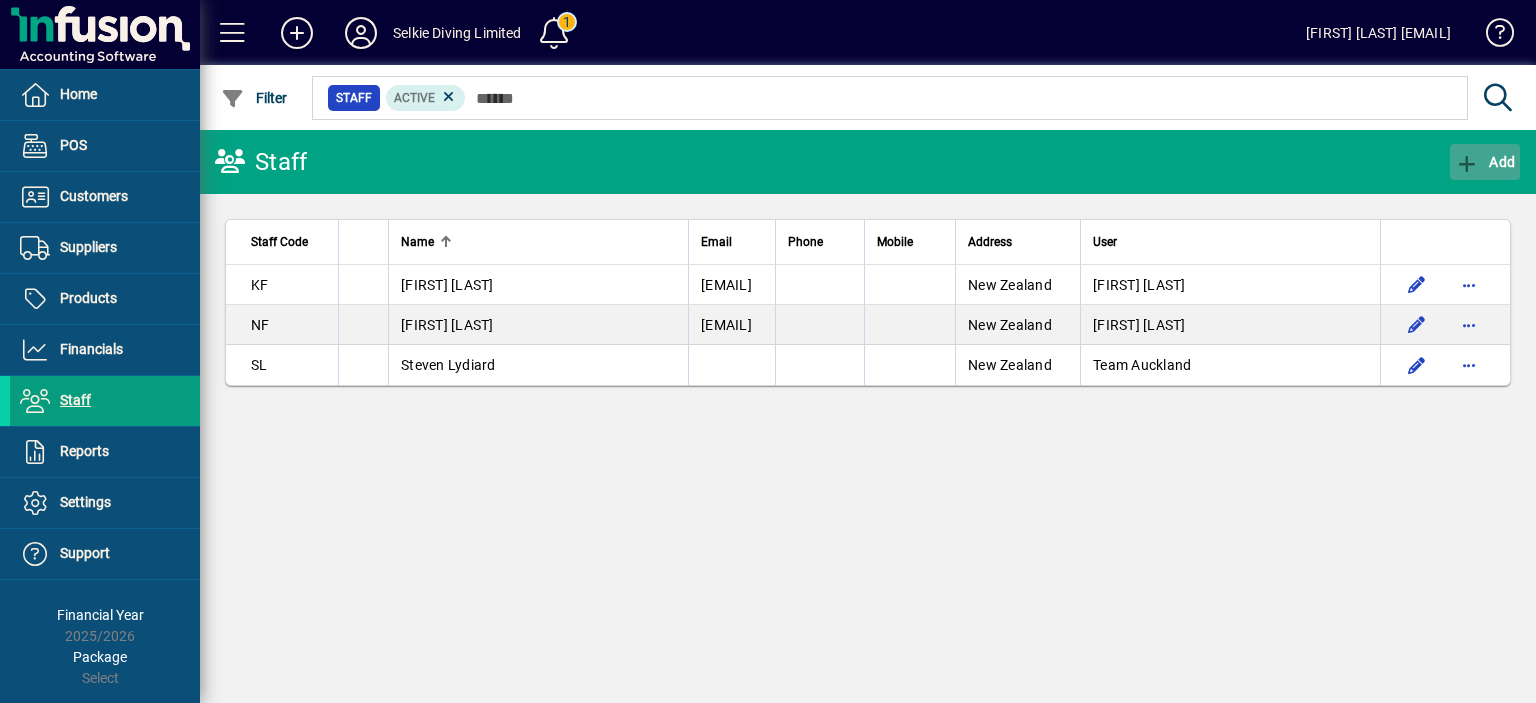 click 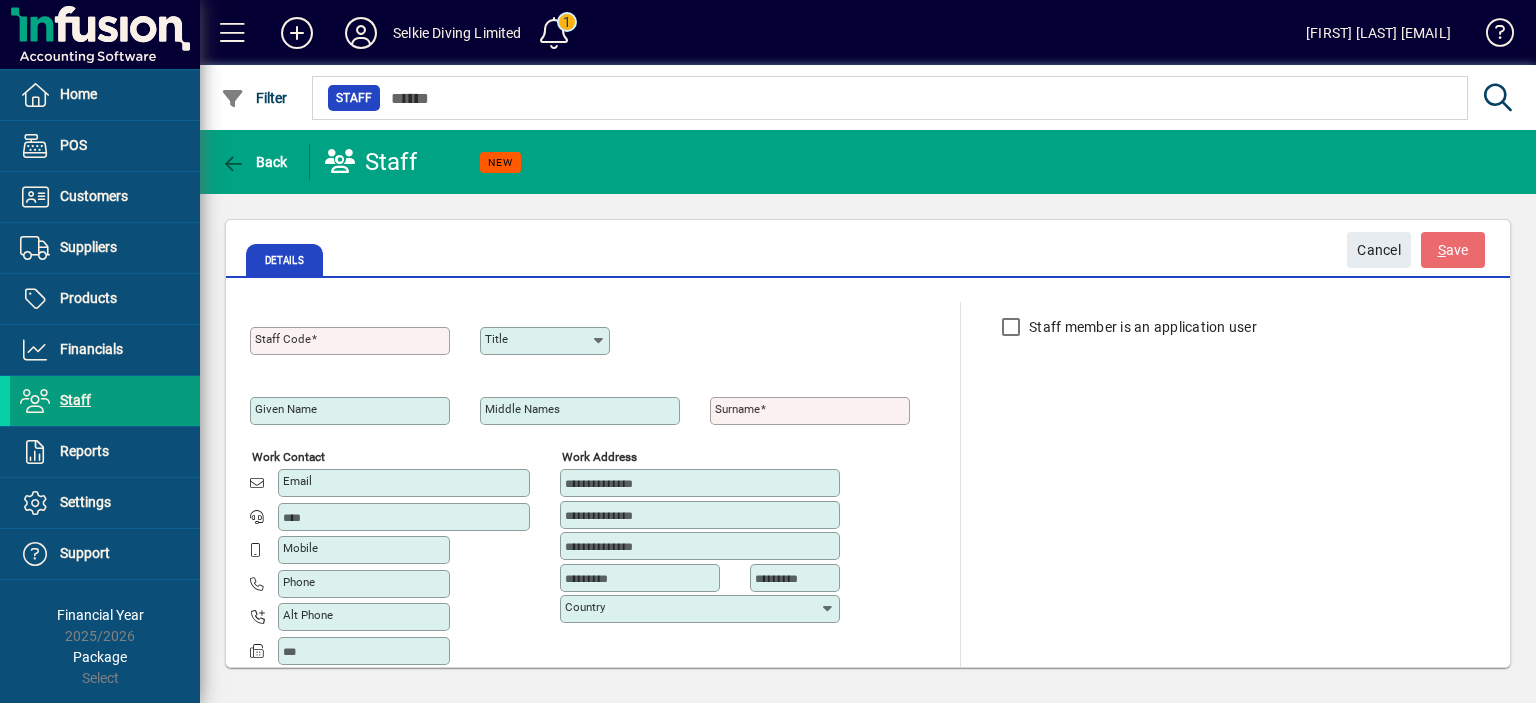 type on "**********" 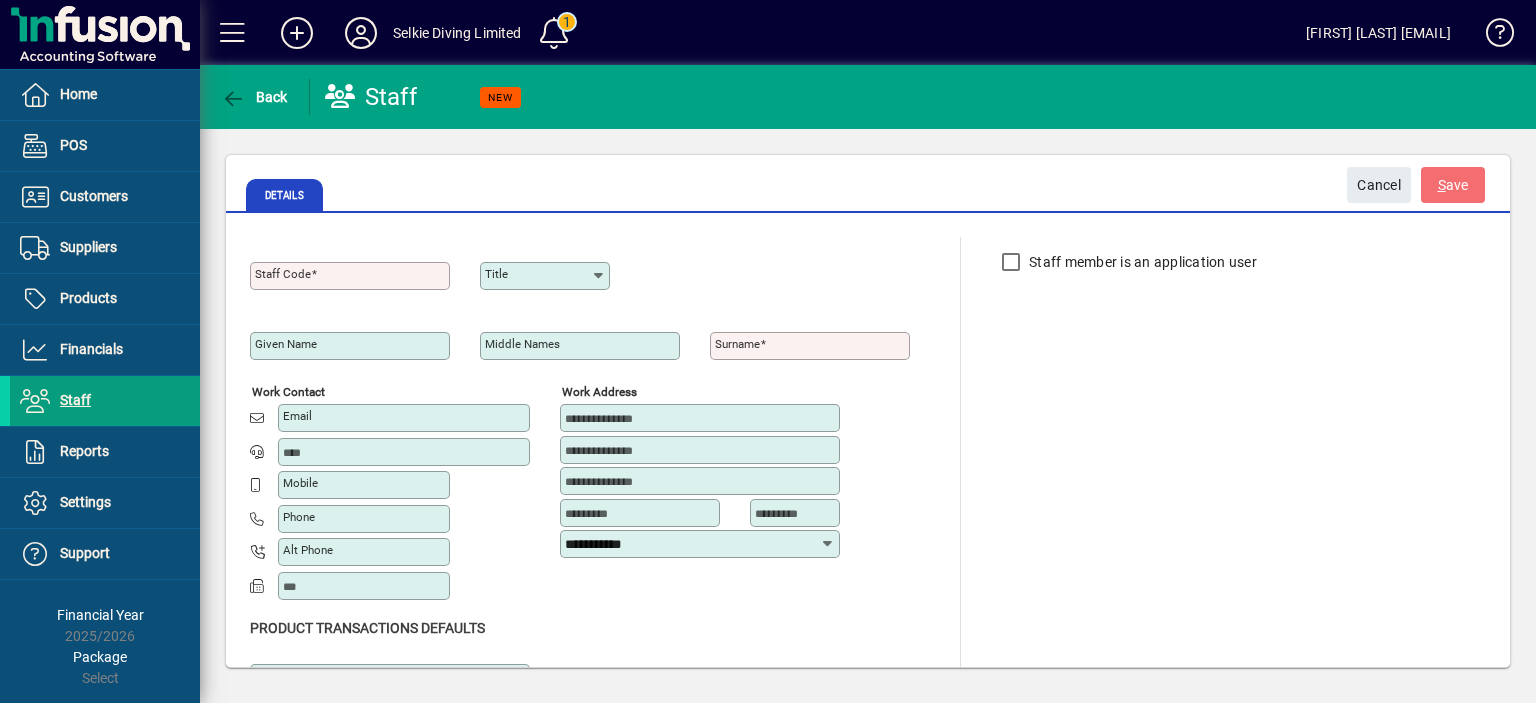 click on "Staff Code" at bounding box center [352, 276] 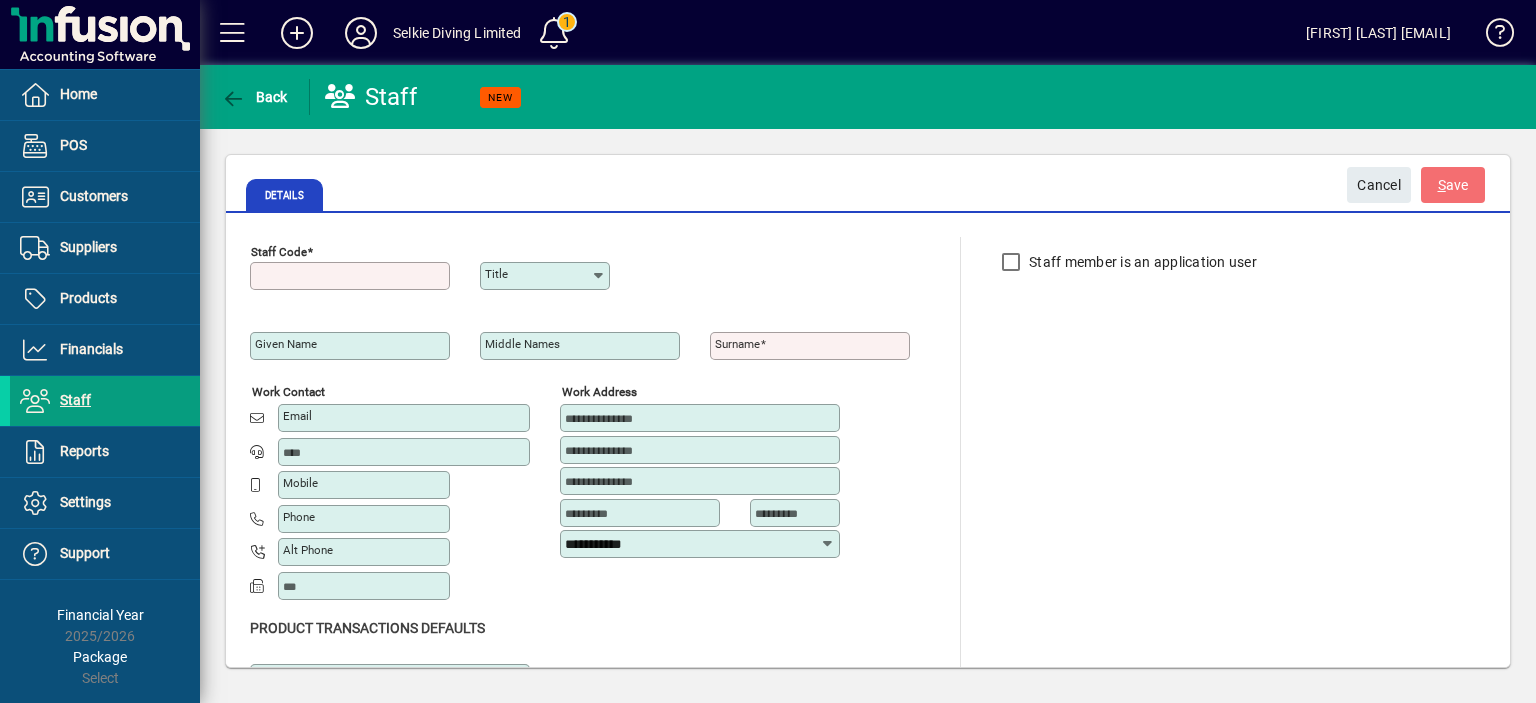 click on "Staff Code" at bounding box center [352, 276] 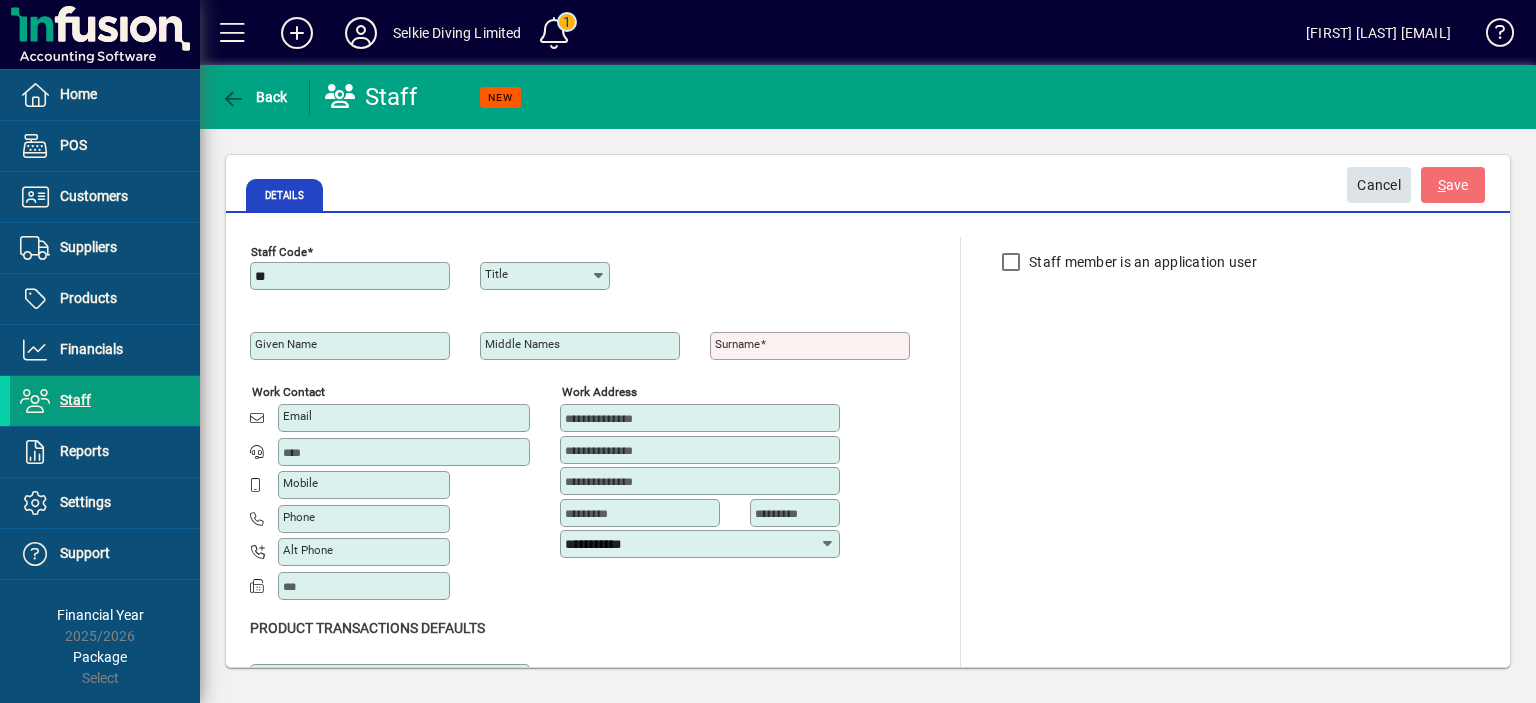 type on "**" 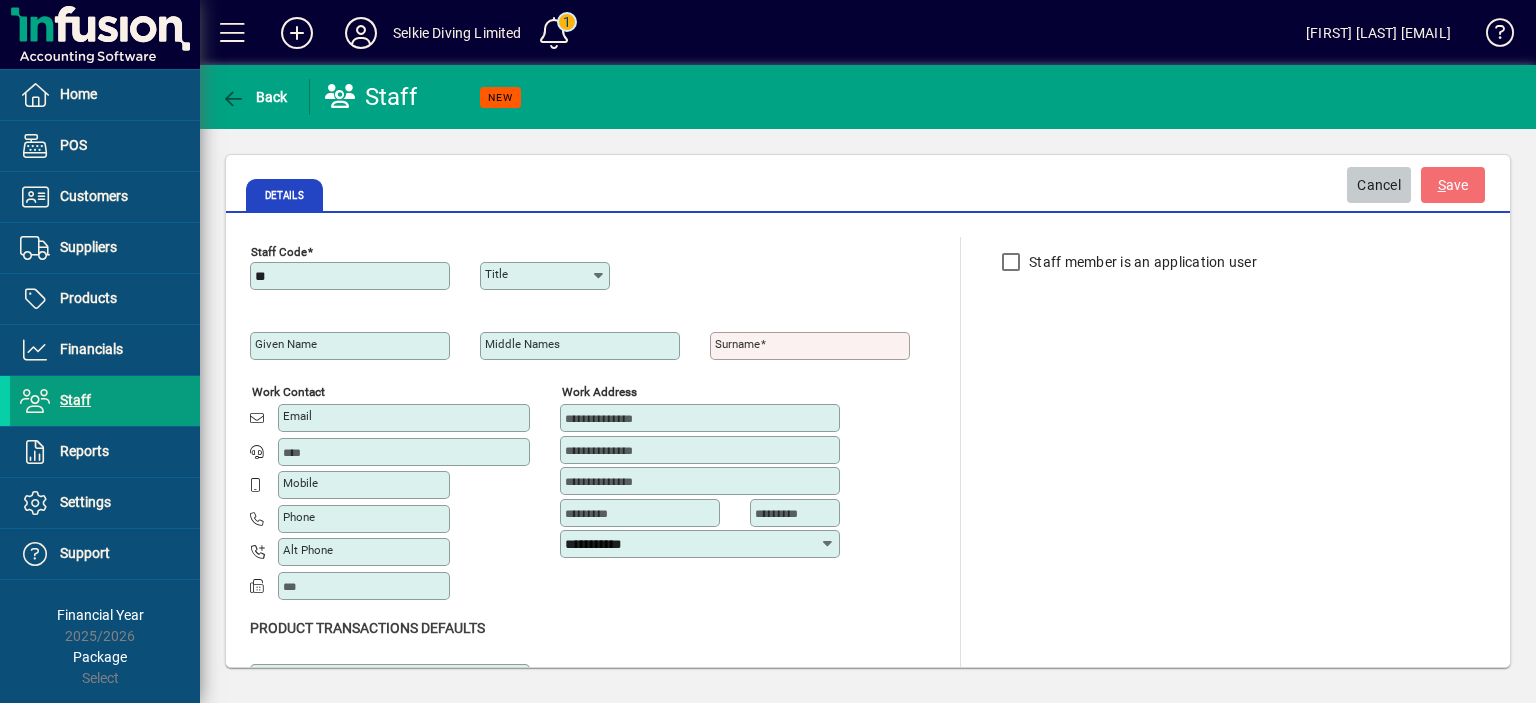 click on "Cancel" 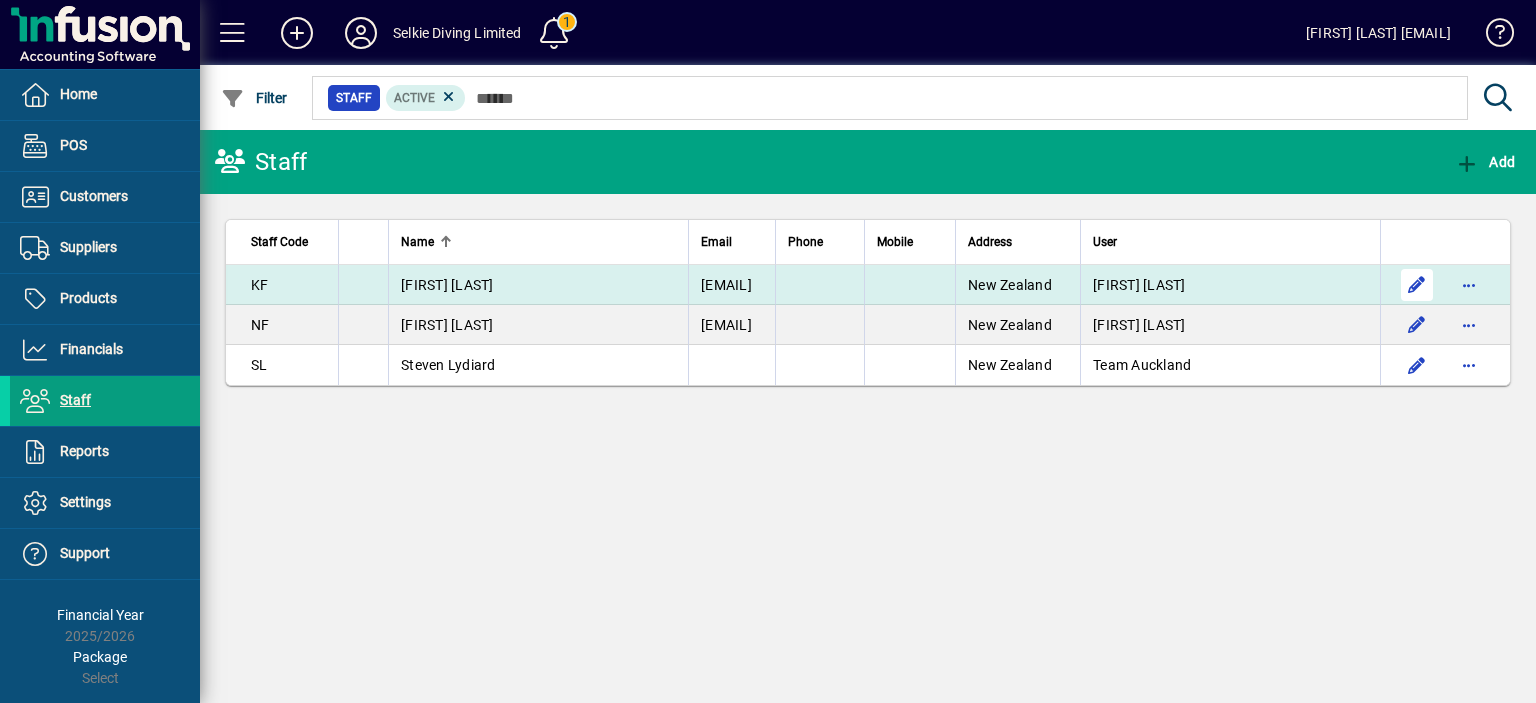 click at bounding box center (1417, 285) 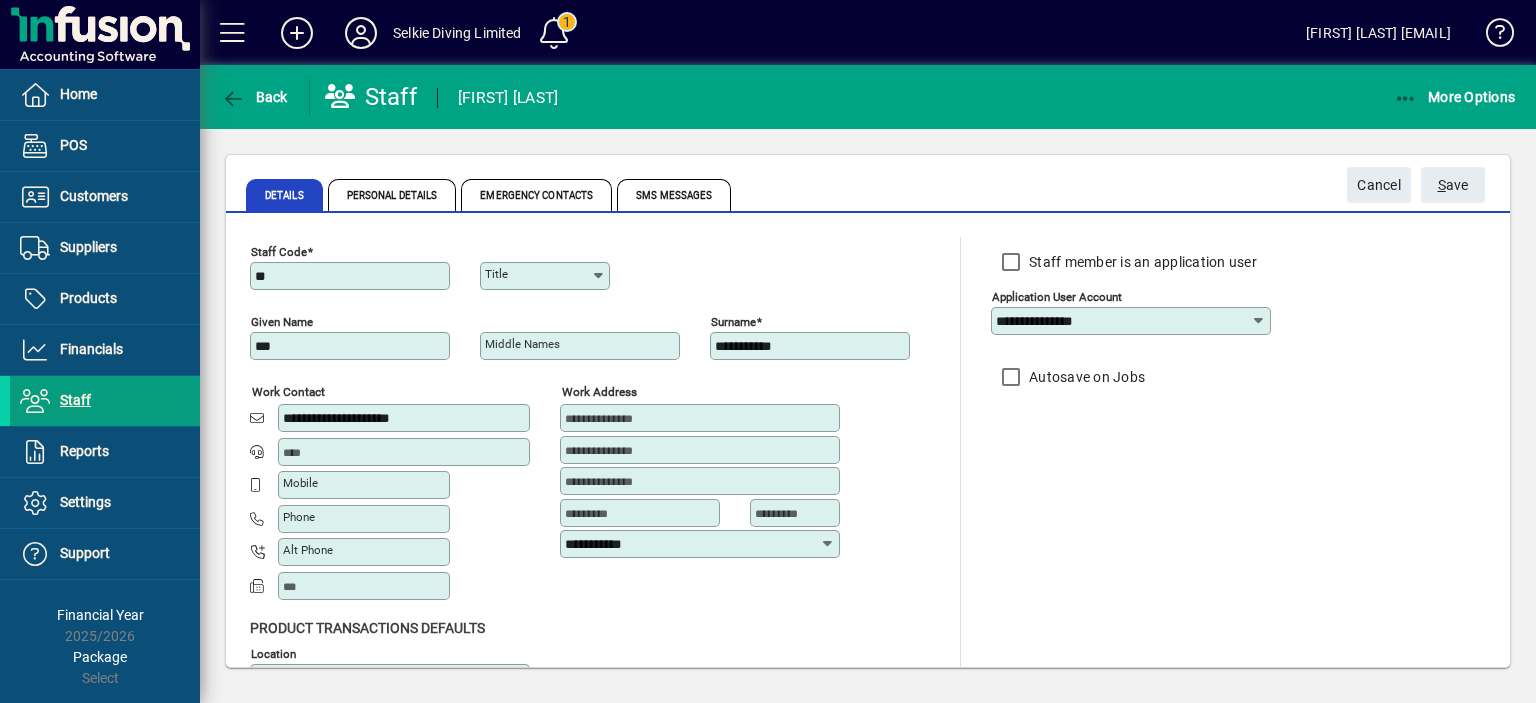 click on "Staff Code **" 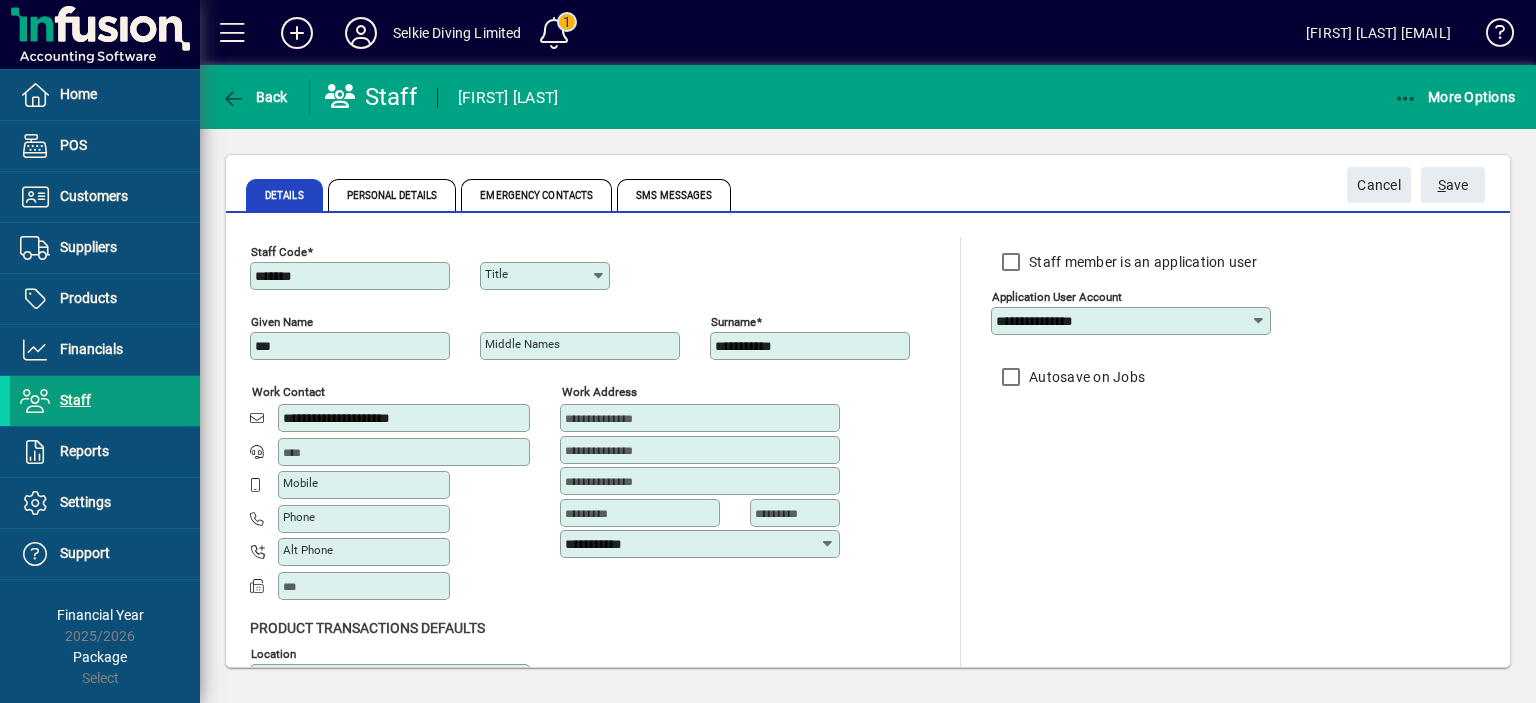 type on "*******" 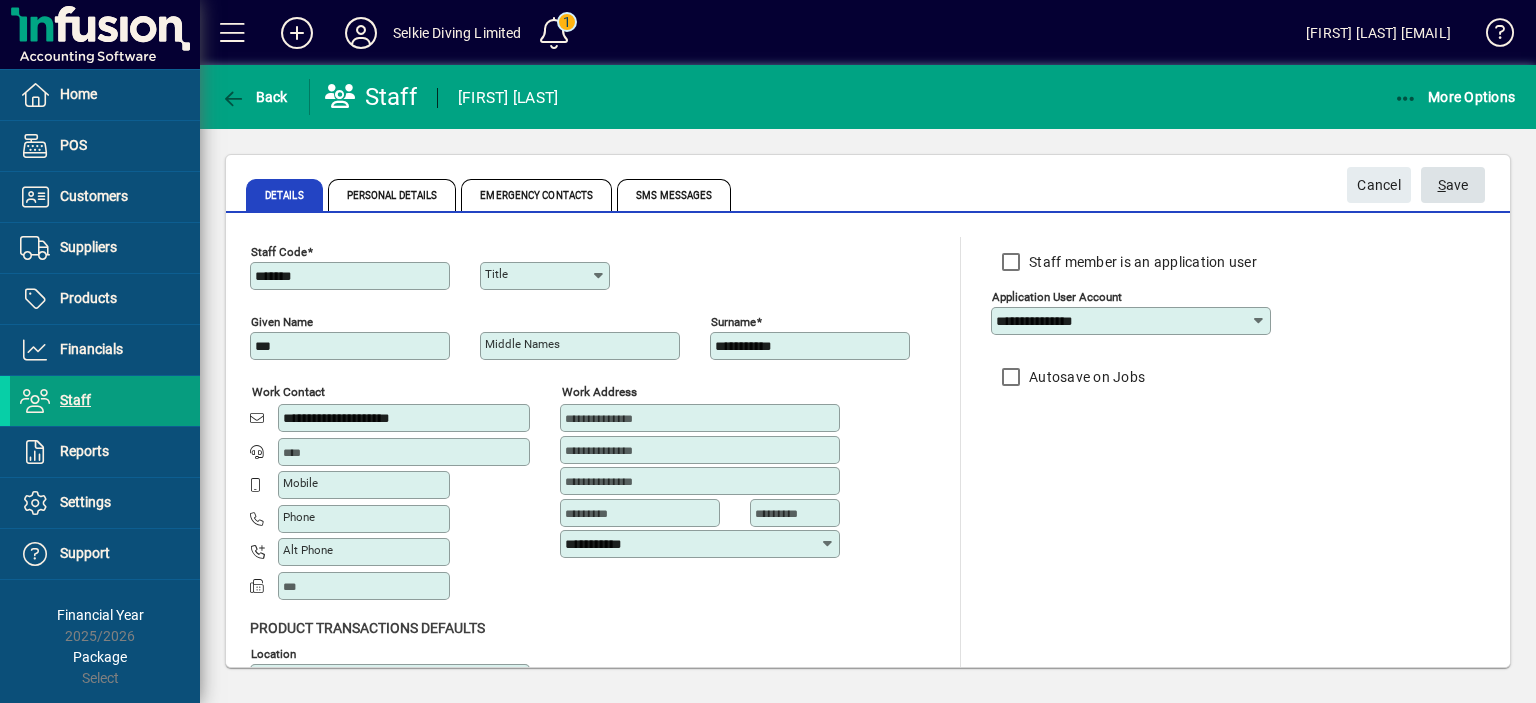 click on "S ave" 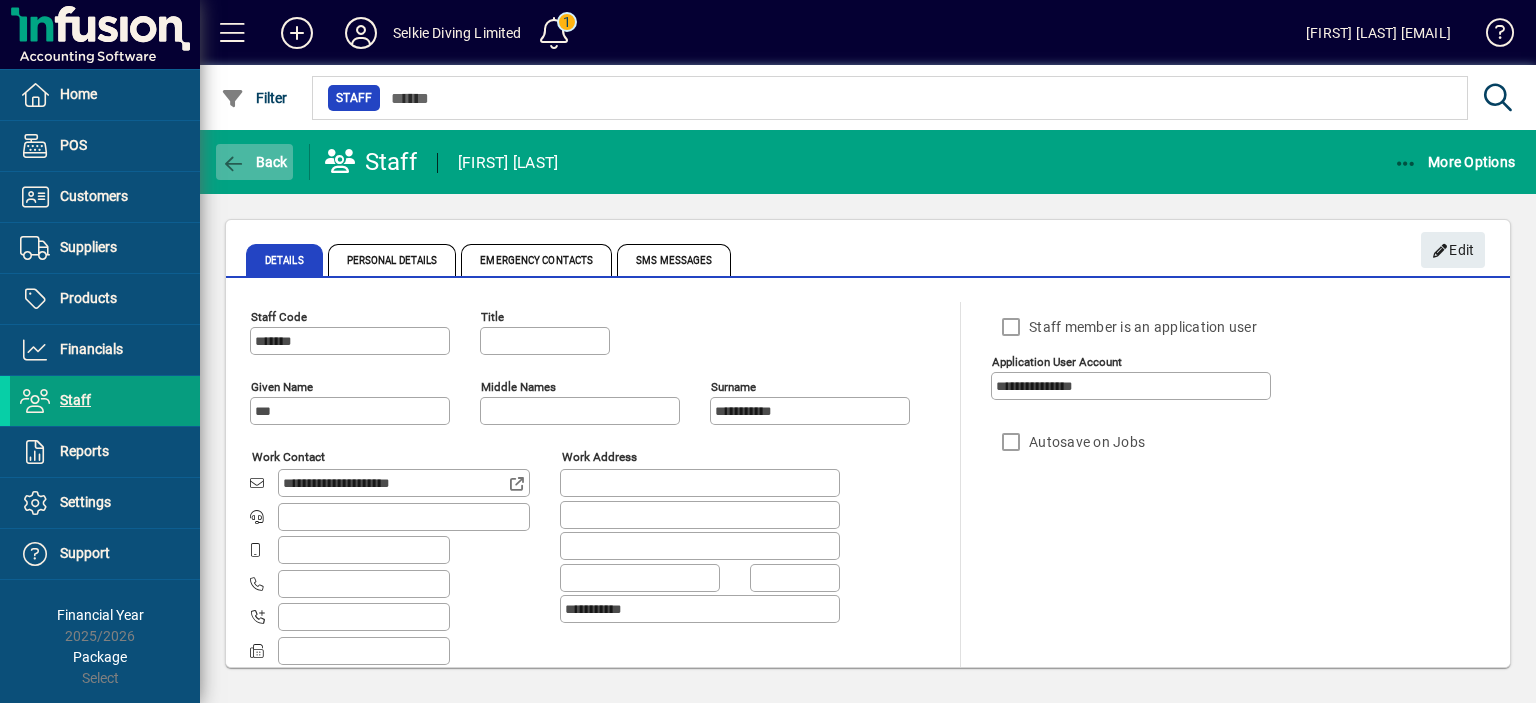 click 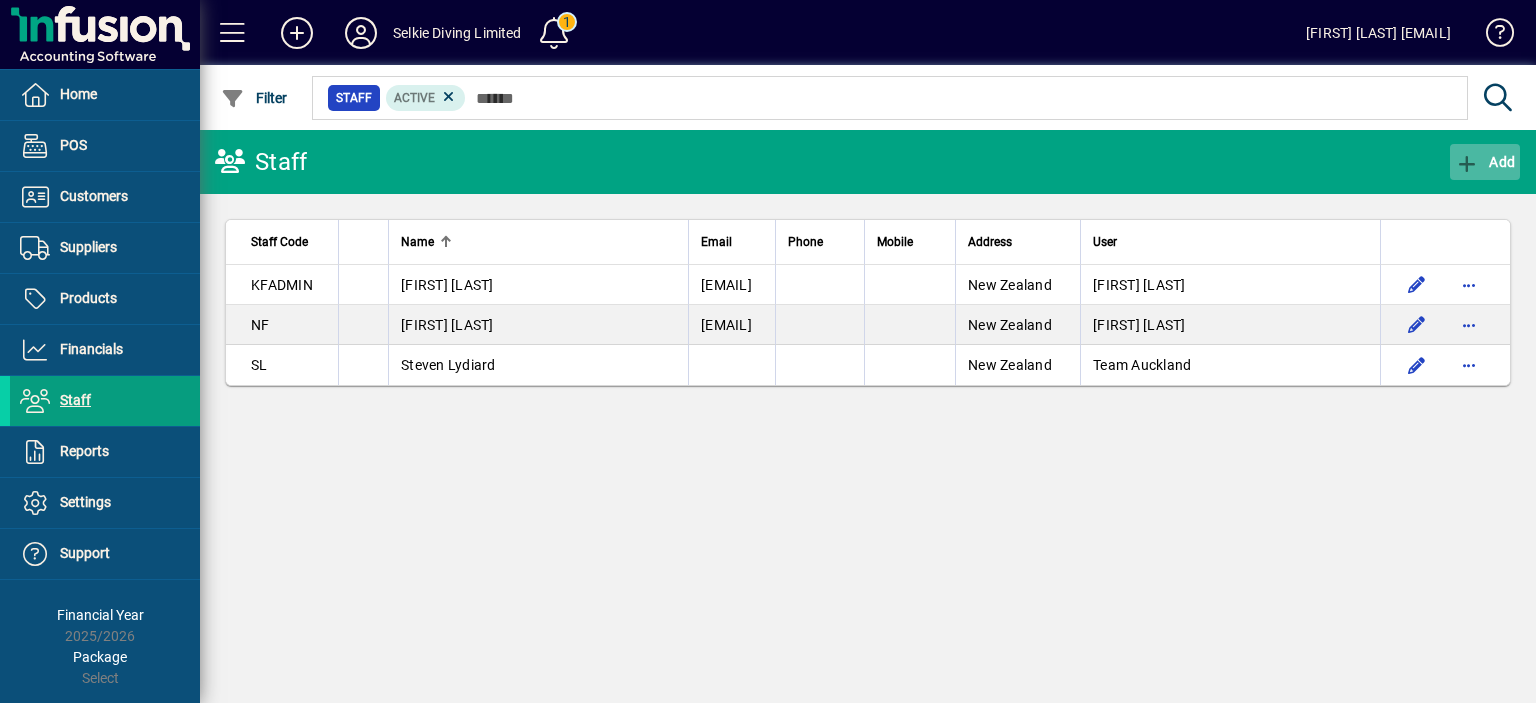 click 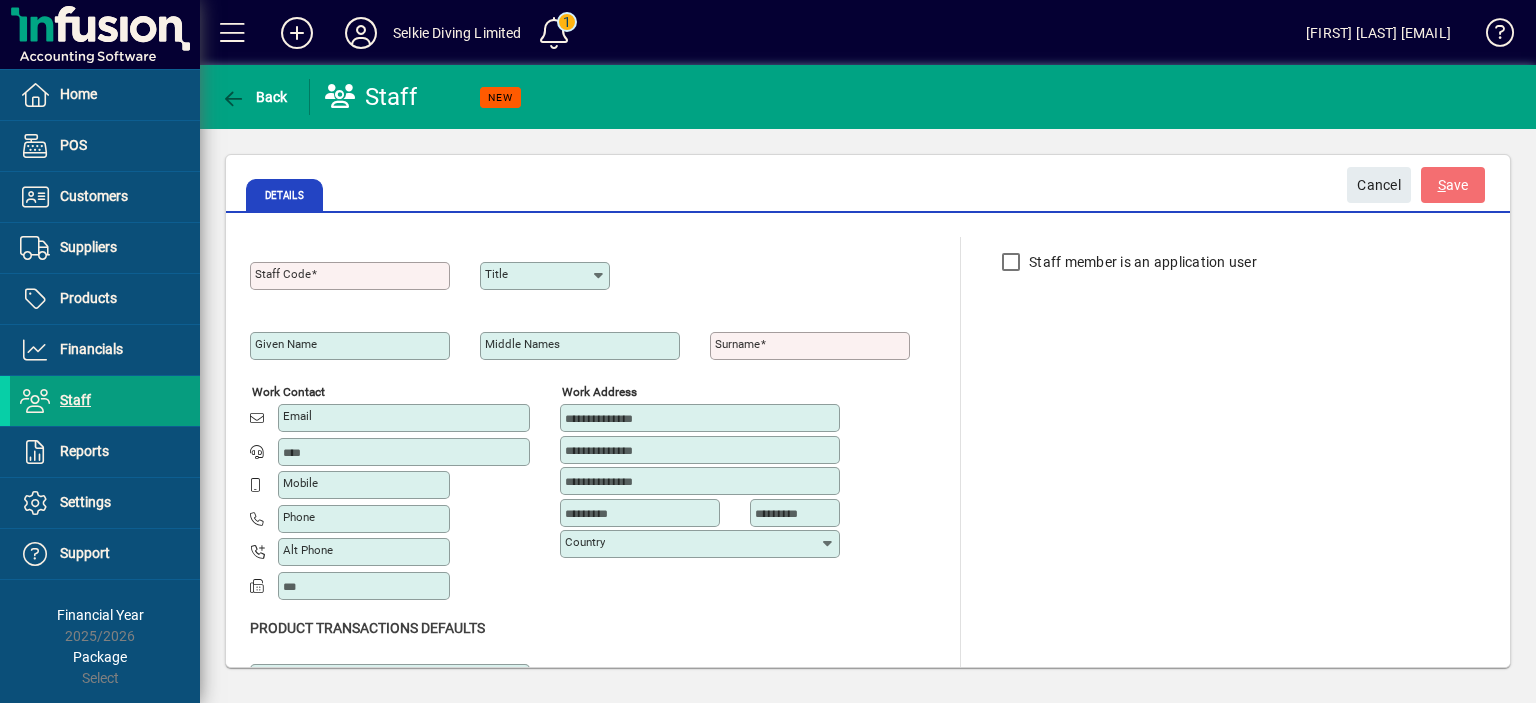 type on "**********" 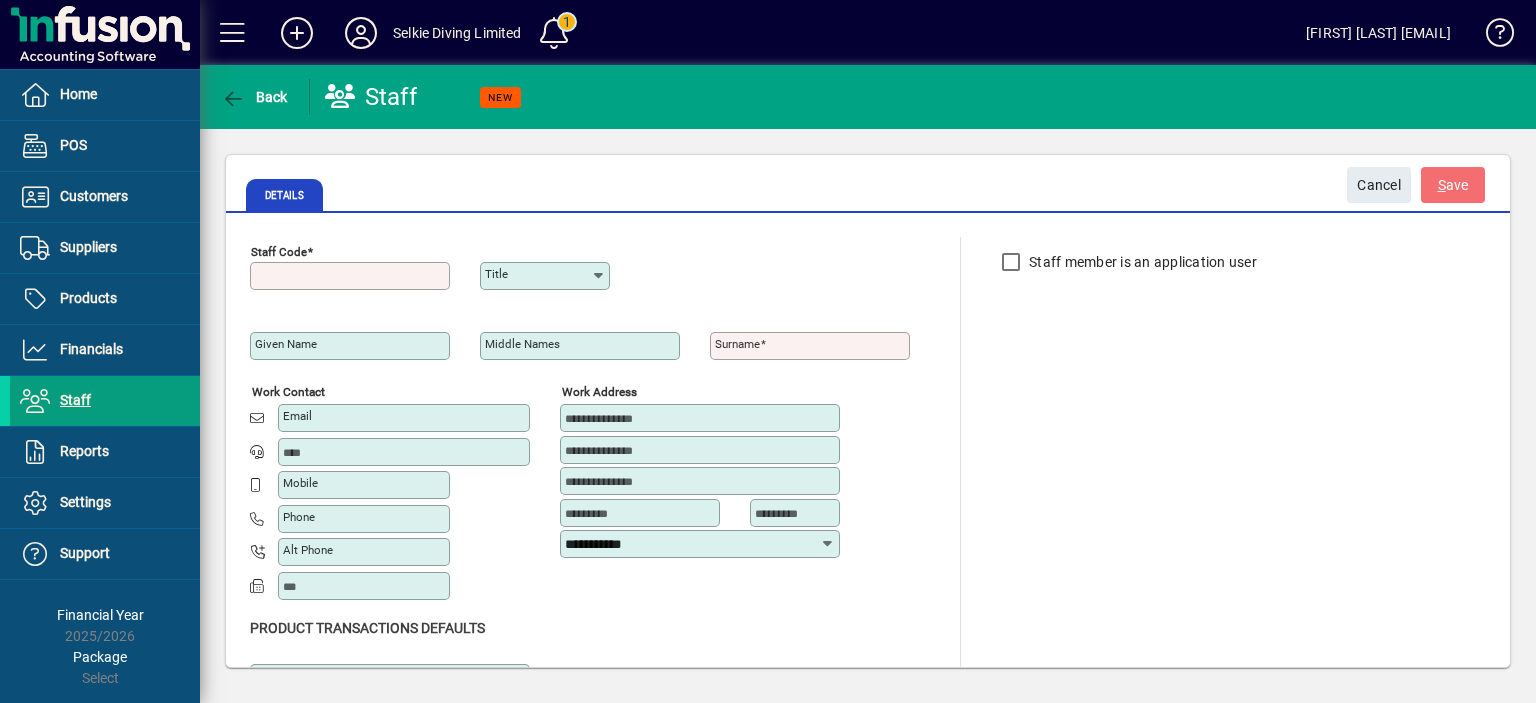 click on "Staff Code" at bounding box center (352, 276) 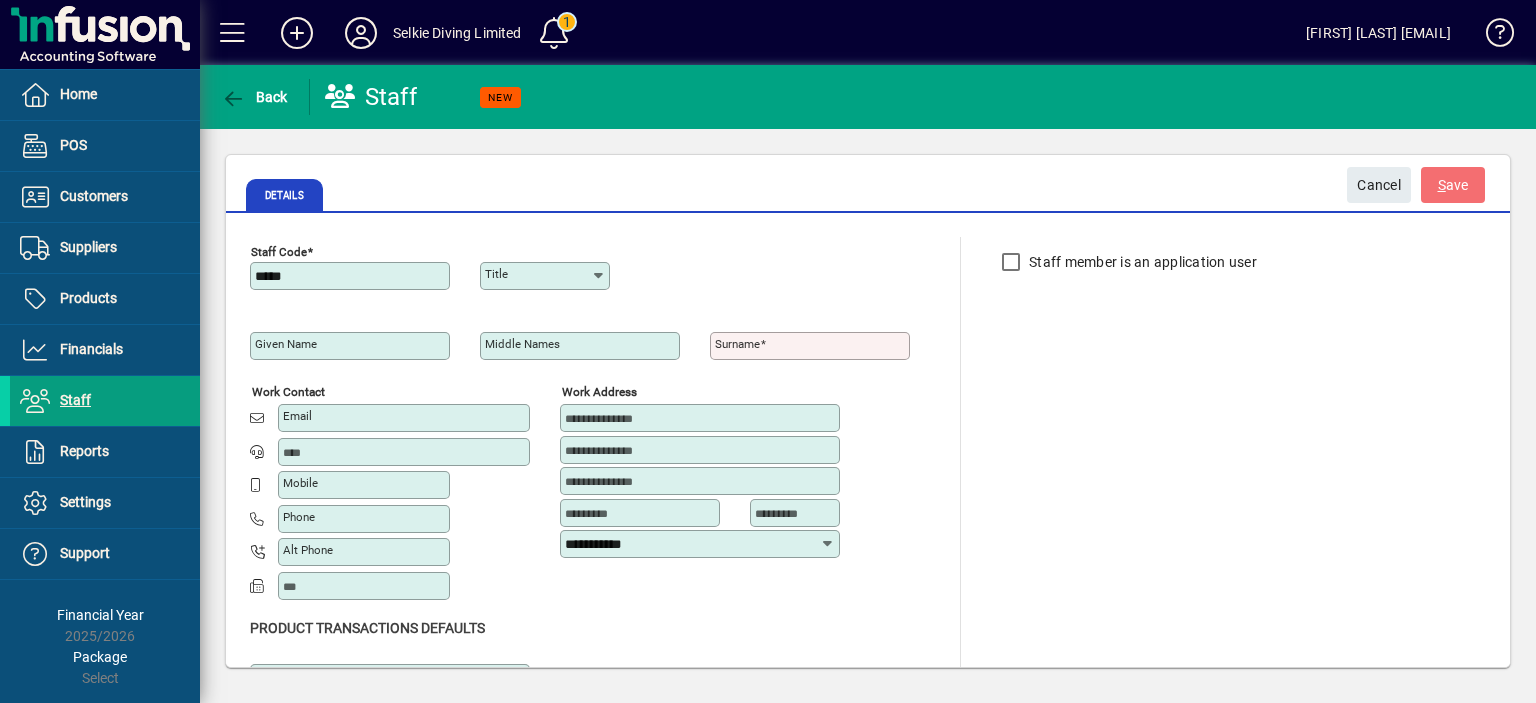 type on "*****" 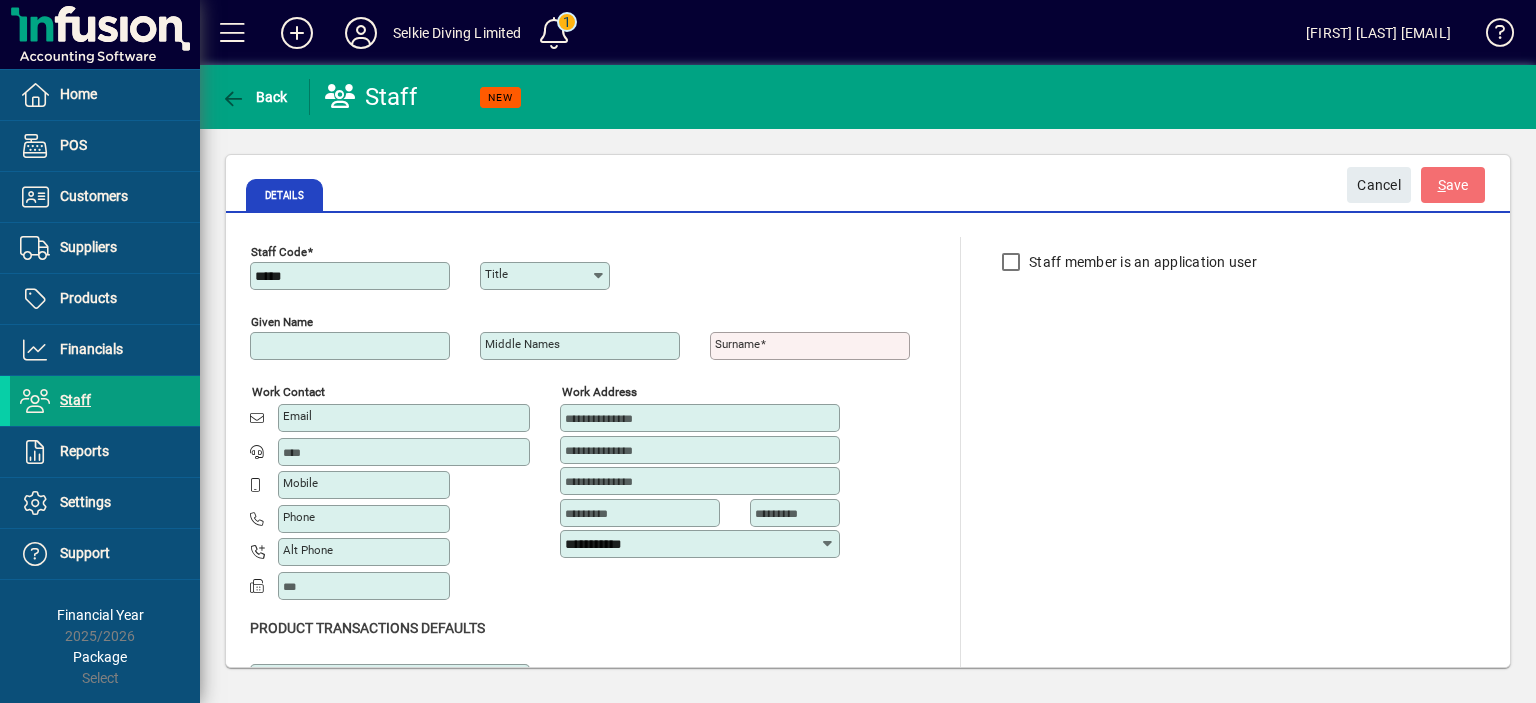 click on "Given name" at bounding box center (352, 346) 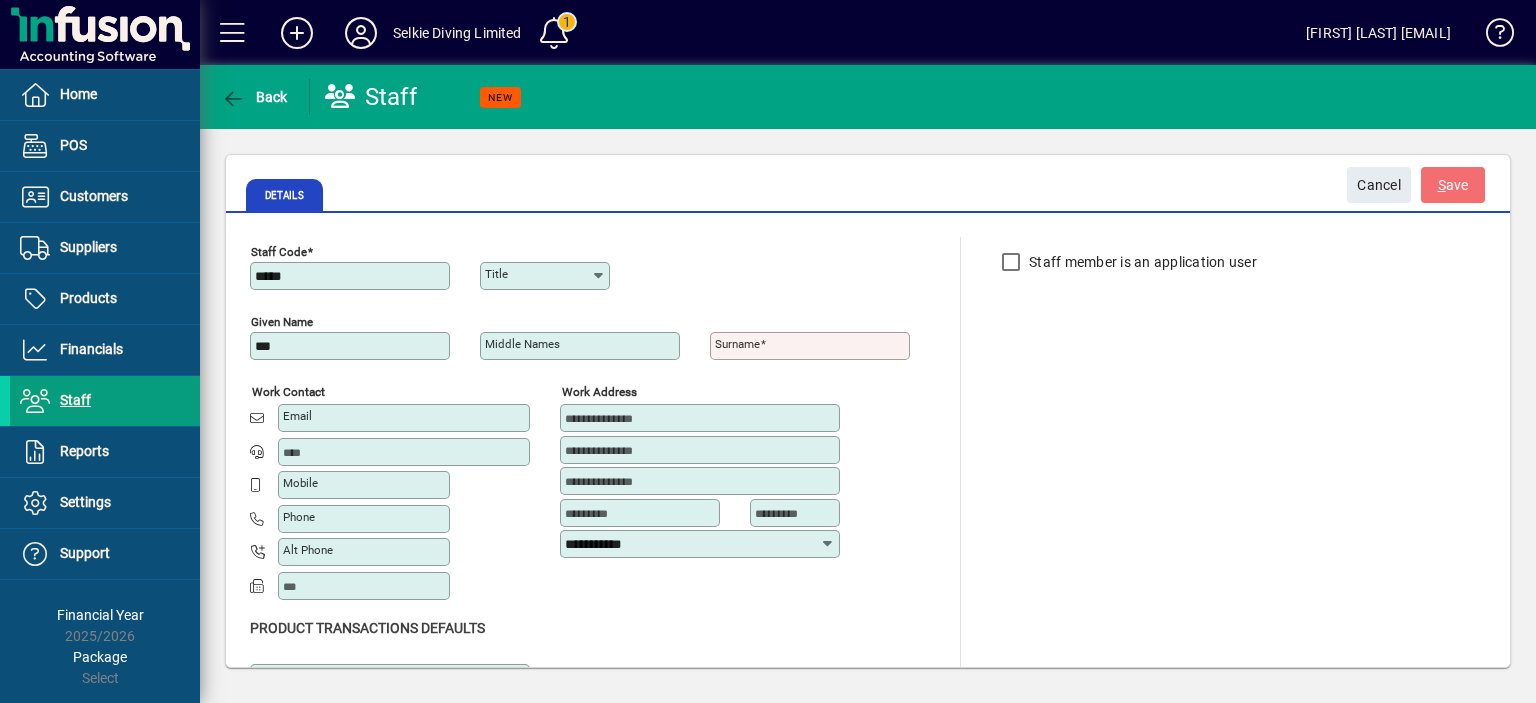 type on "***" 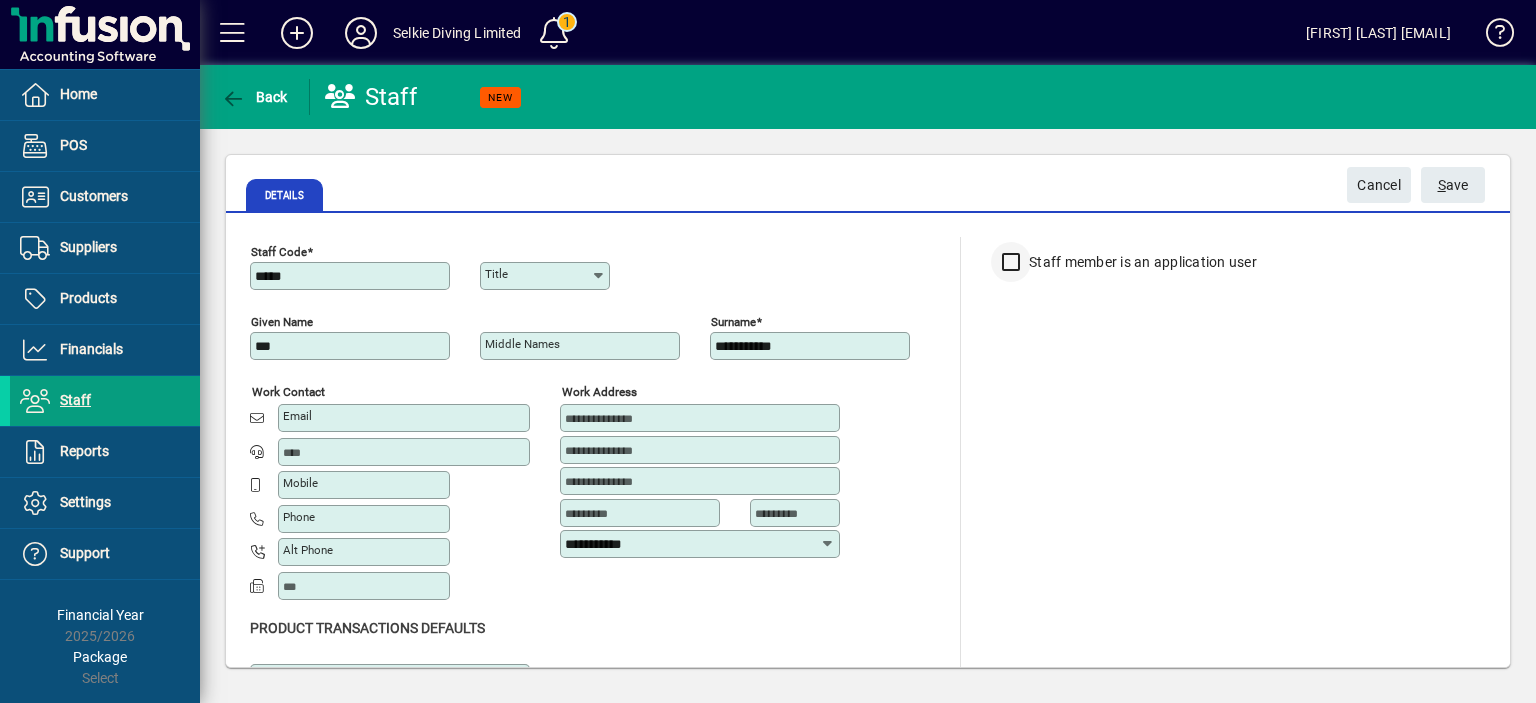 type on "**********" 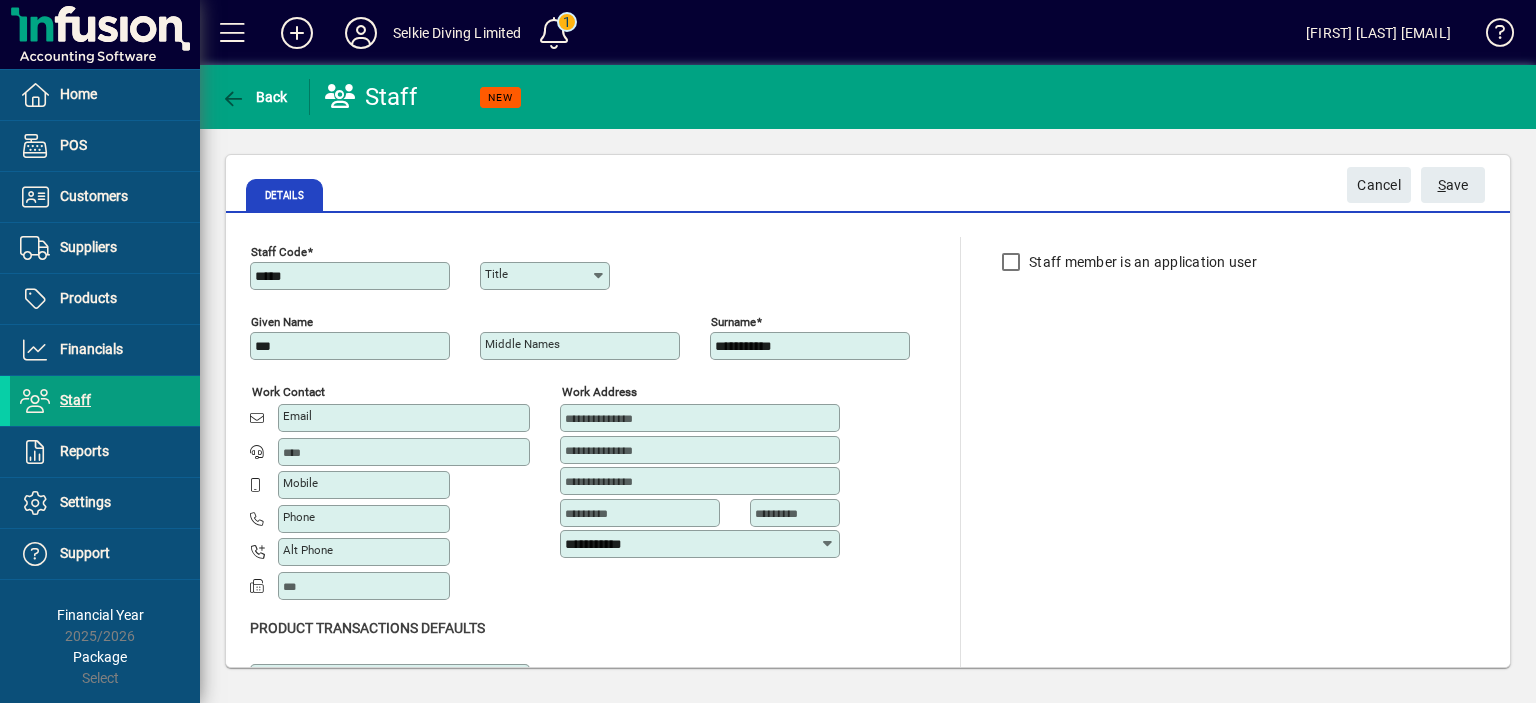 drag, startPoint x: 992, startPoint y: 283, endPoint x: 977, endPoint y: 279, distance: 15.524175 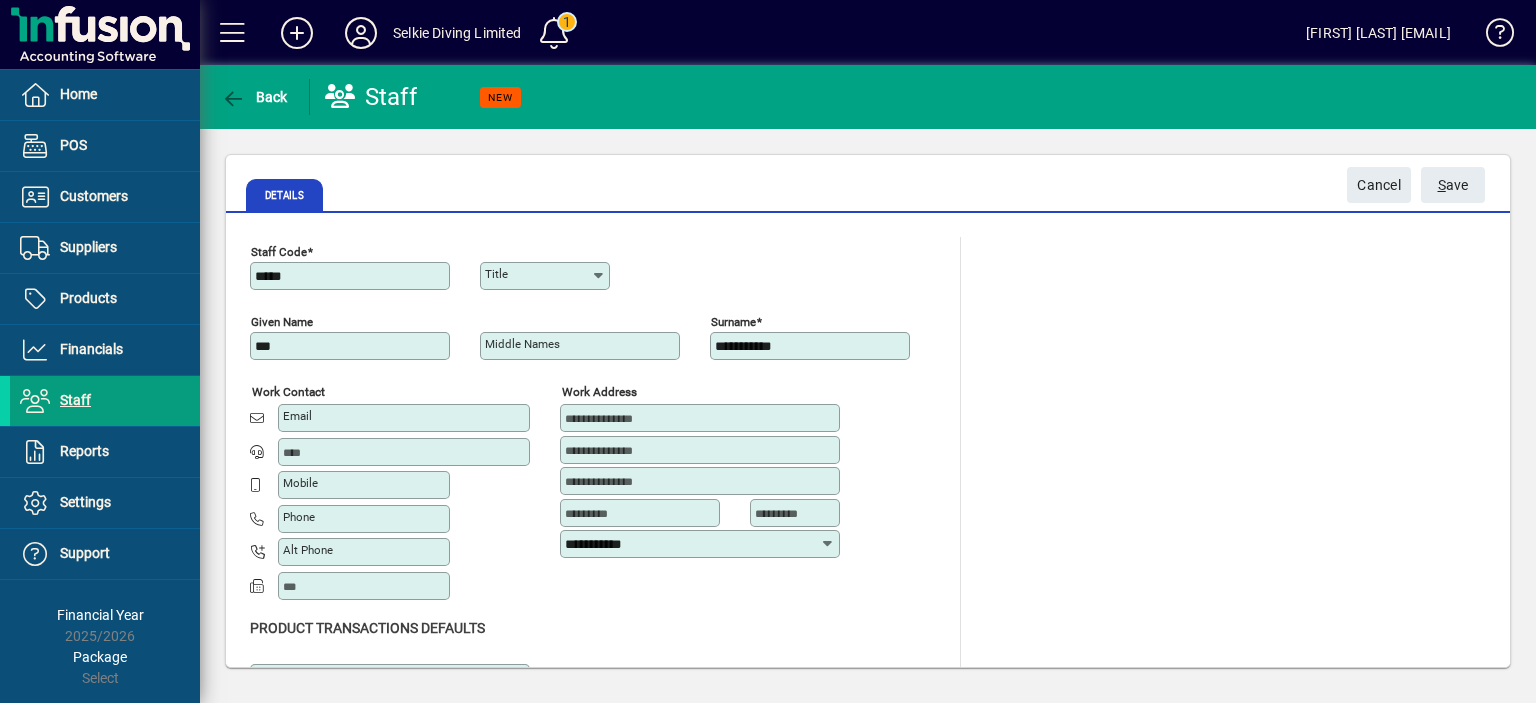drag, startPoint x: 1378, startPoint y: 193, endPoint x: 1389, endPoint y: 192, distance: 11.045361 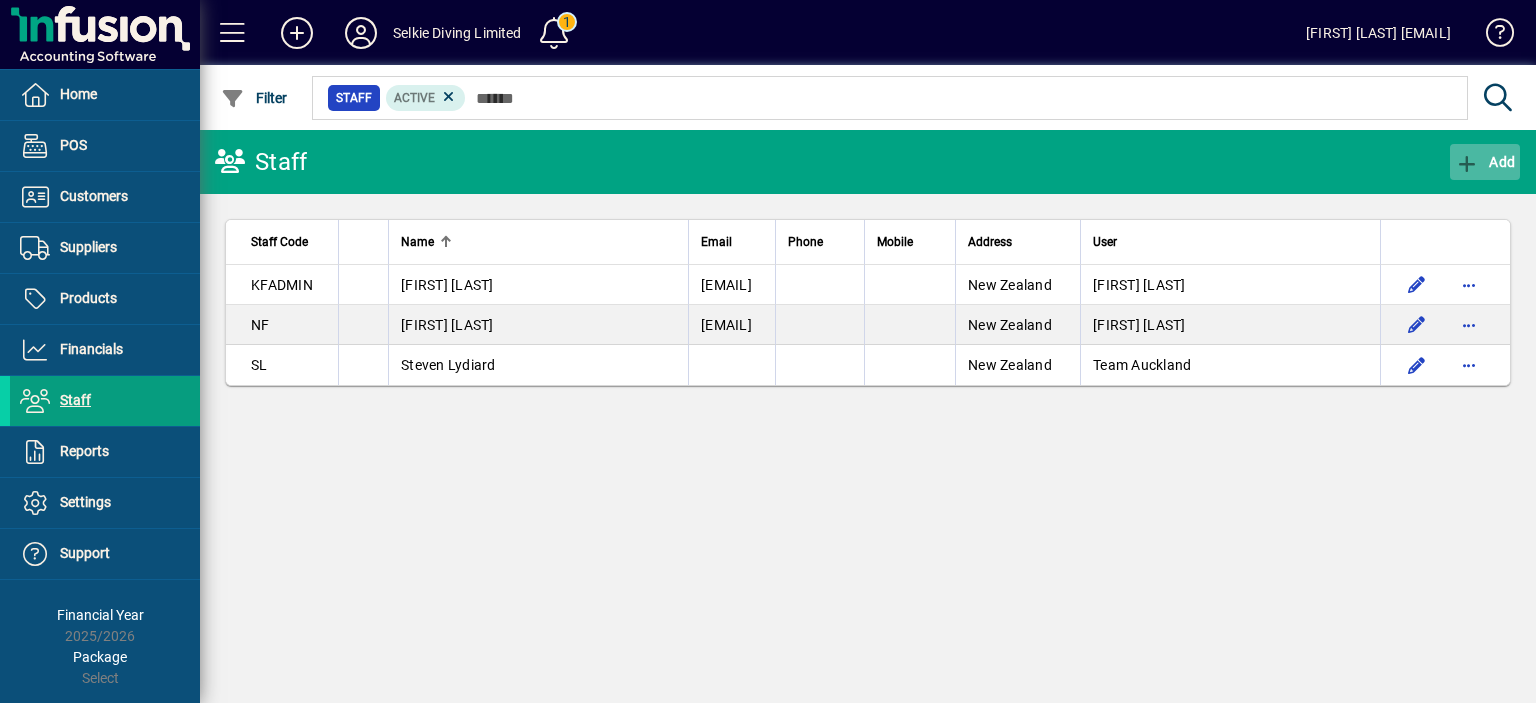 click on "Add" 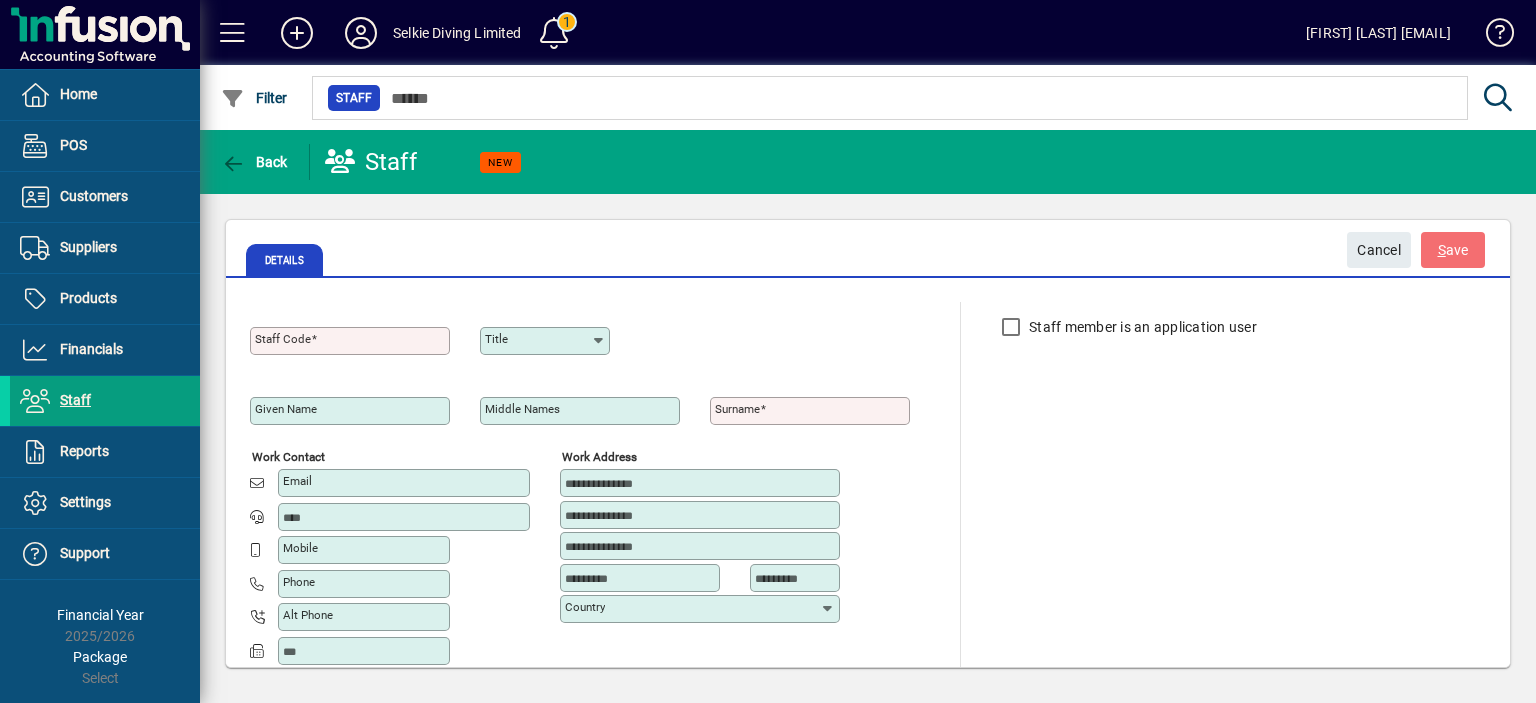 type on "**********" 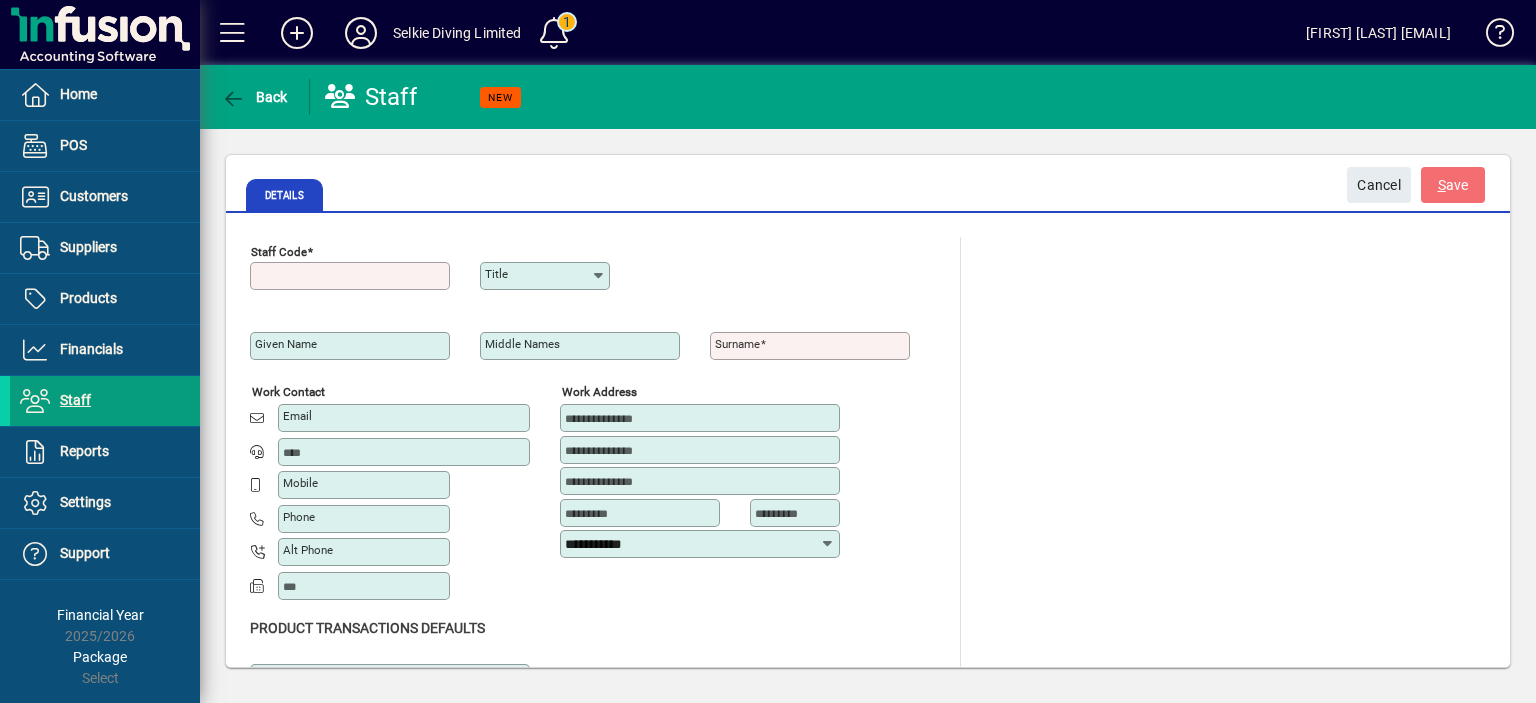 click on "Staff Code" at bounding box center (352, 276) 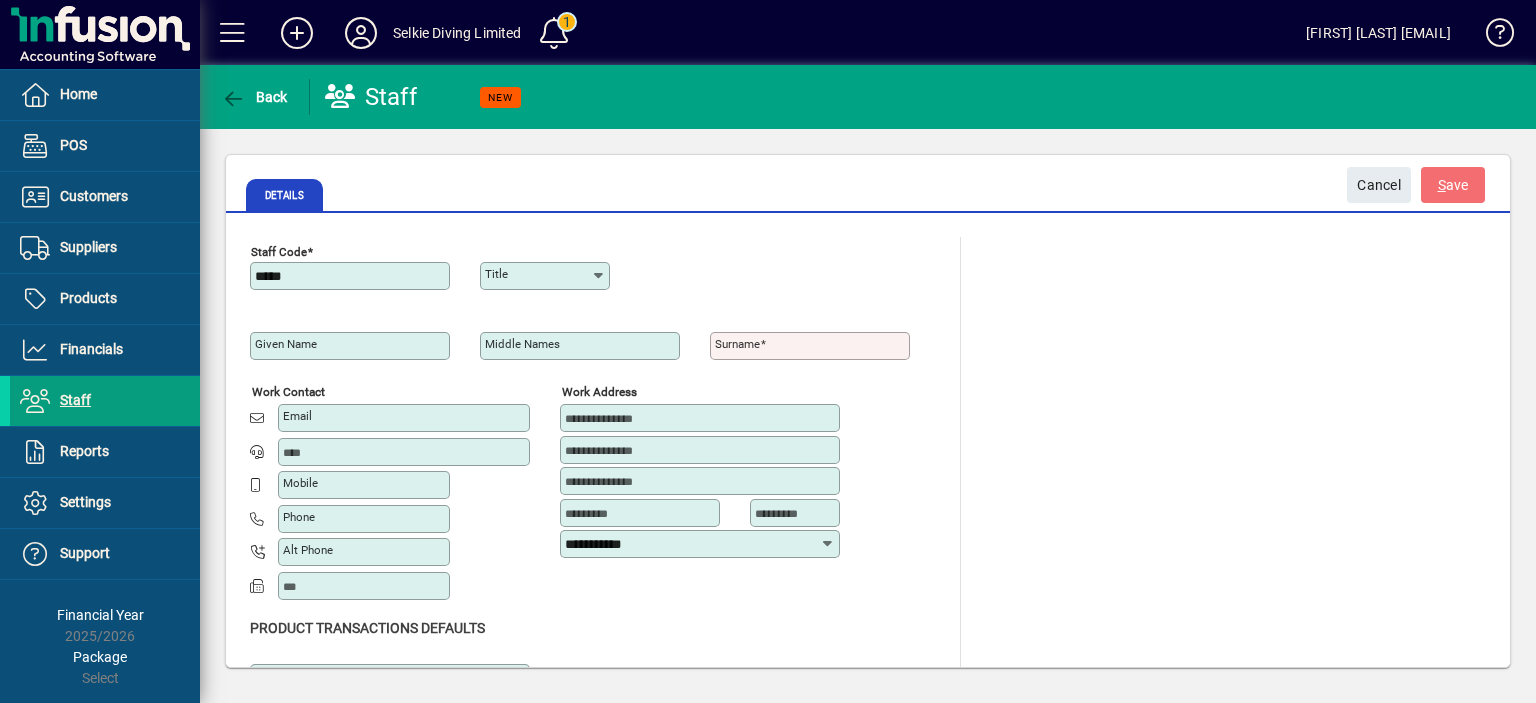 type on "*****" 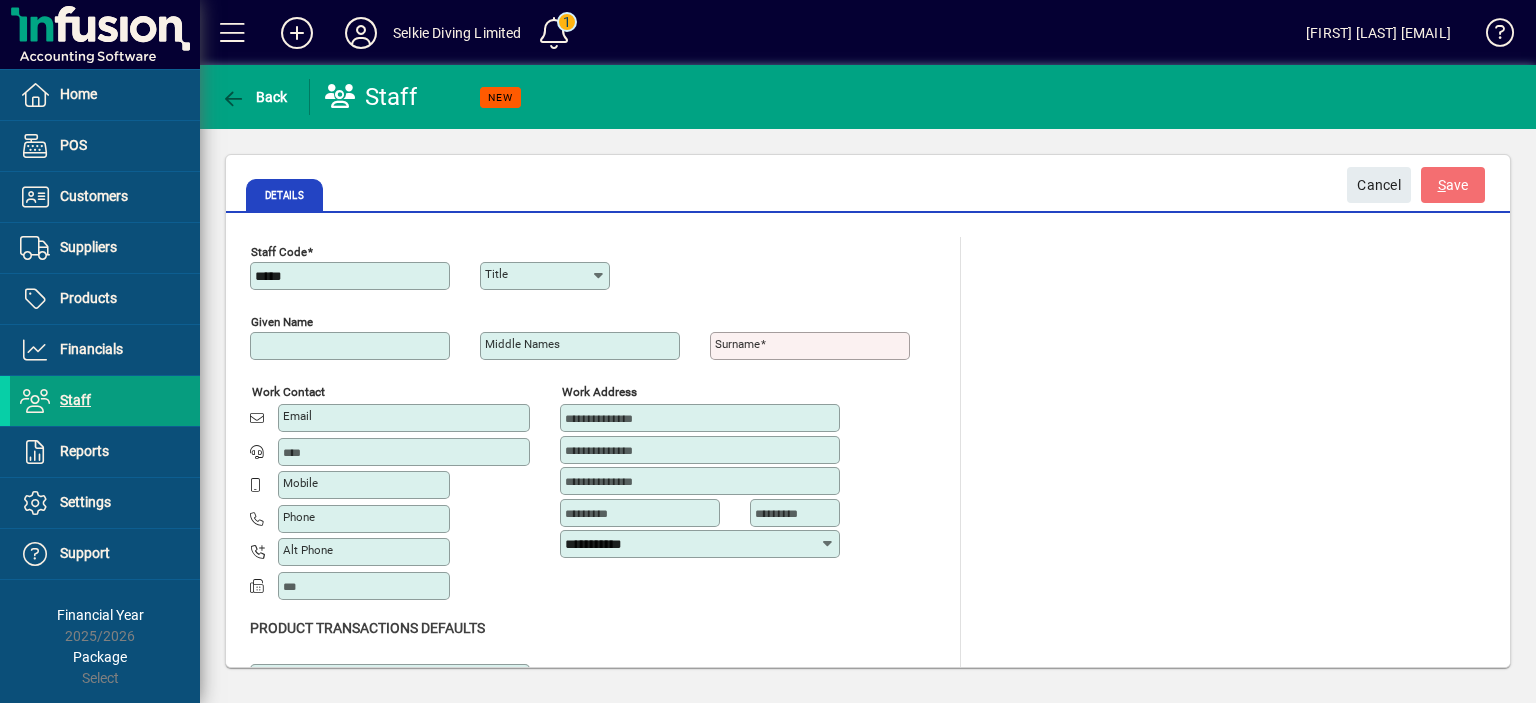 click on "Given name" at bounding box center [352, 346] 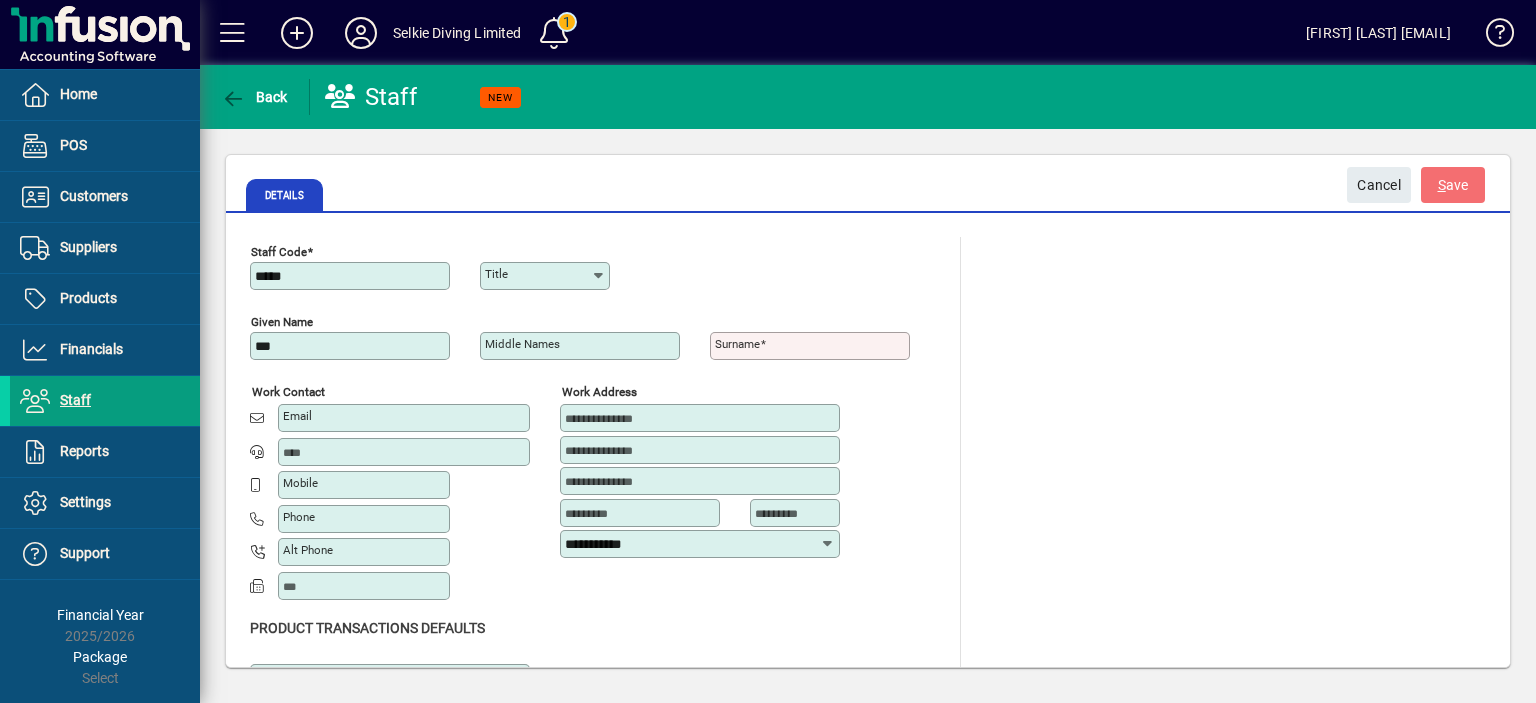 type on "***" 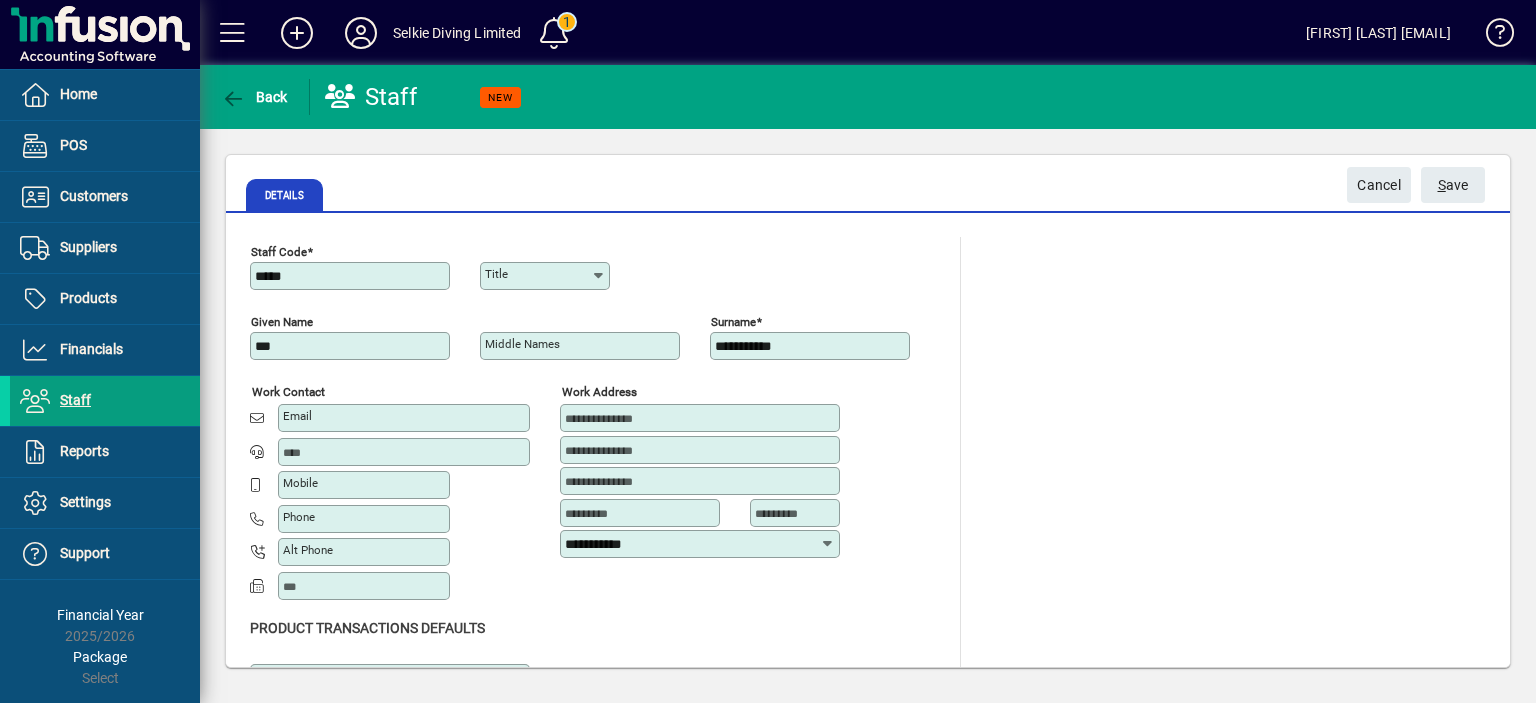 type on "**********" 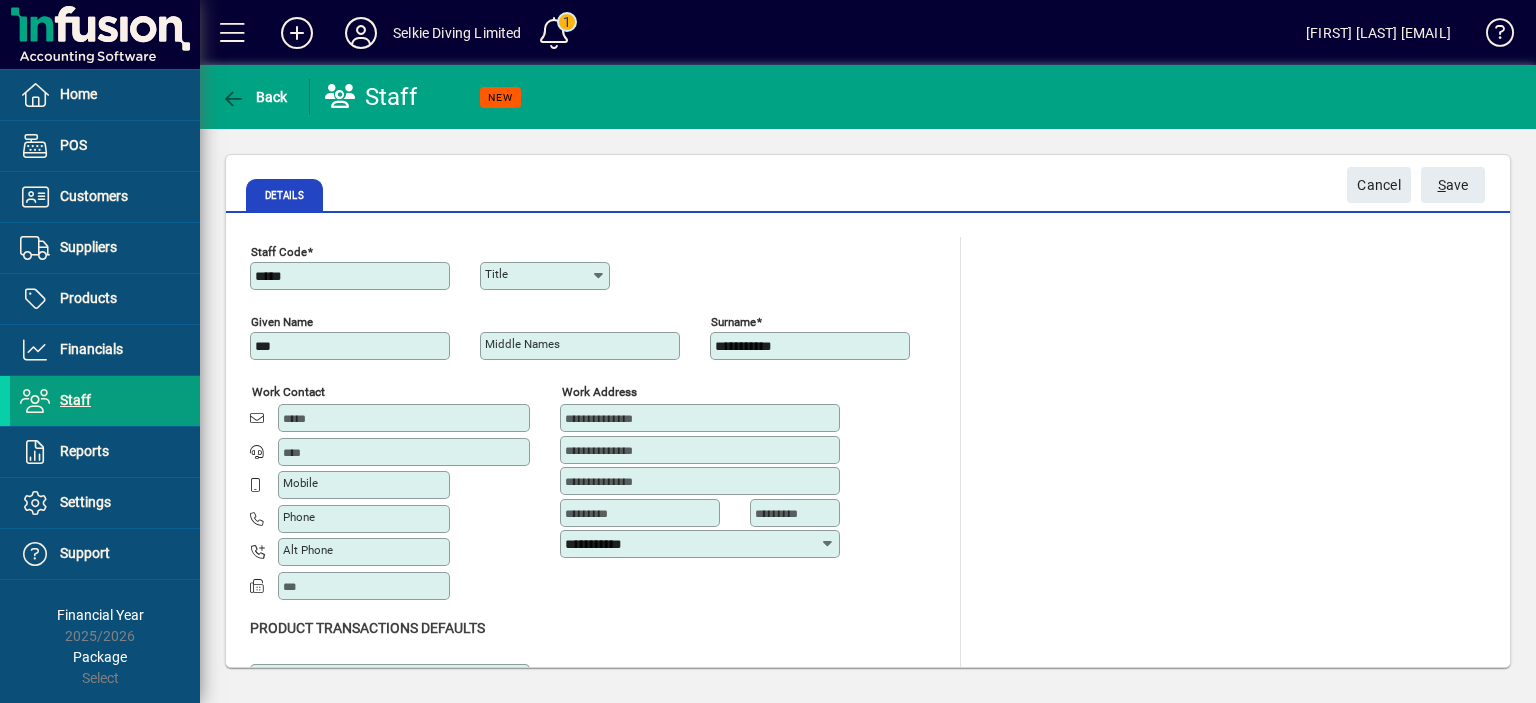 click on "Email" at bounding box center [406, 418] 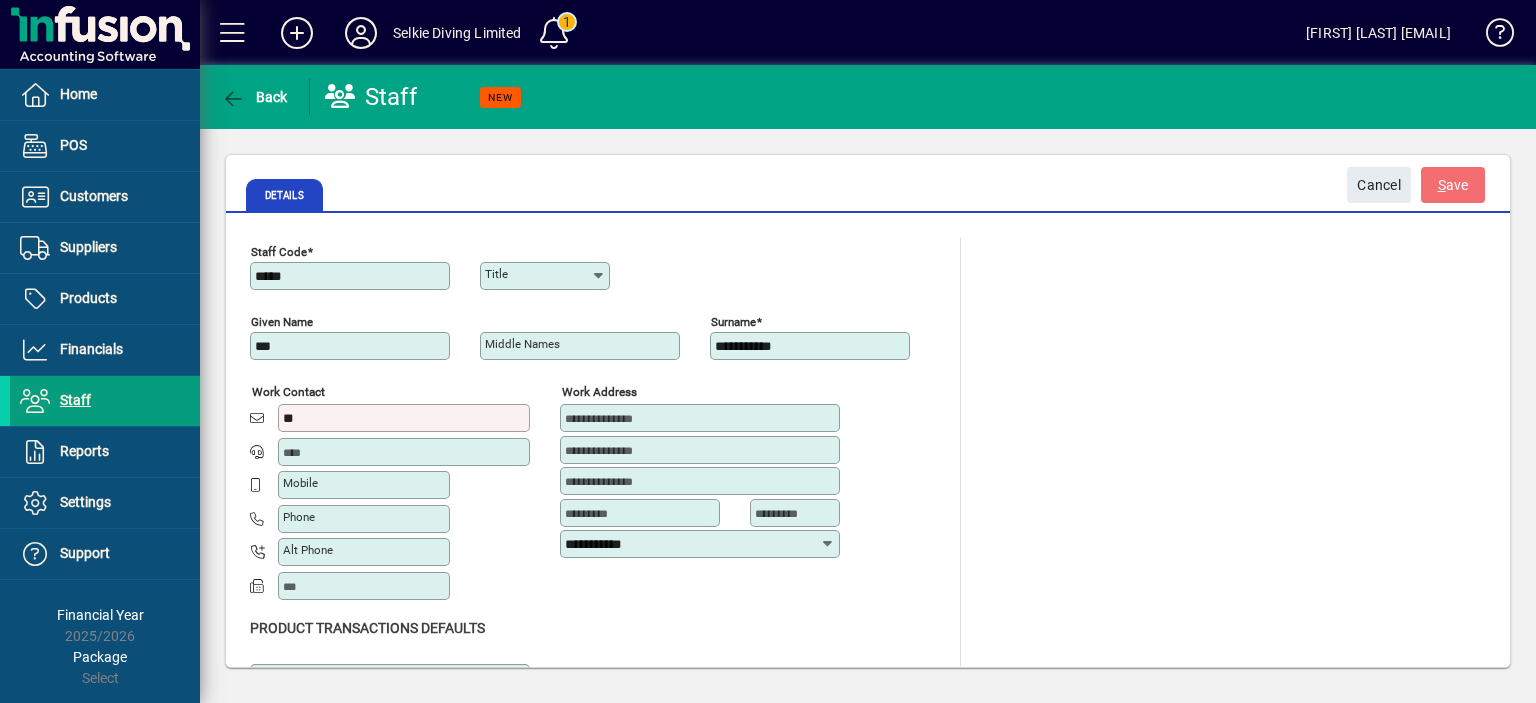 type on "*" 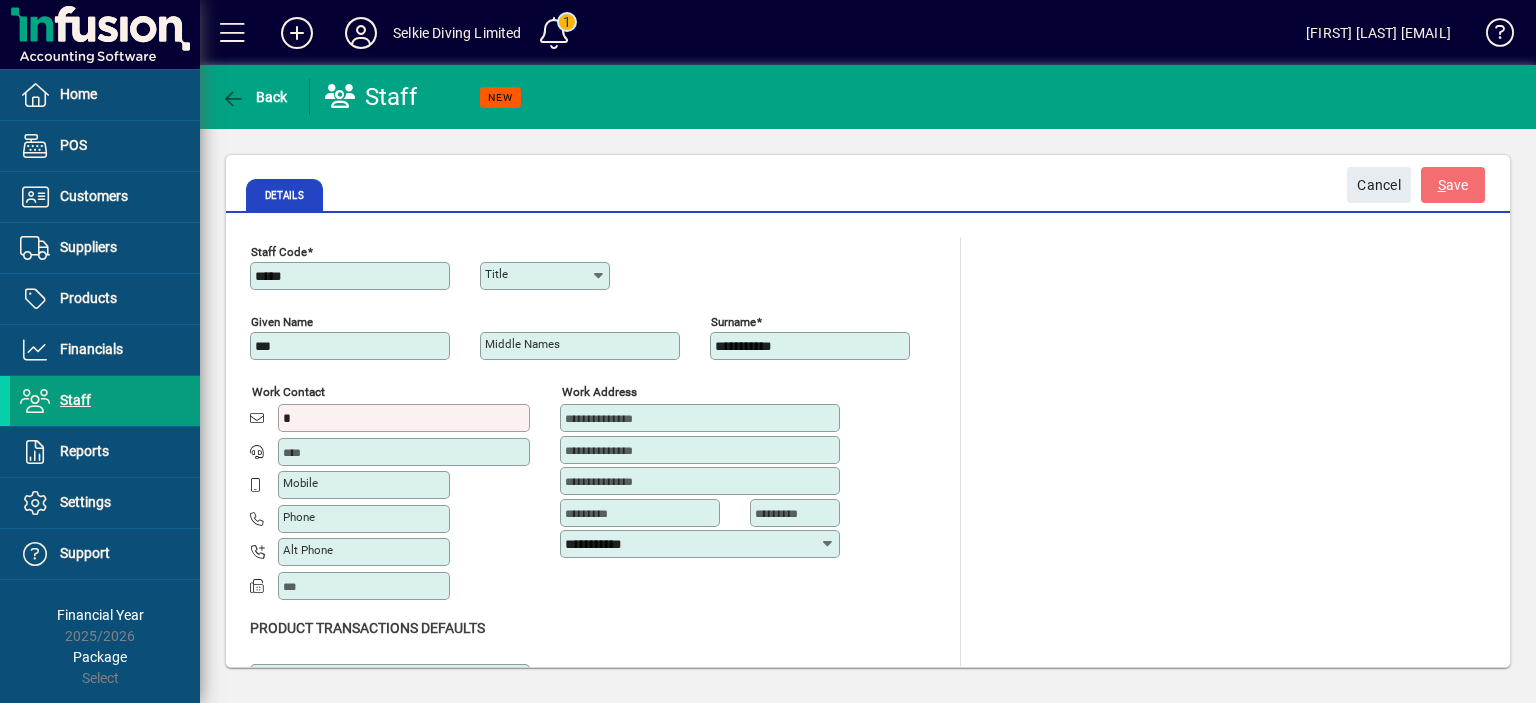 type 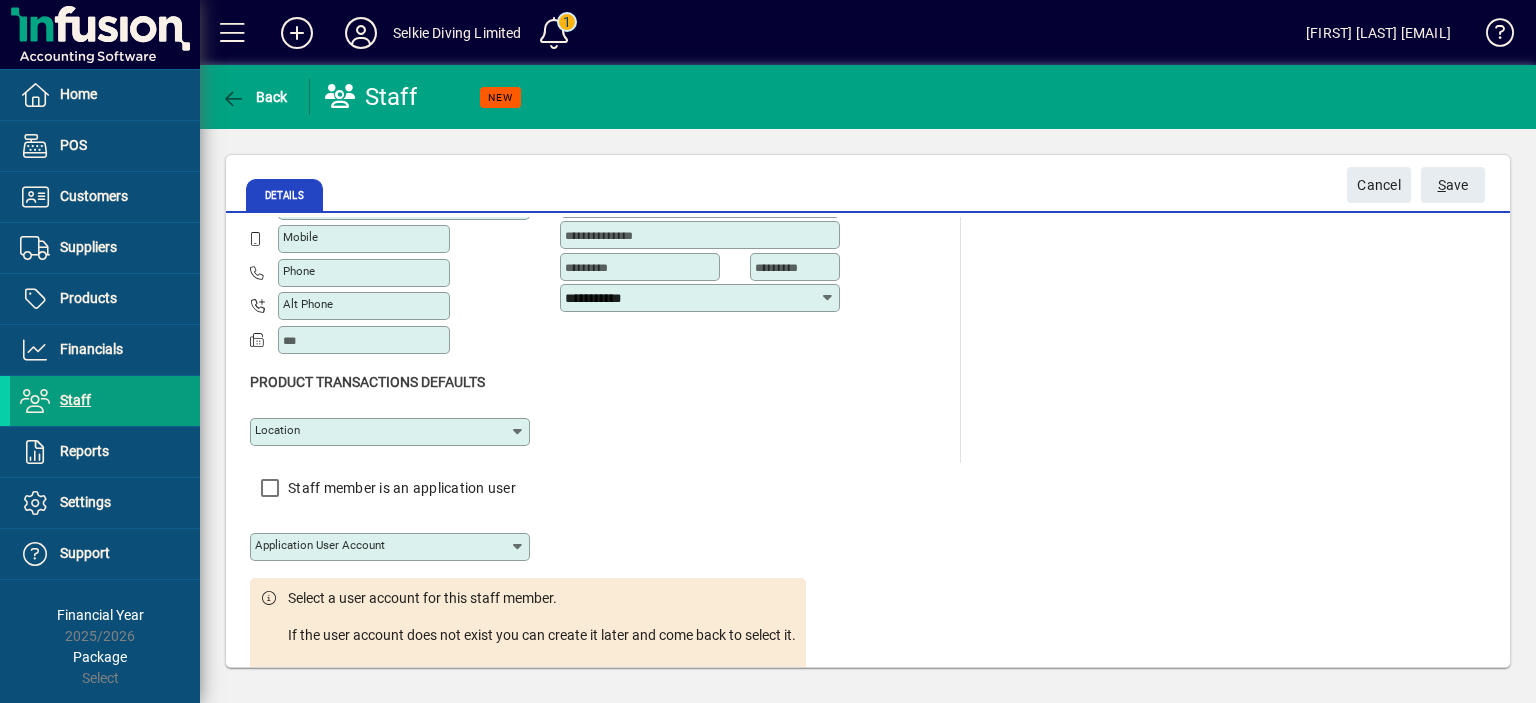 scroll, scrollTop: 260, scrollLeft: 0, axis: vertical 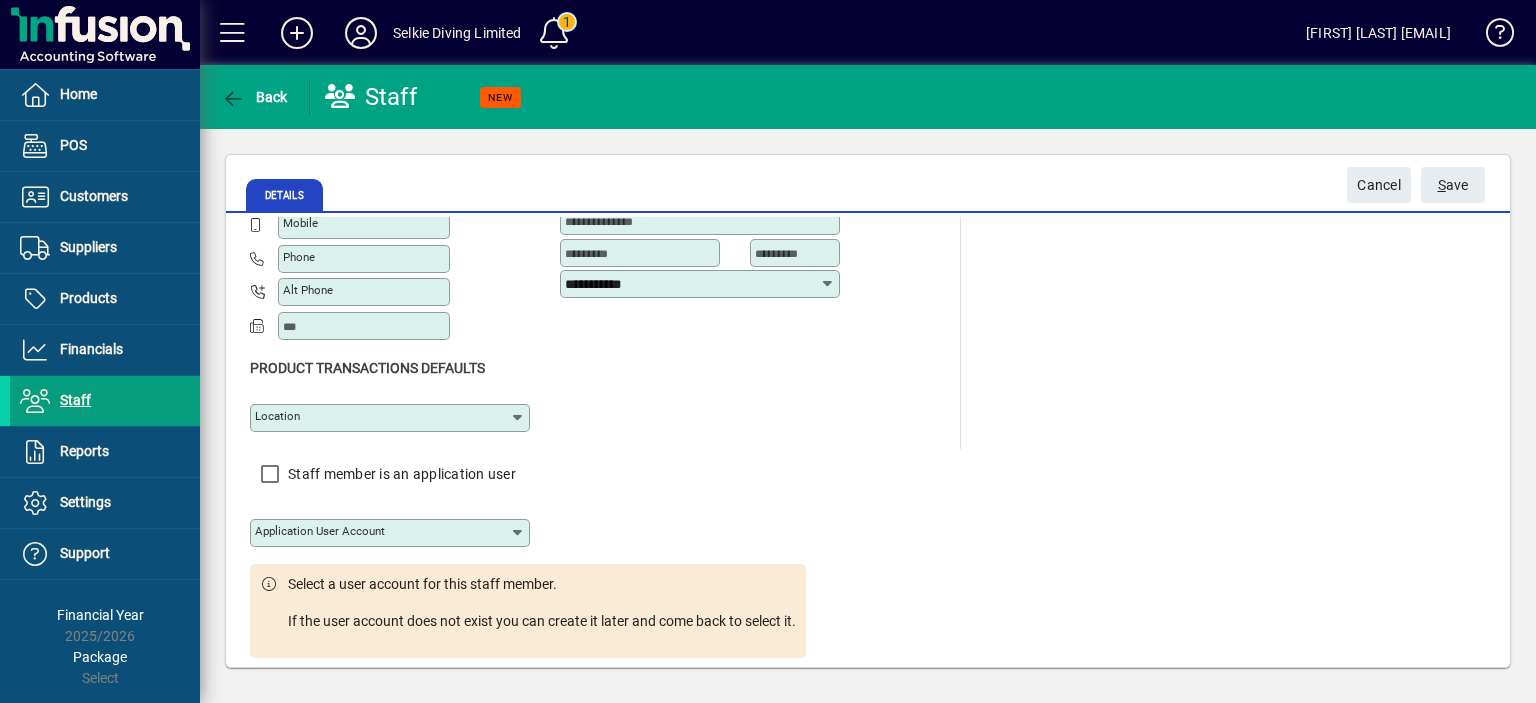 click 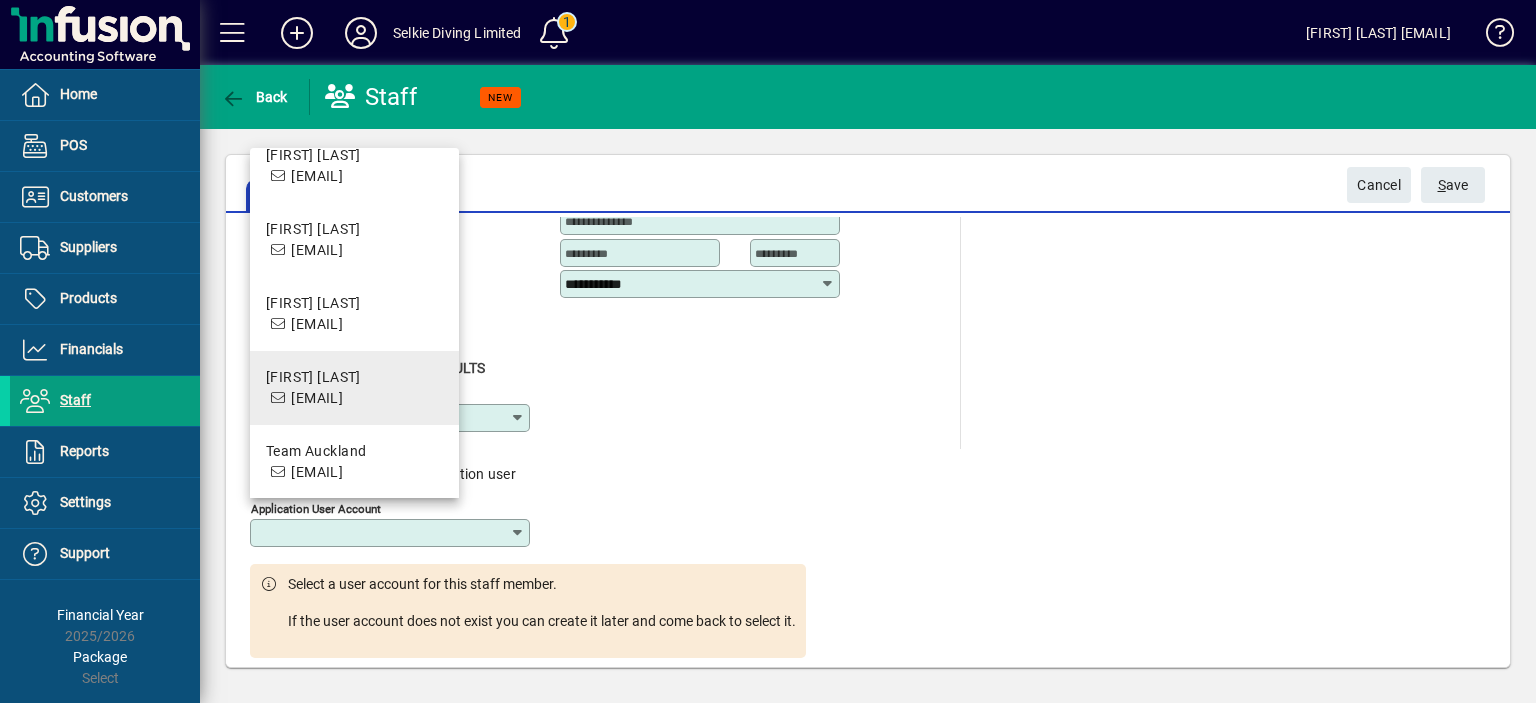 scroll, scrollTop: 225, scrollLeft: 0, axis: vertical 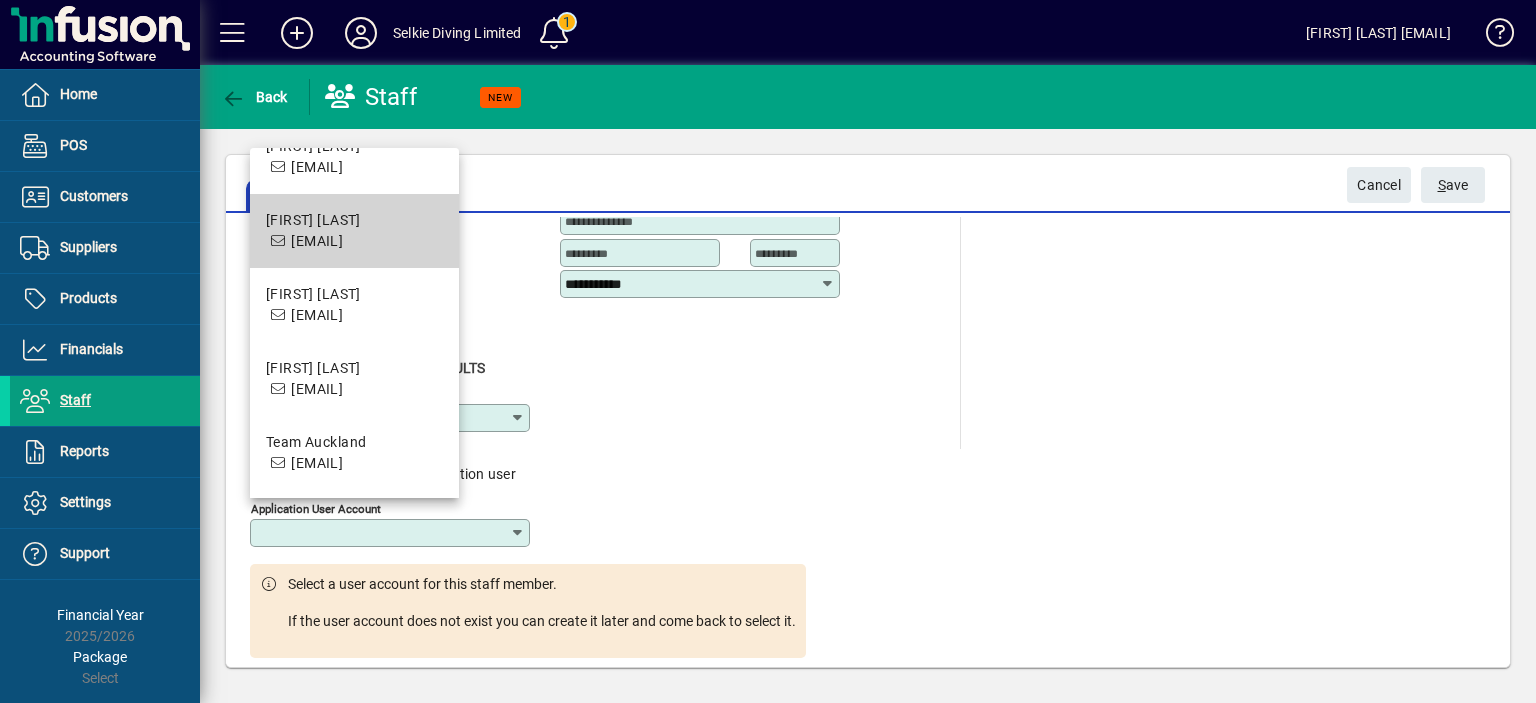 click on "[EMAIL]" at bounding box center [317, 241] 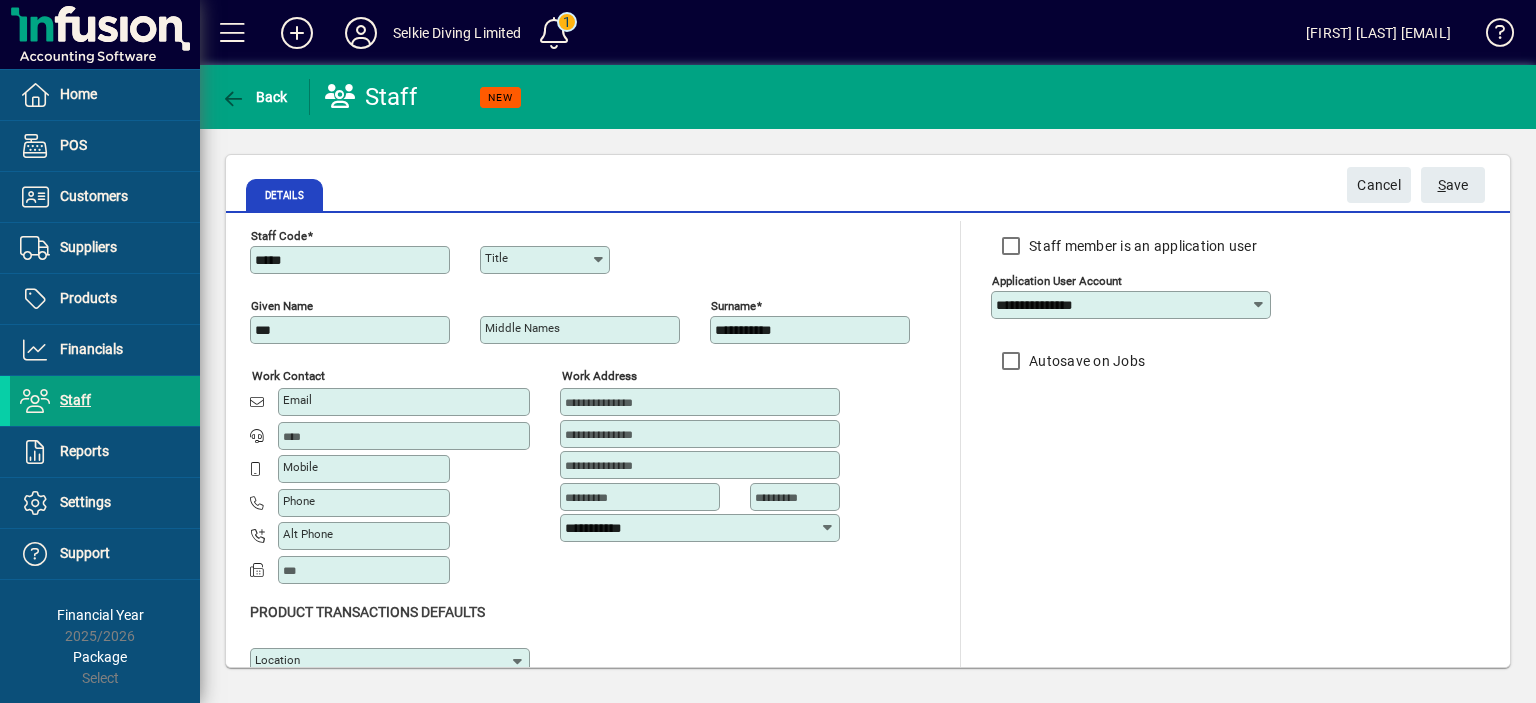 scroll, scrollTop: 0, scrollLeft: 0, axis: both 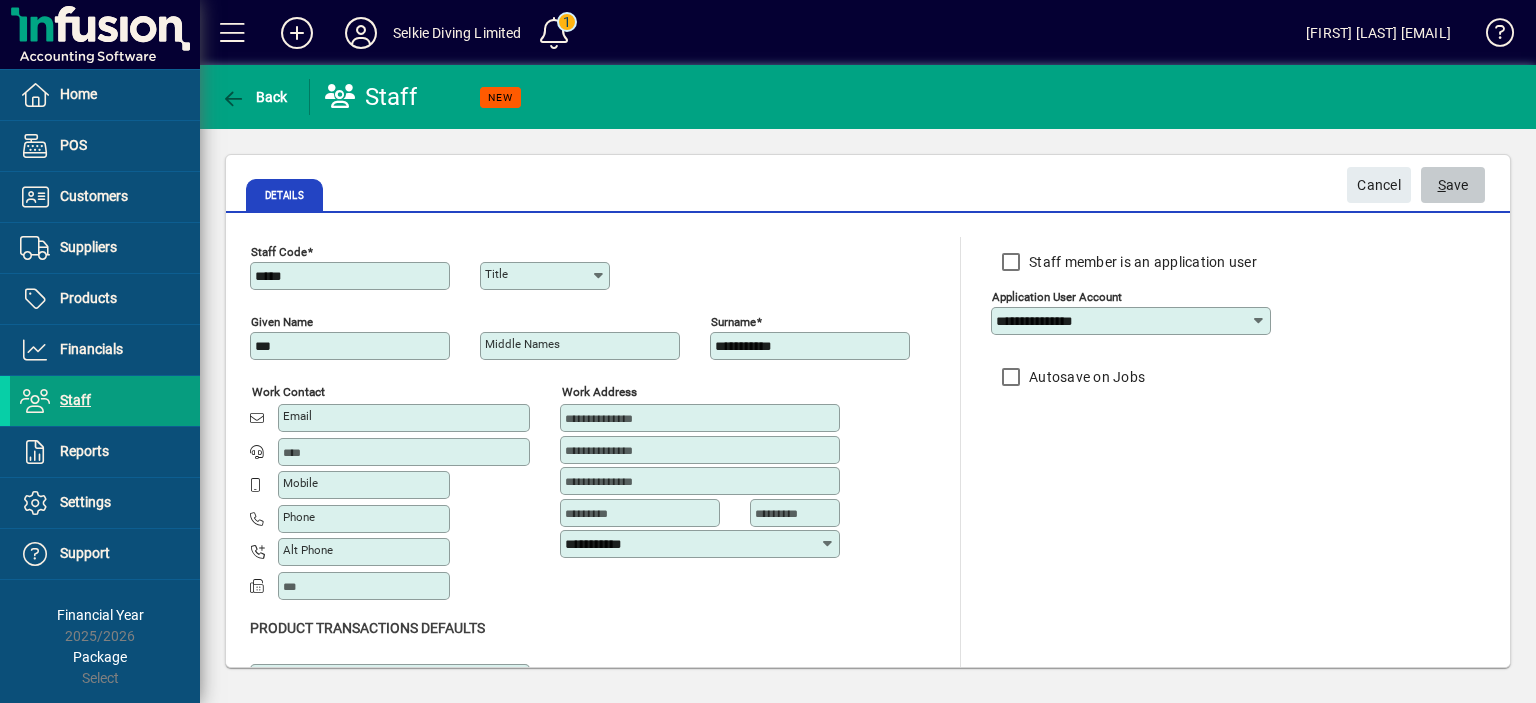 click on "S ave" 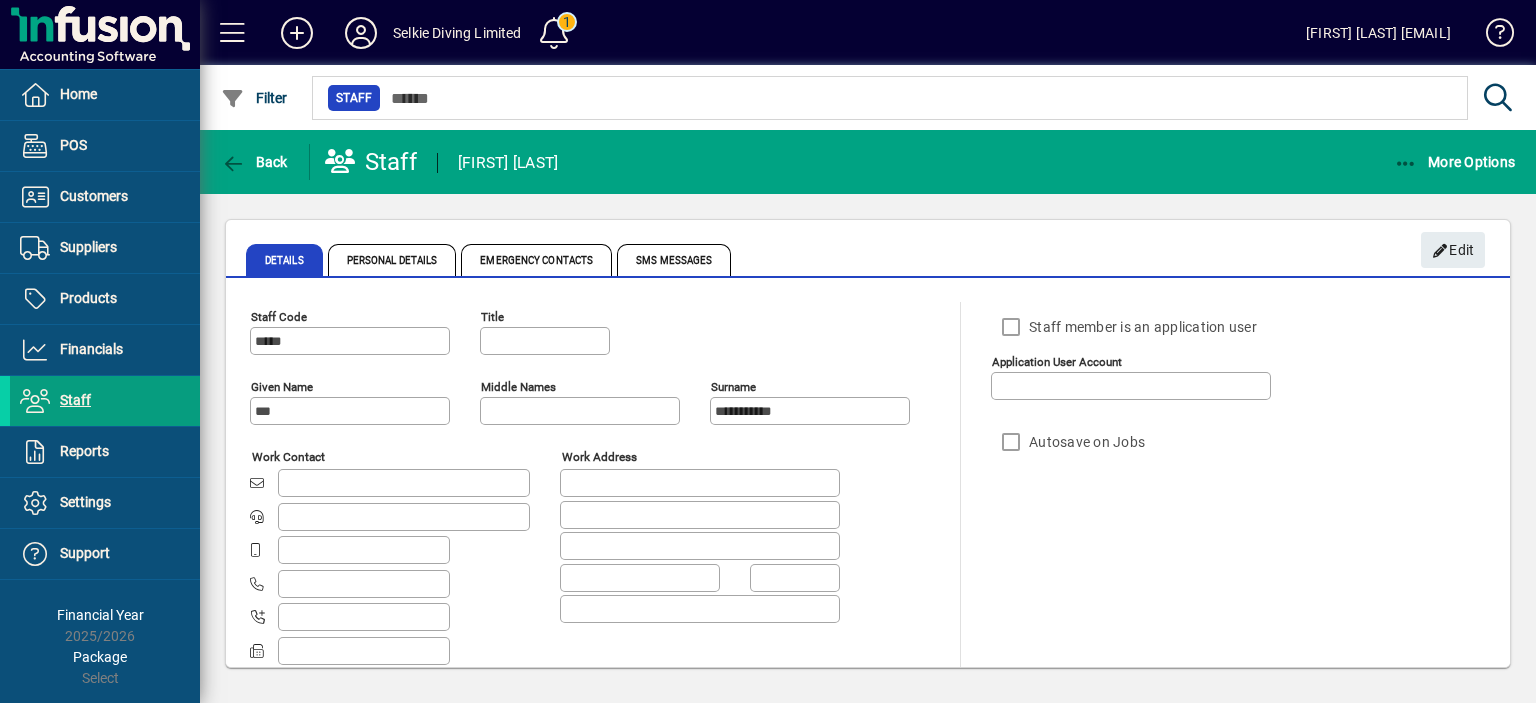 type on "**********" 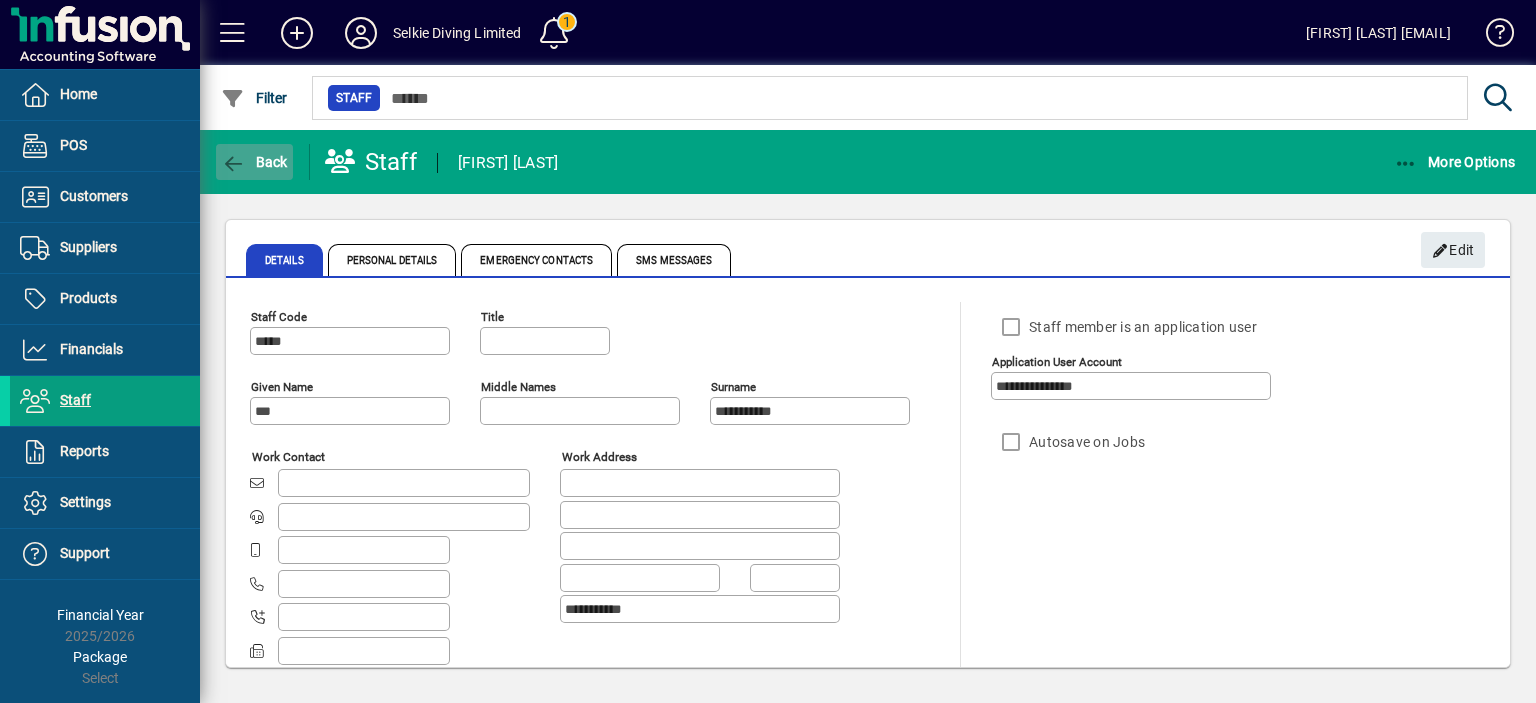 click on "Back" 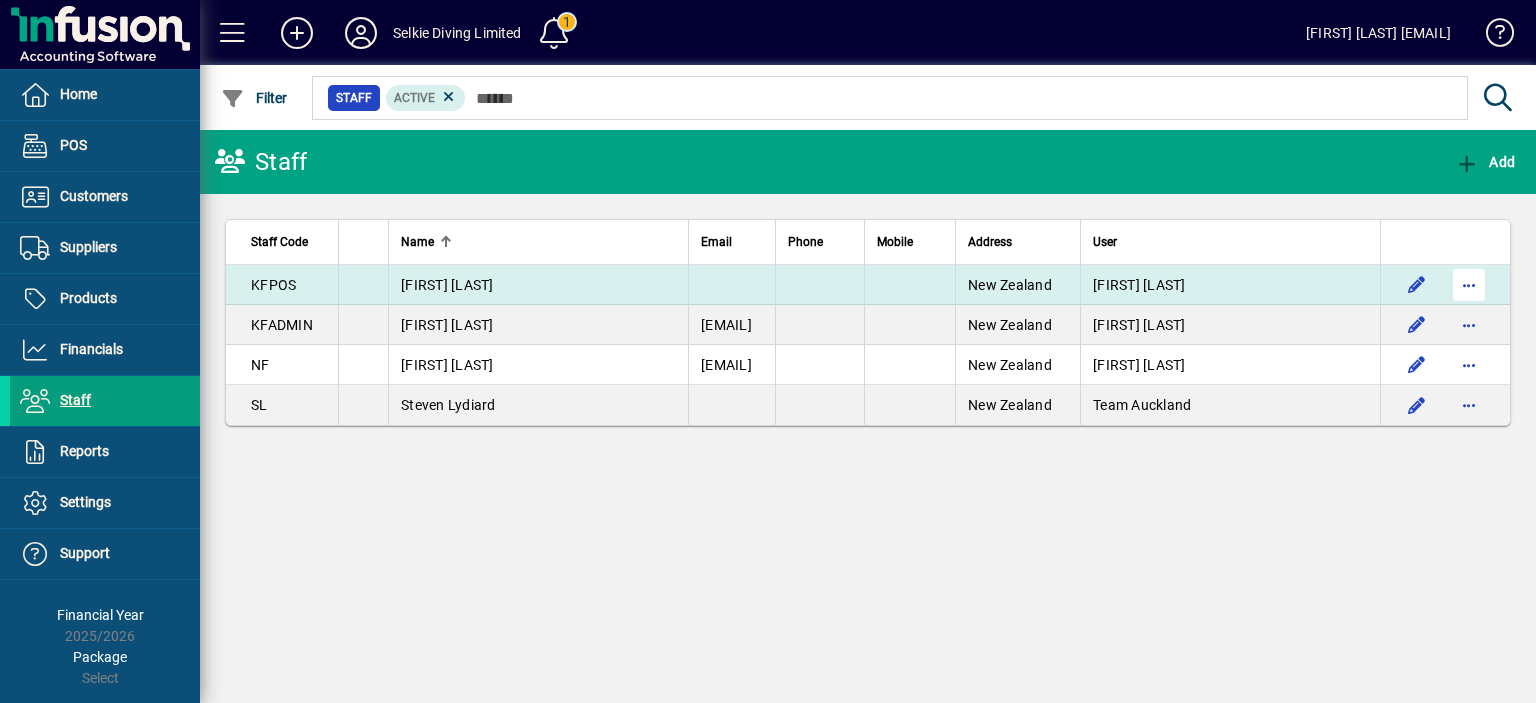 click at bounding box center [1469, 285] 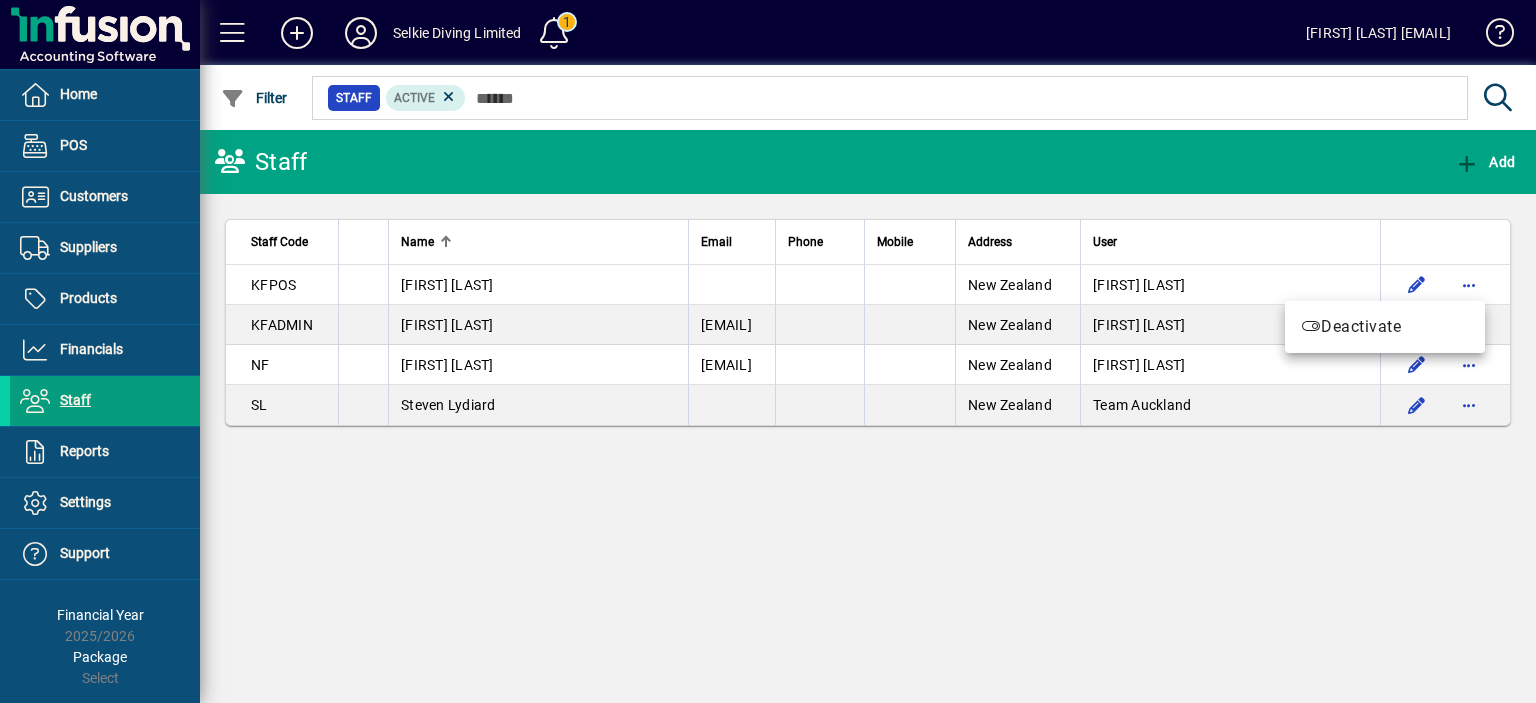 click at bounding box center (768, 351) 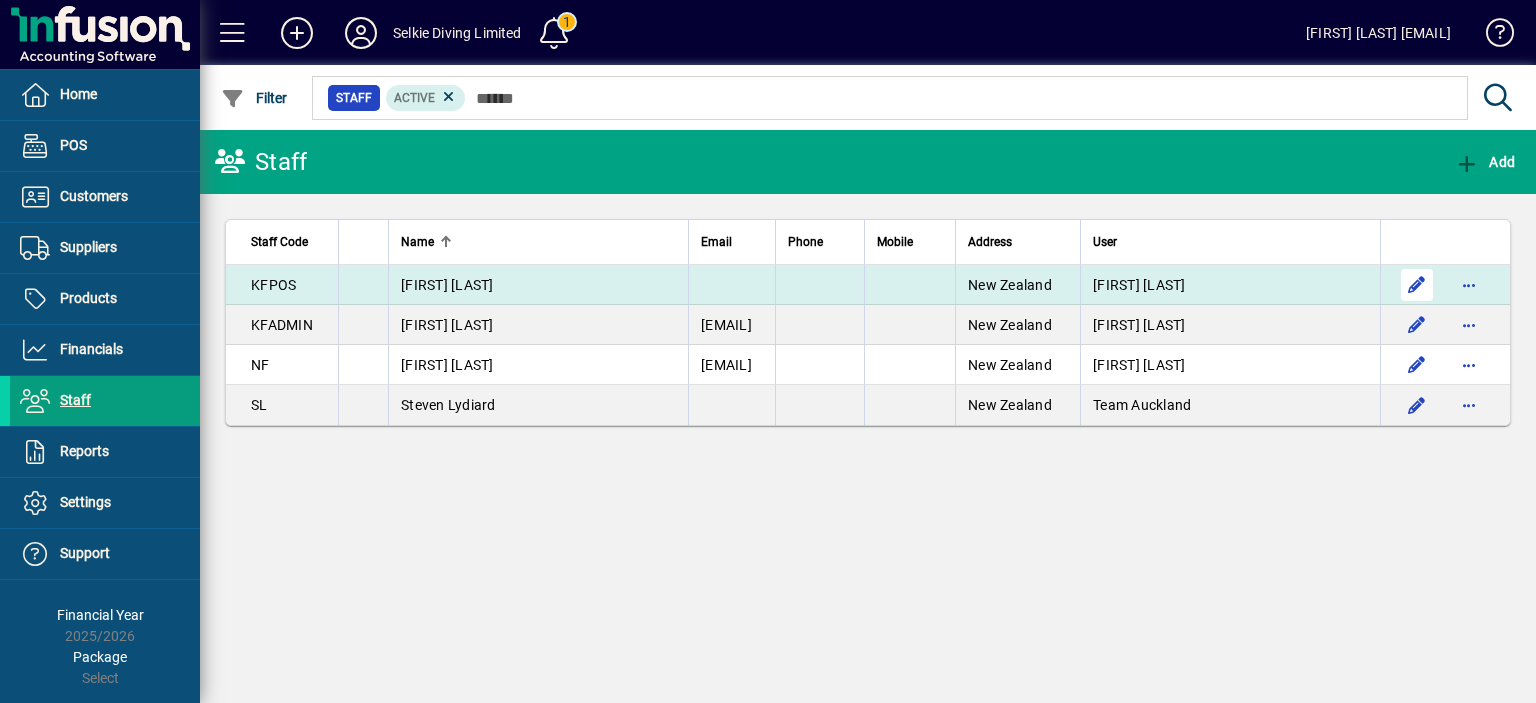 click at bounding box center [1417, 285] 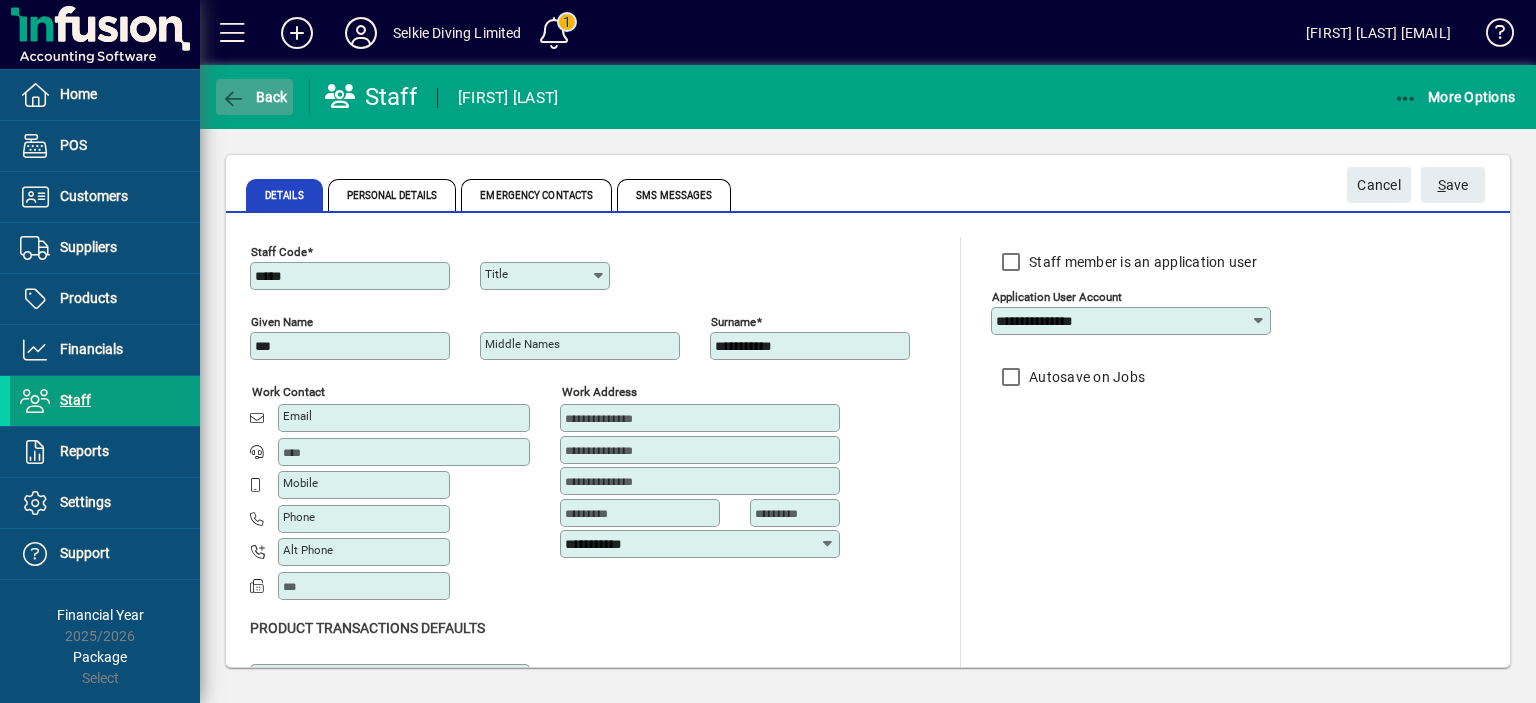 click 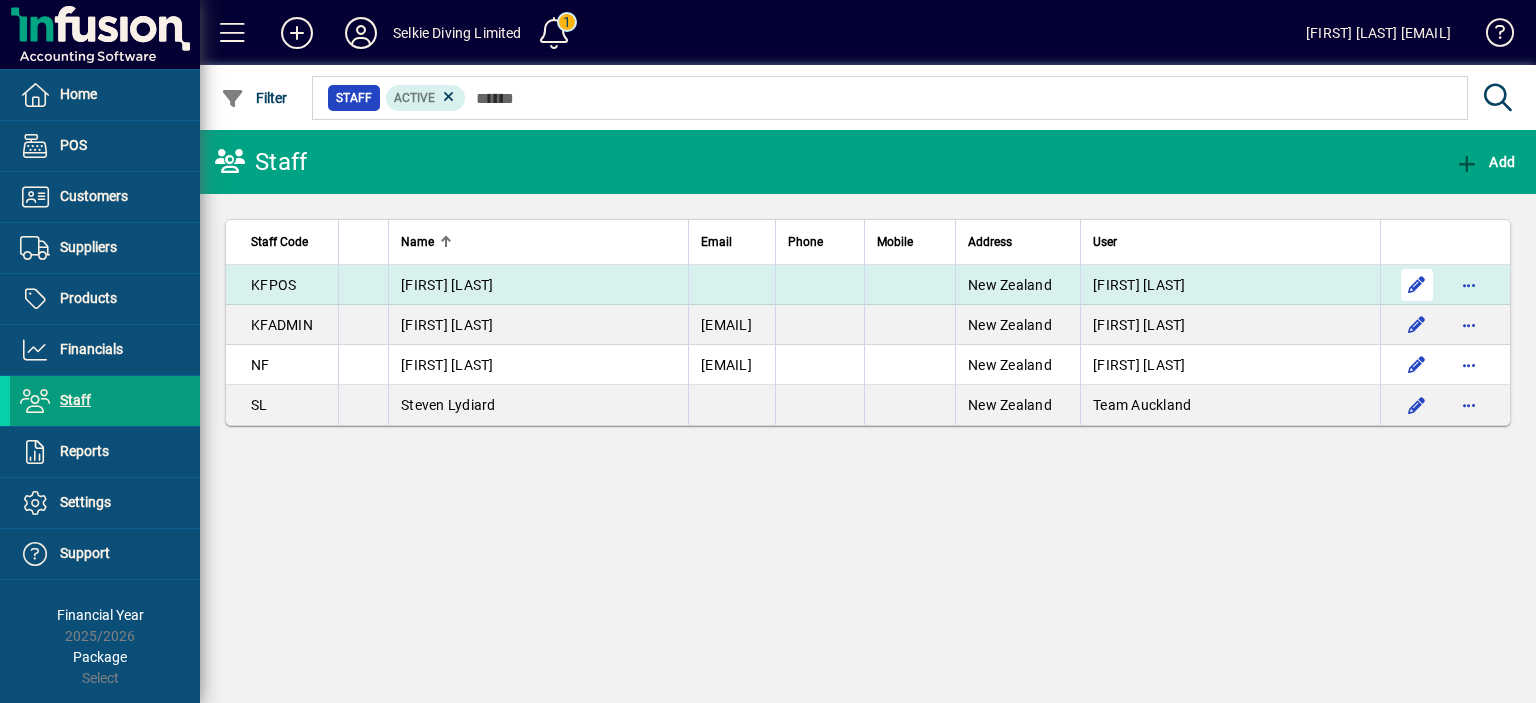 click at bounding box center (1417, 285) 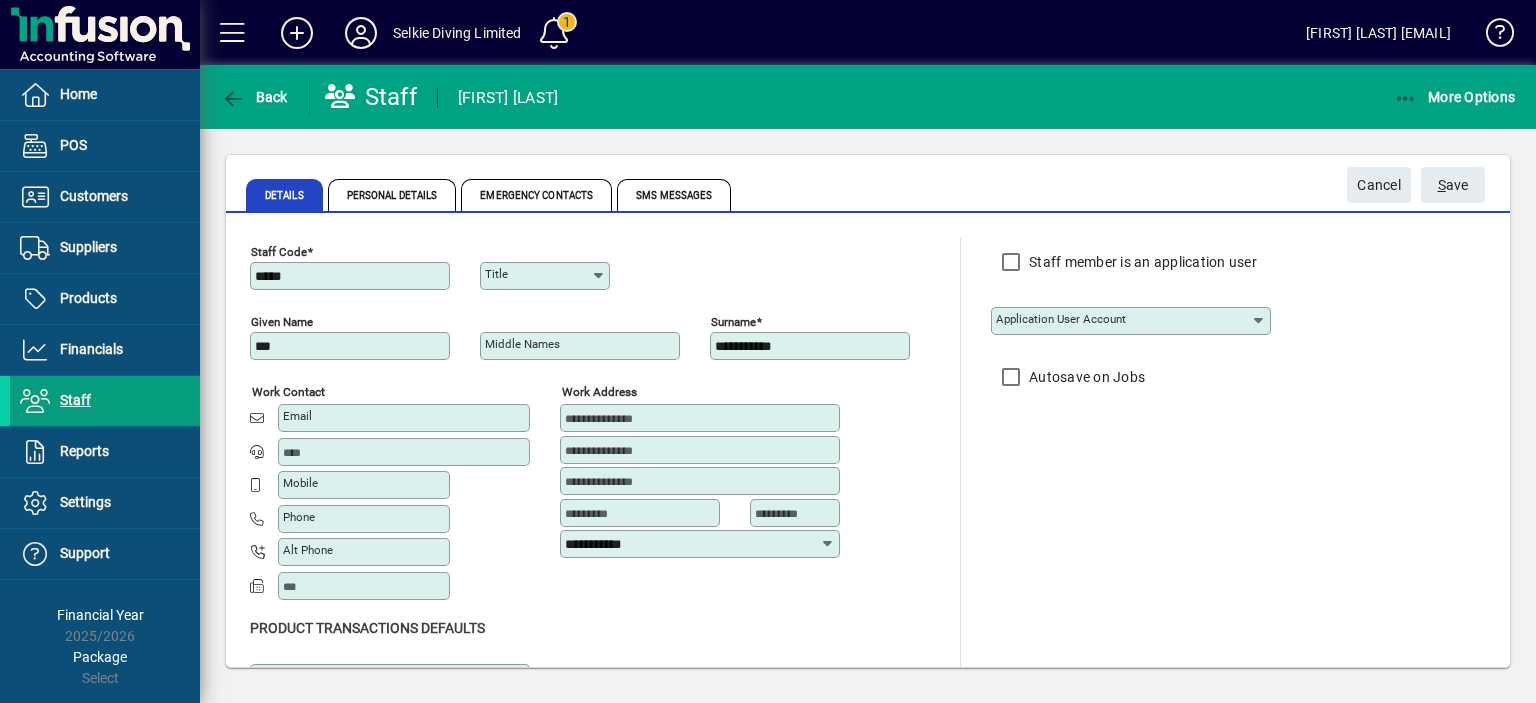 type on "**********" 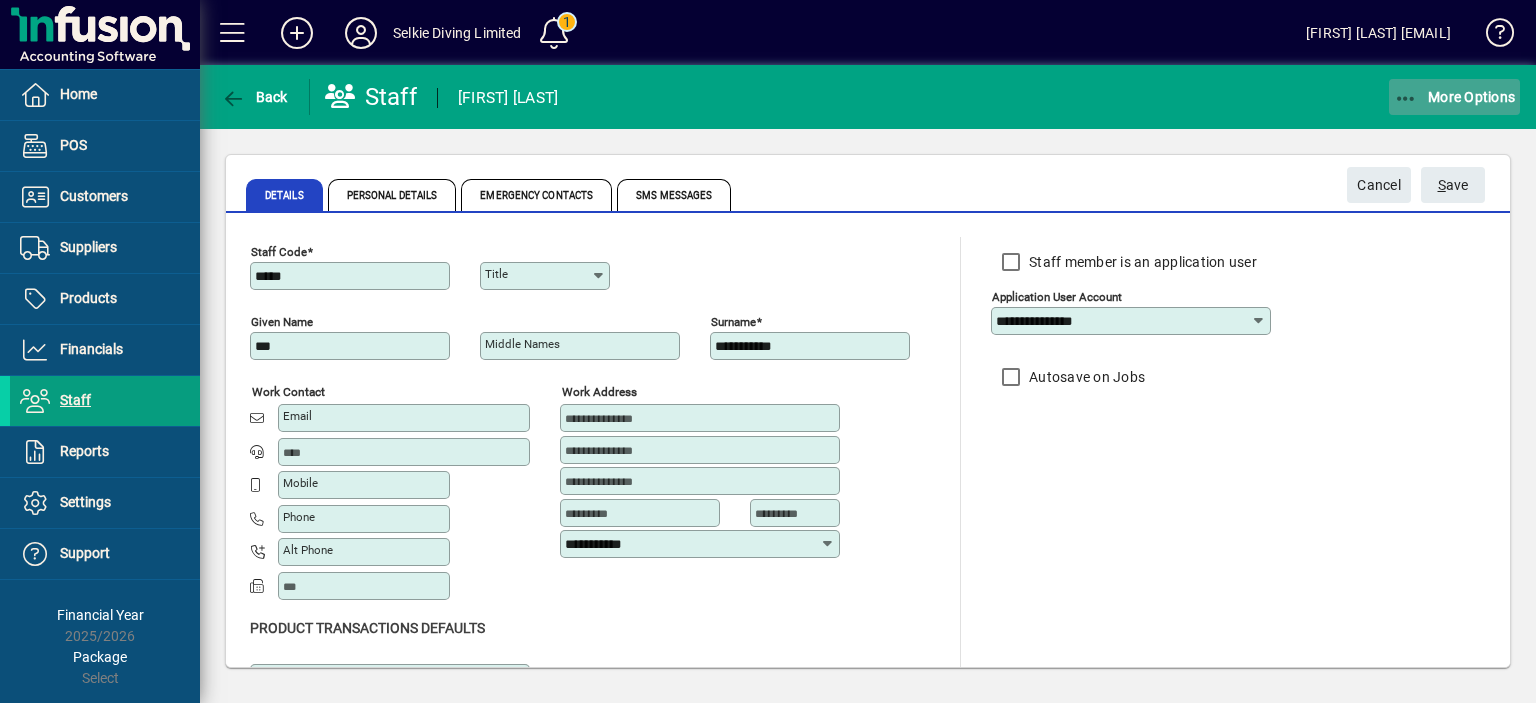 click 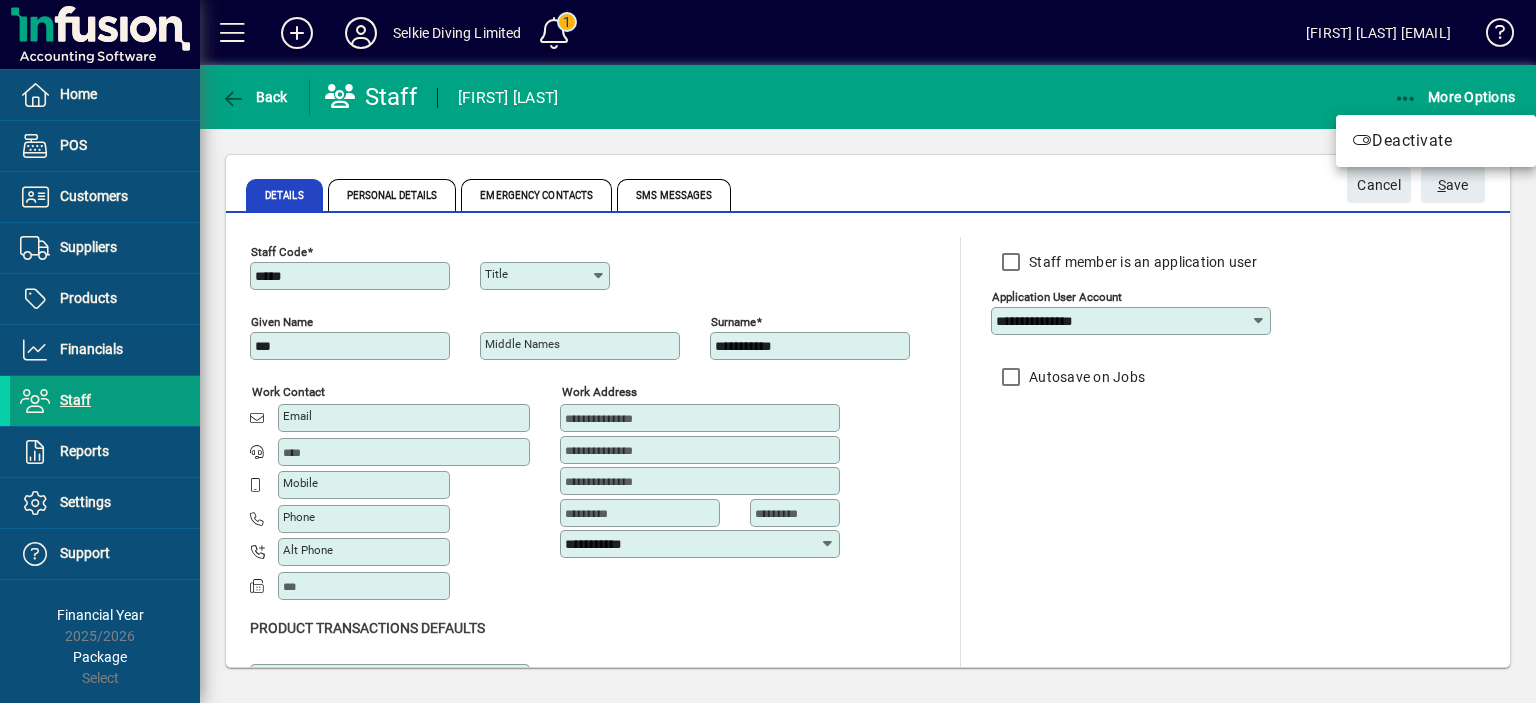 click at bounding box center [768, 351] 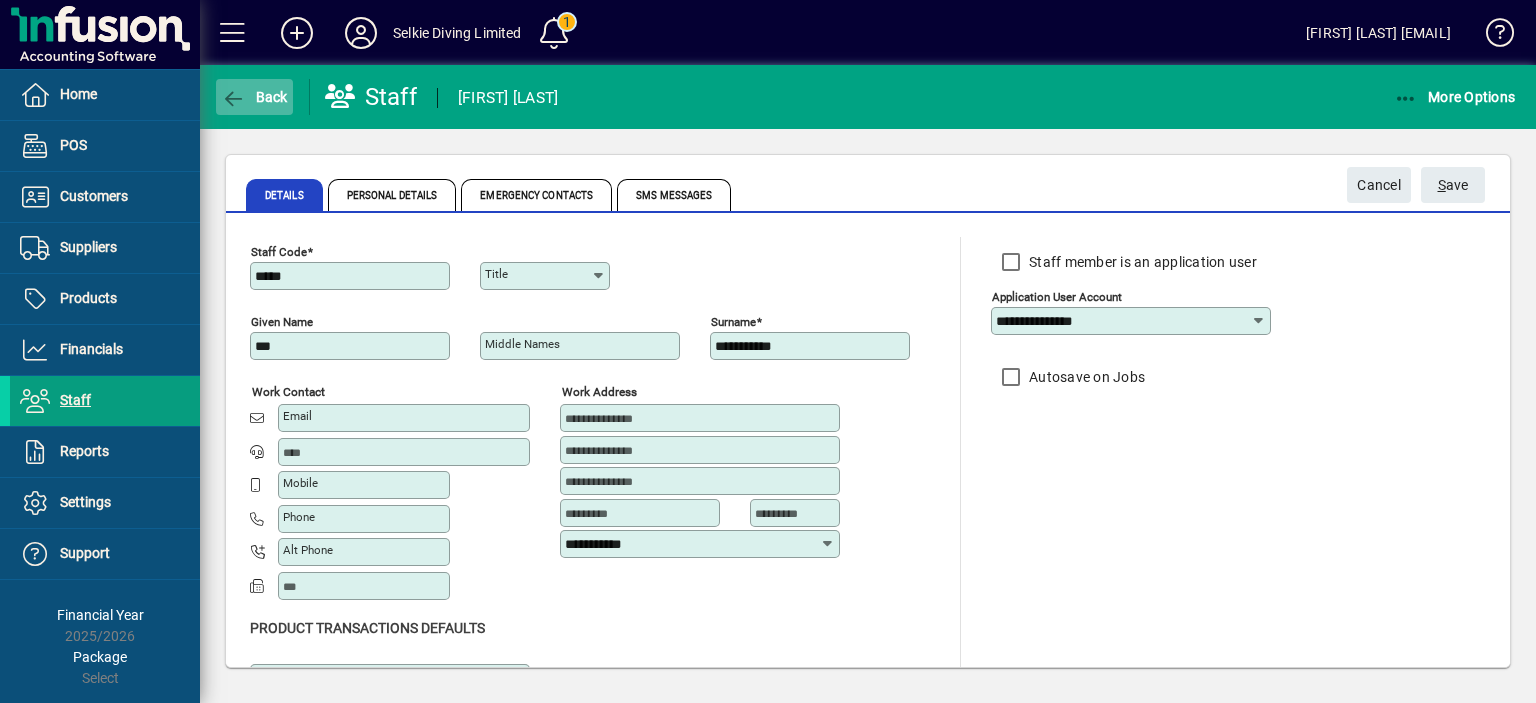 click on "Back" 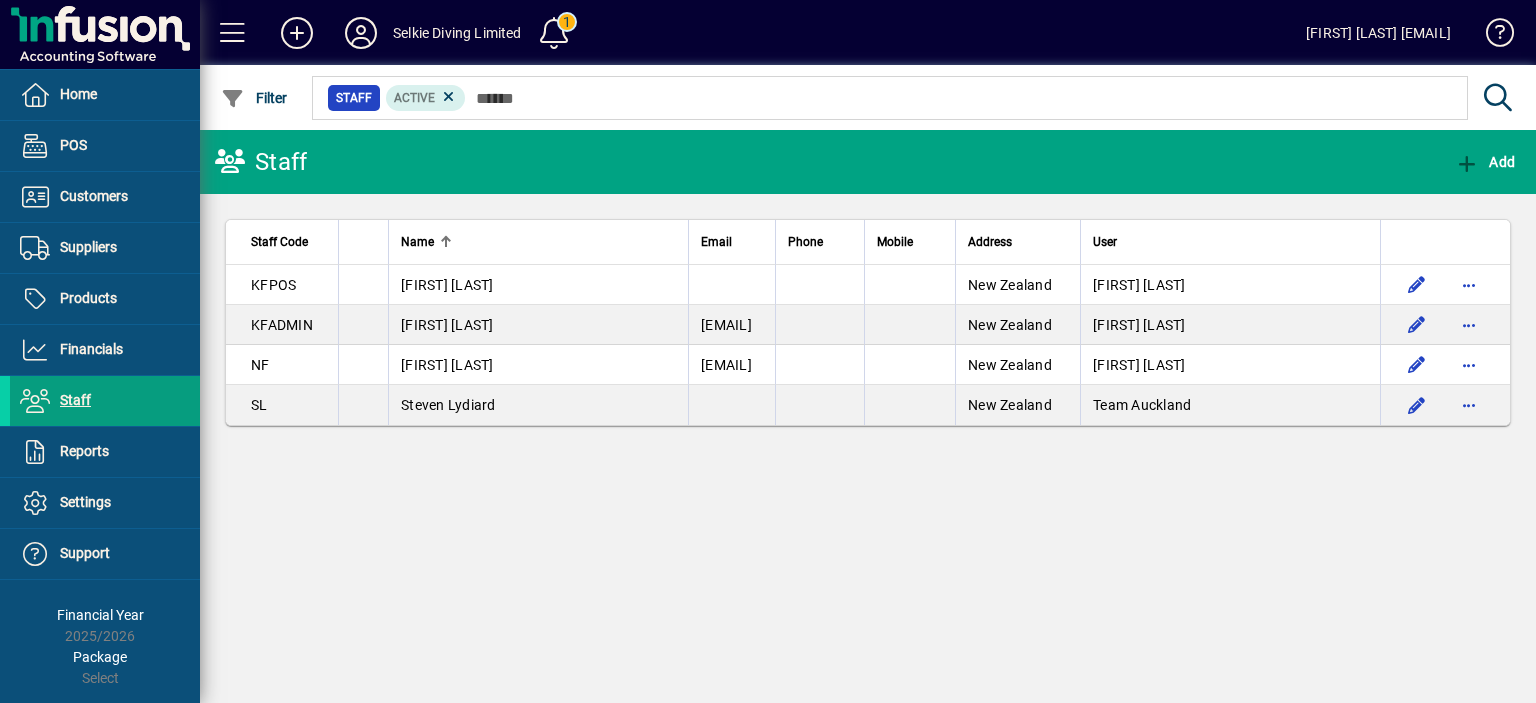 scroll, scrollTop: 0, scrollLeft: 0, axis: both 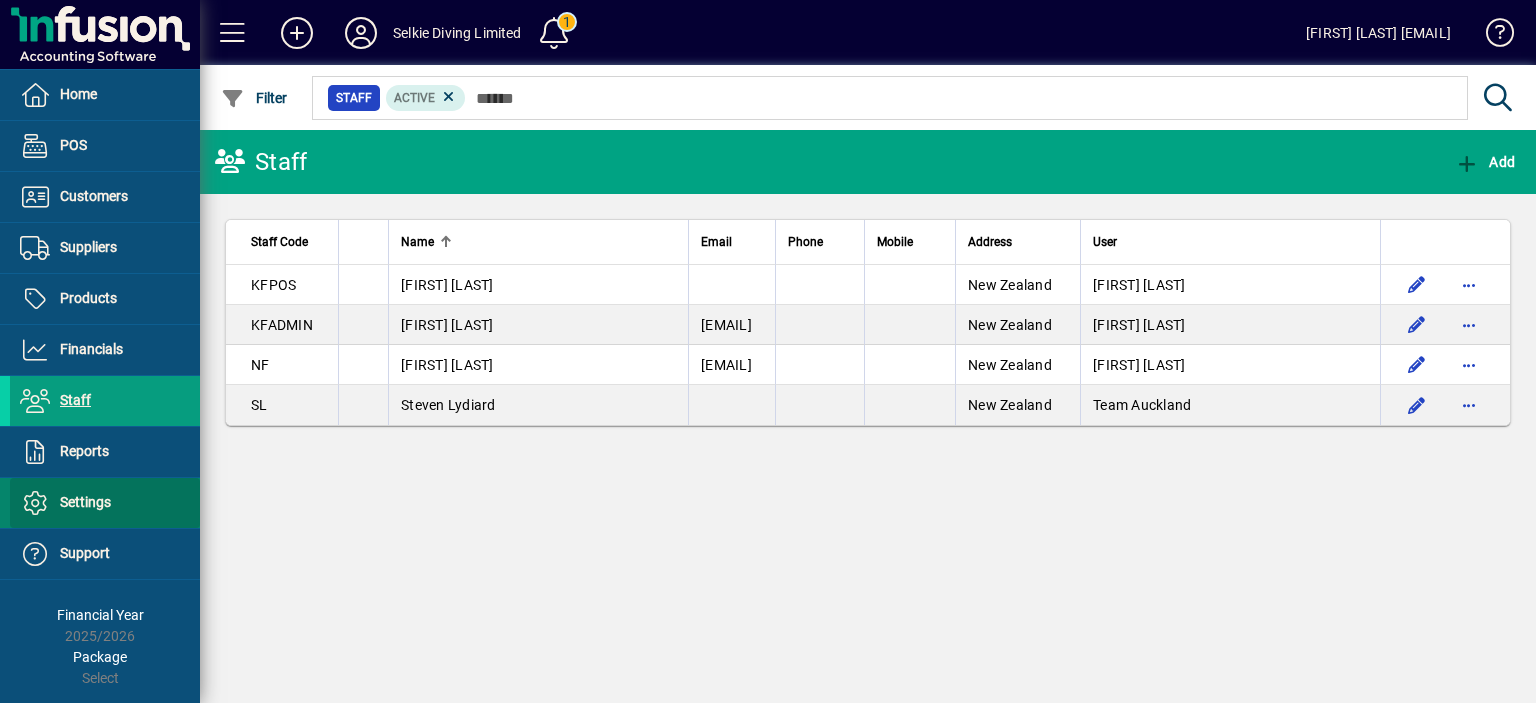 click on "Settings" at bounding box center (85, 502) 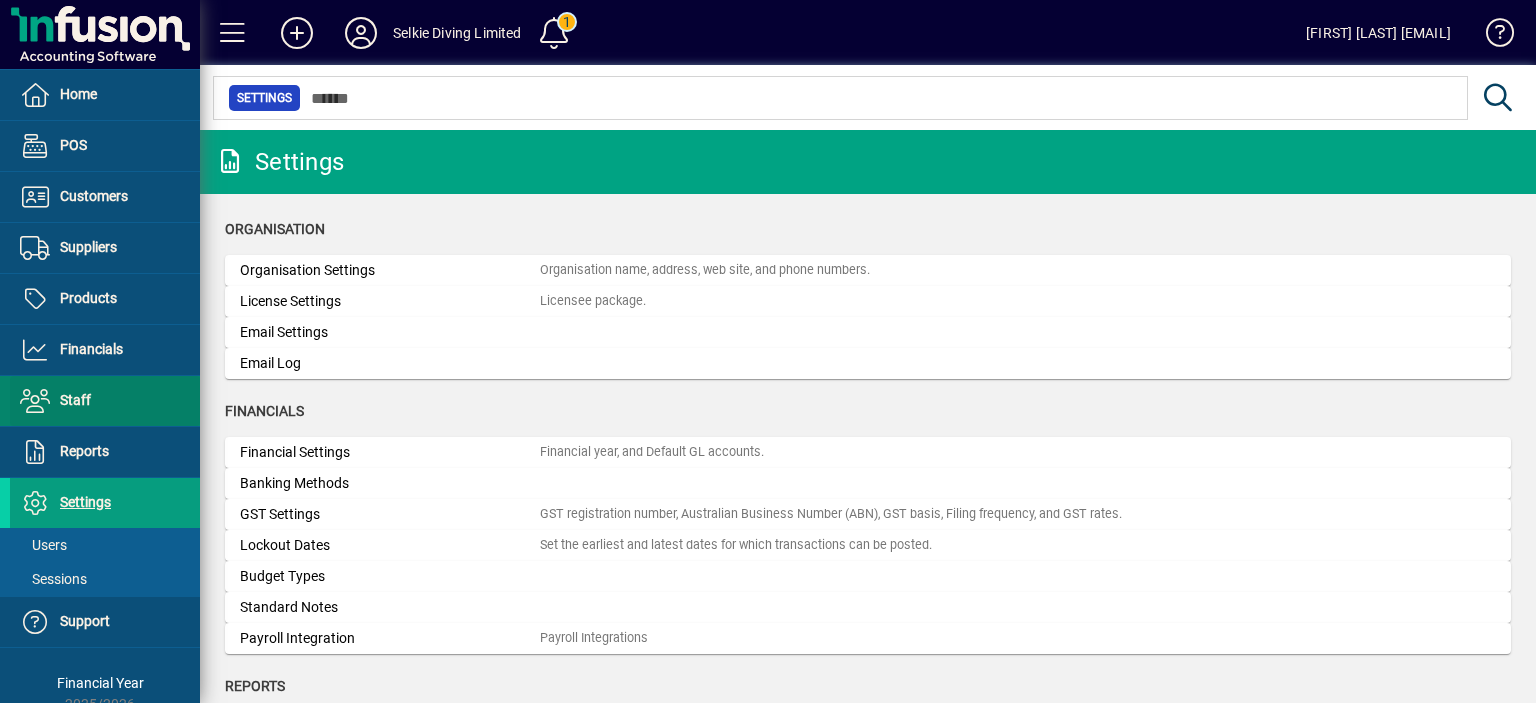 click on "Staff" at bounding box center (75, 400) 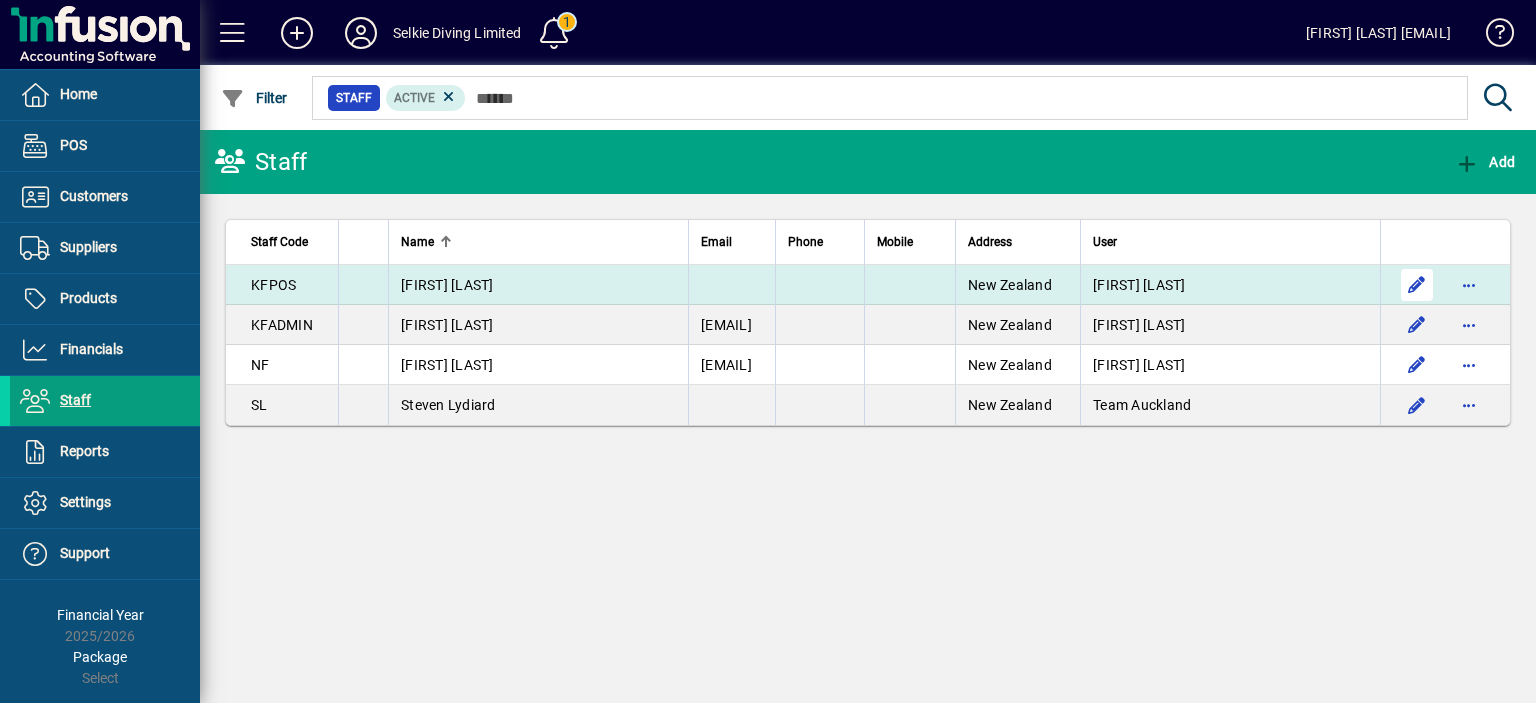 click at bounding box center [1417, 285] 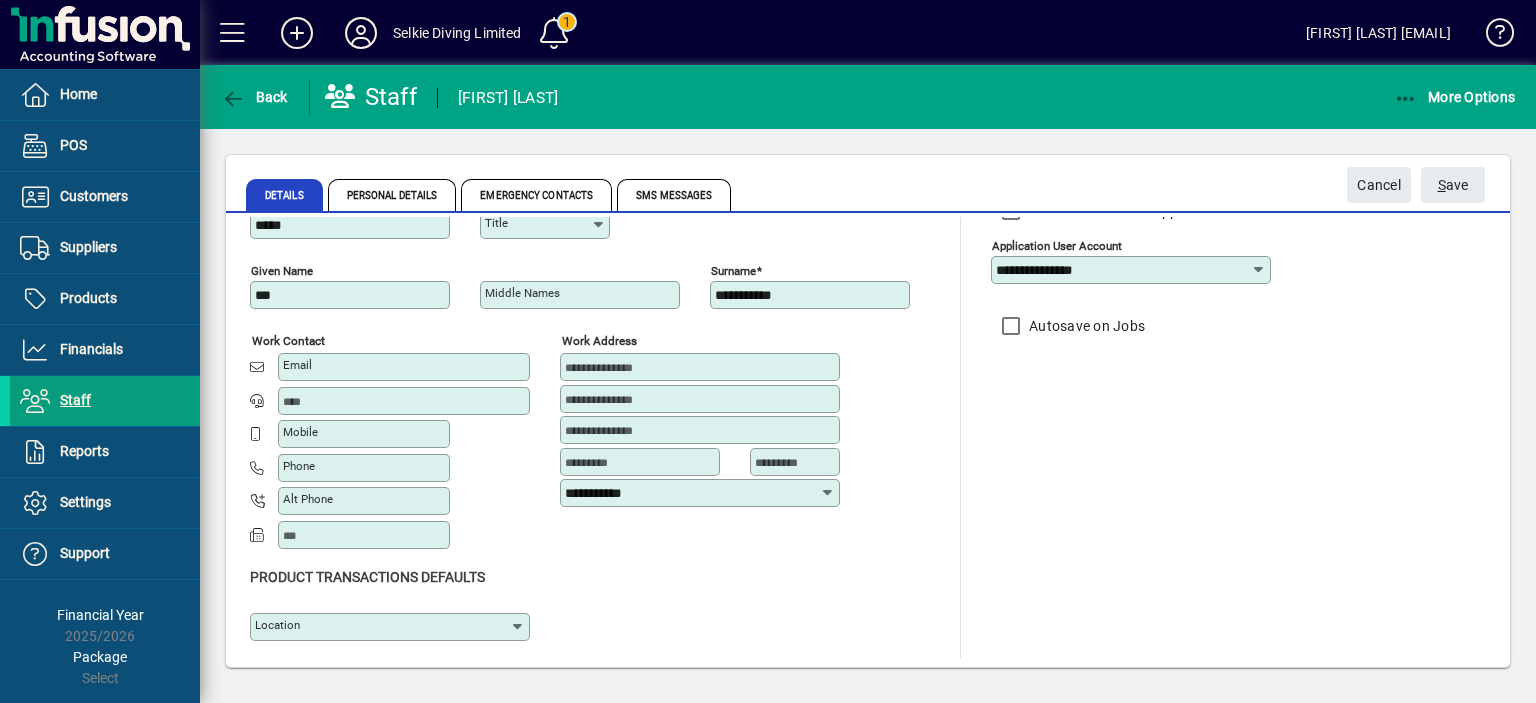 scroll, scrollTop: 0, scrollLeft: 0, axis: both 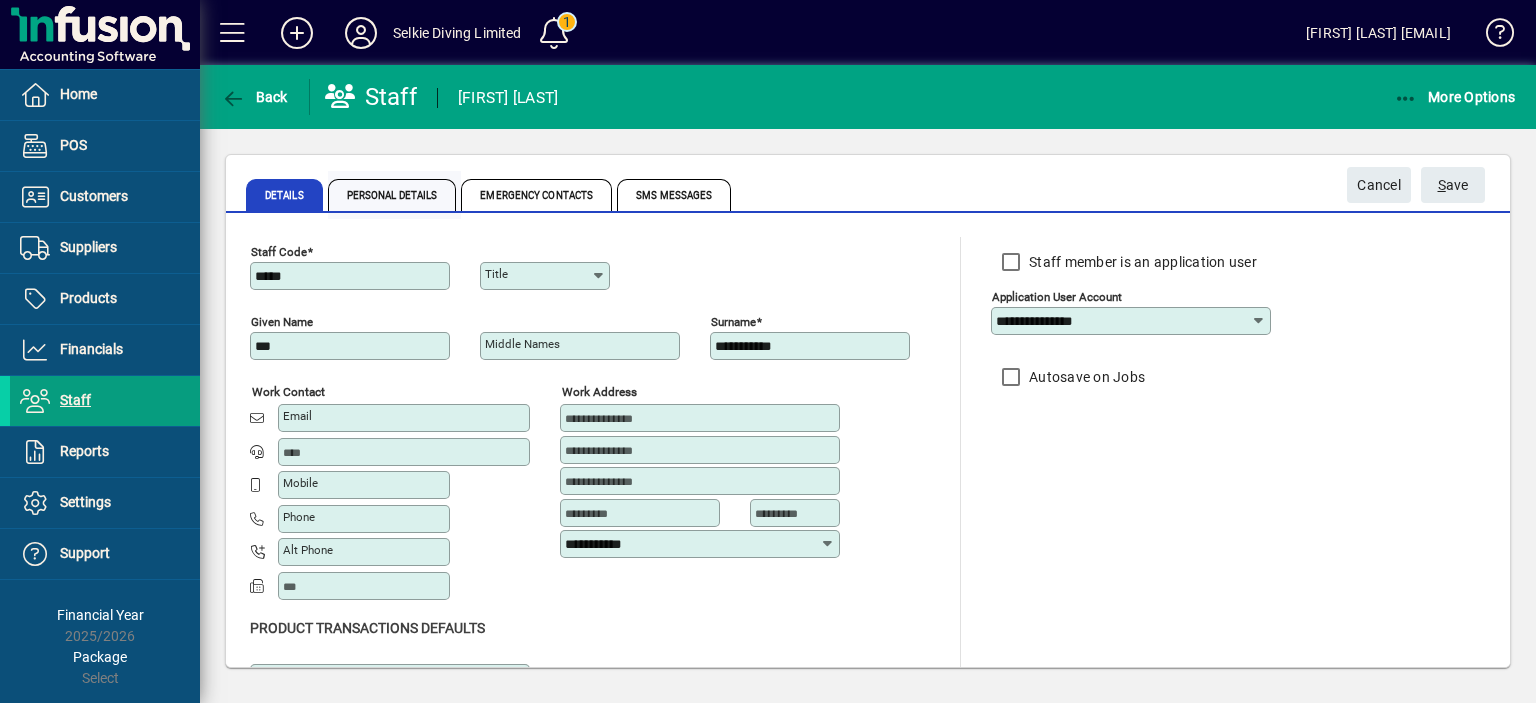 click on "Personal Details" at bounding box center (392, 195) 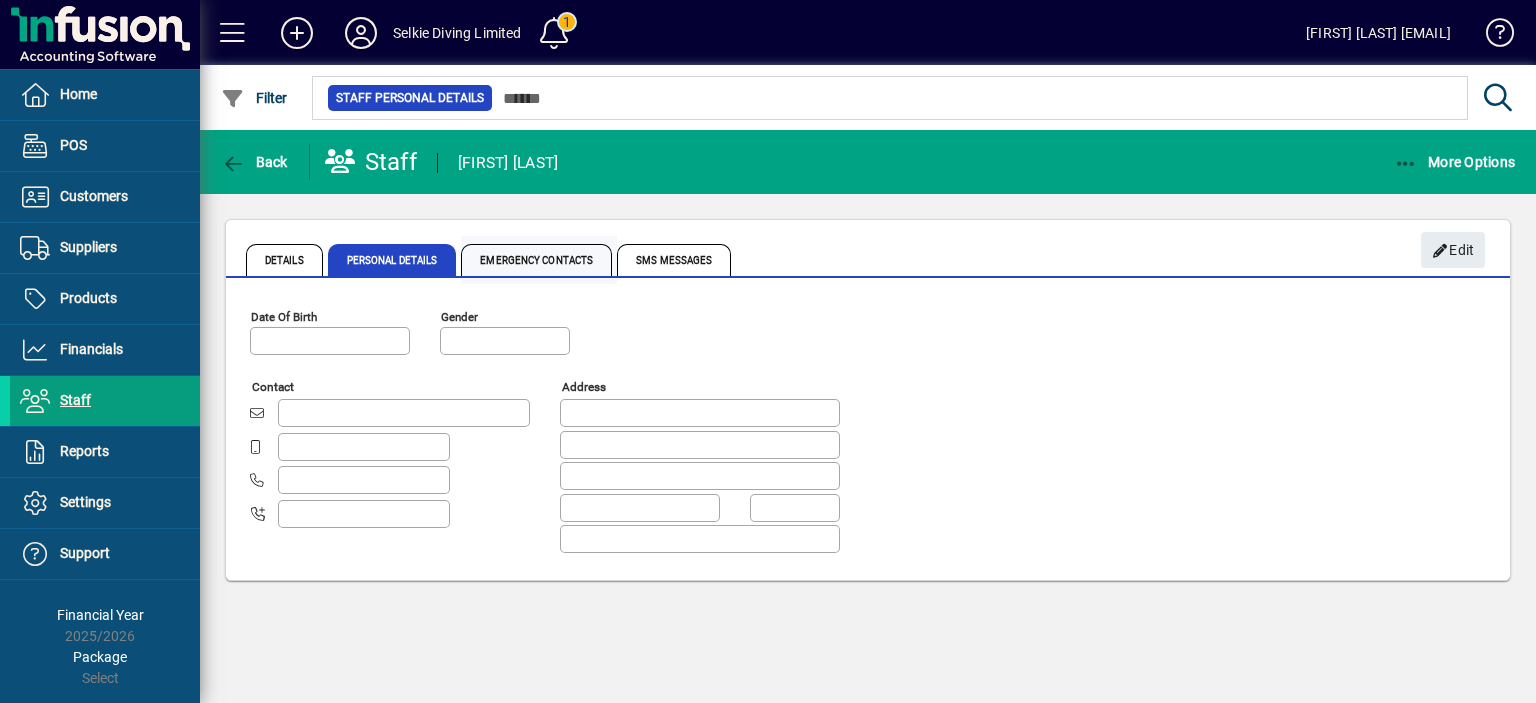 click on "Emergency Contacts" at bounding box center (536, 260) 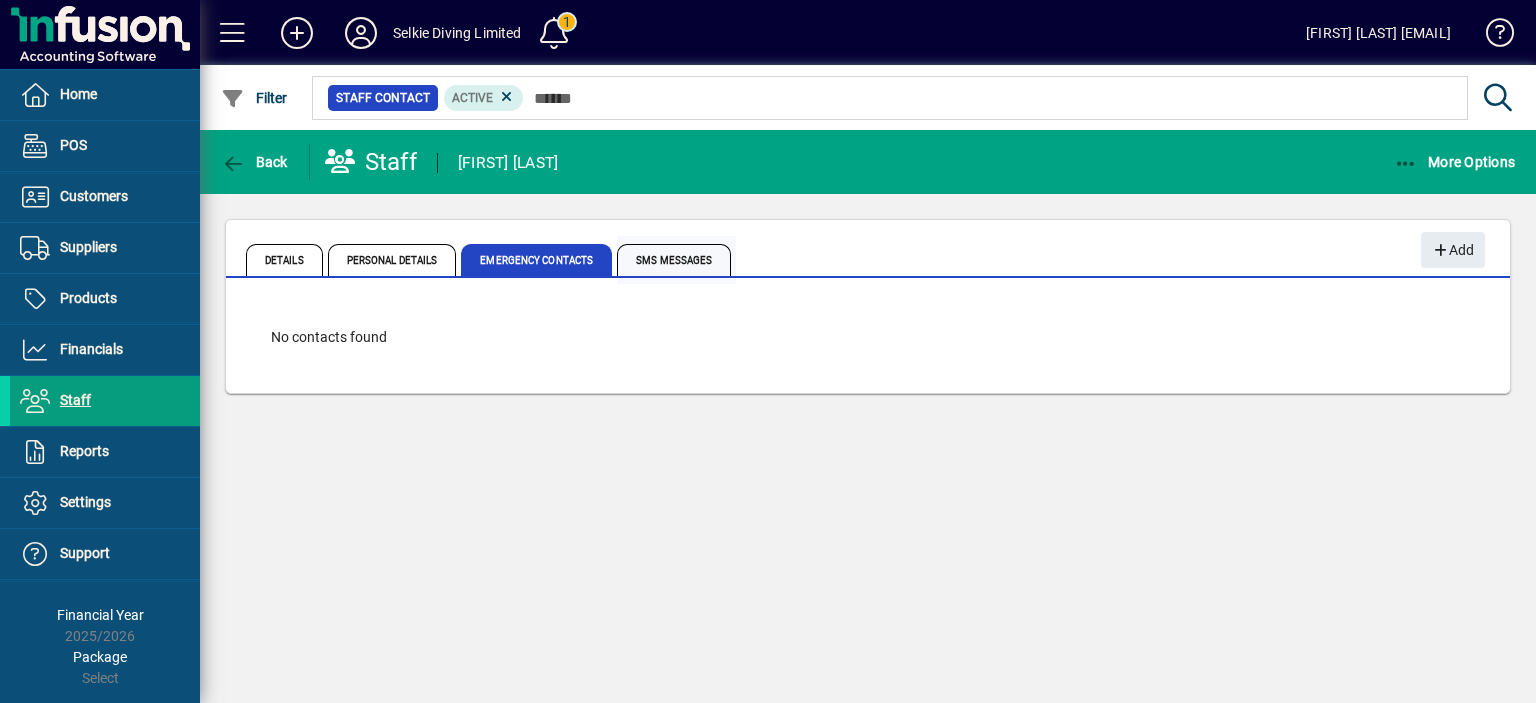 click on "SMS Messages" at bounding box center (674, 260) 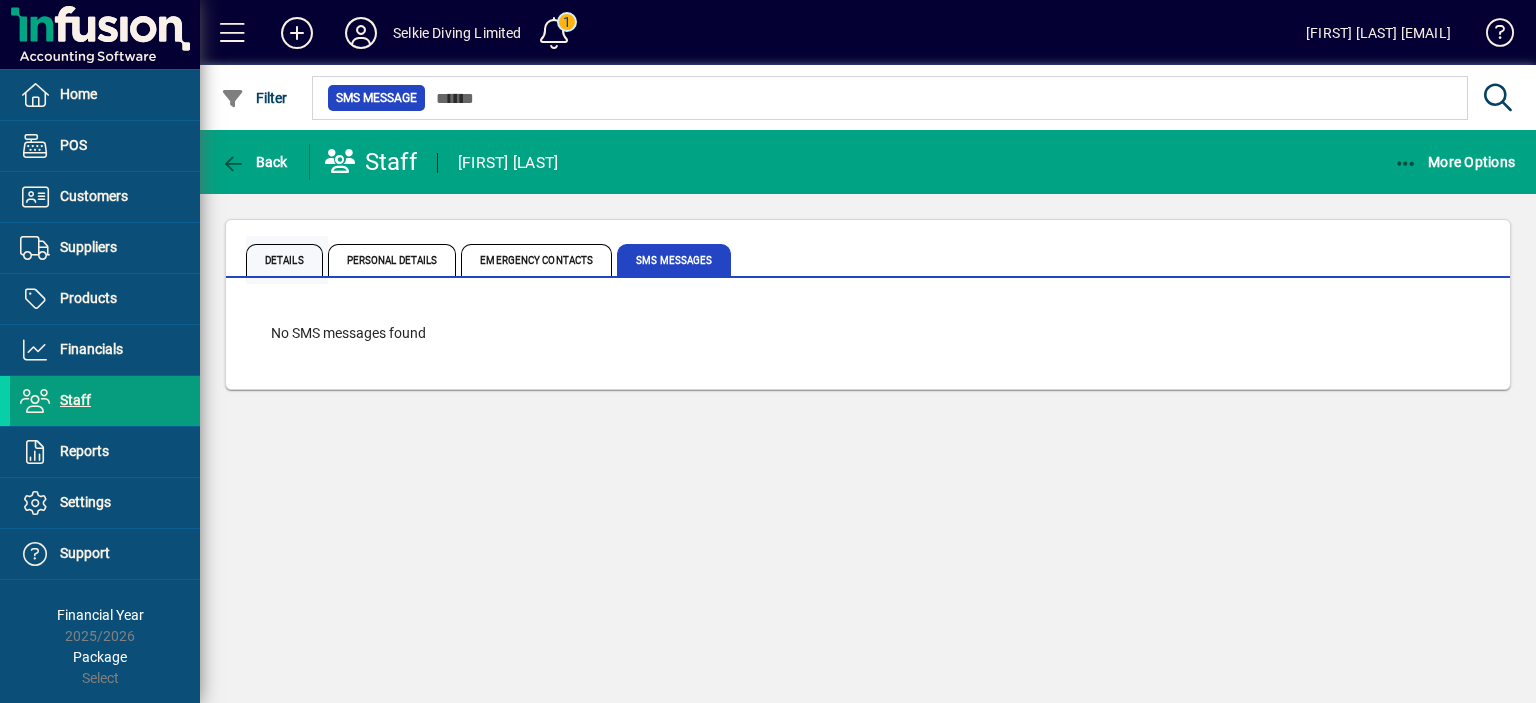click on "Details" at bounding box center (284, 260) 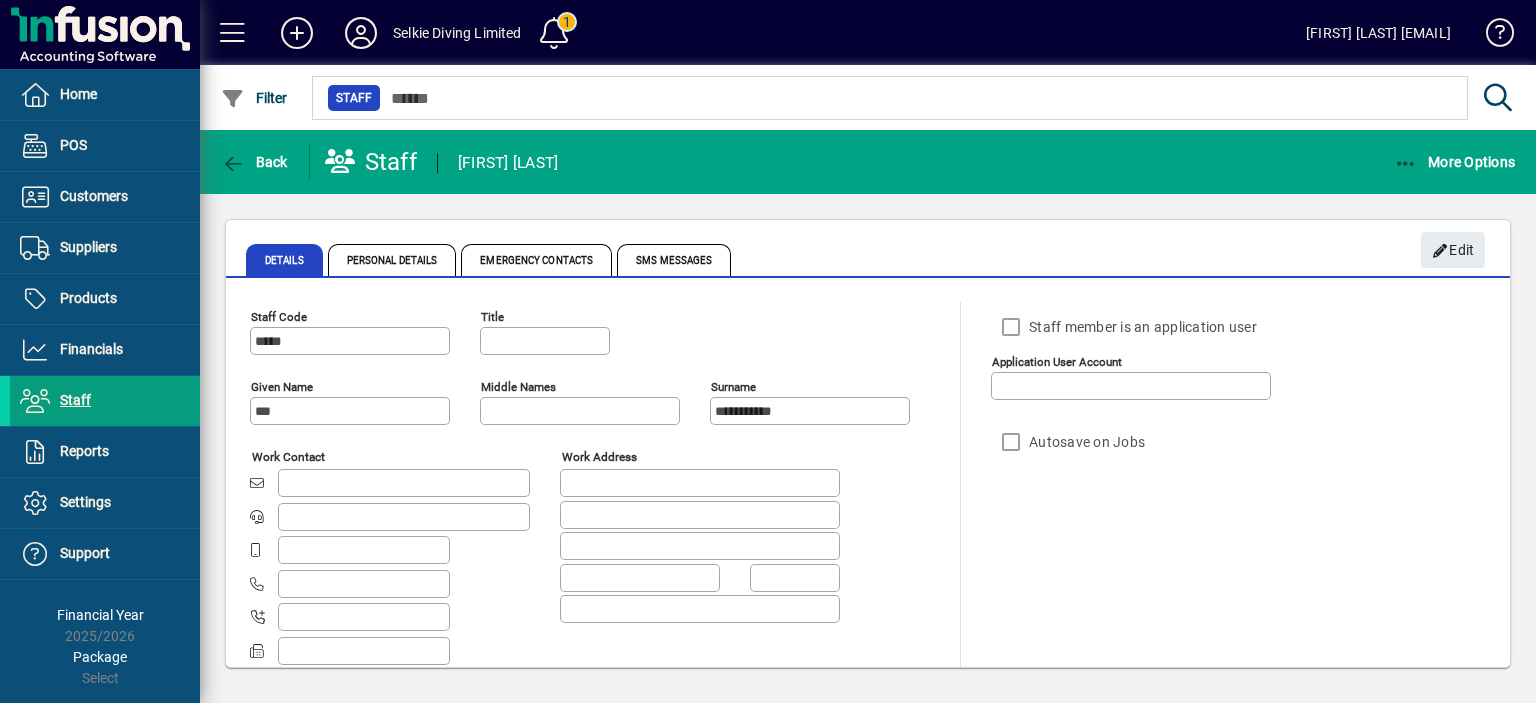 type on "**********" 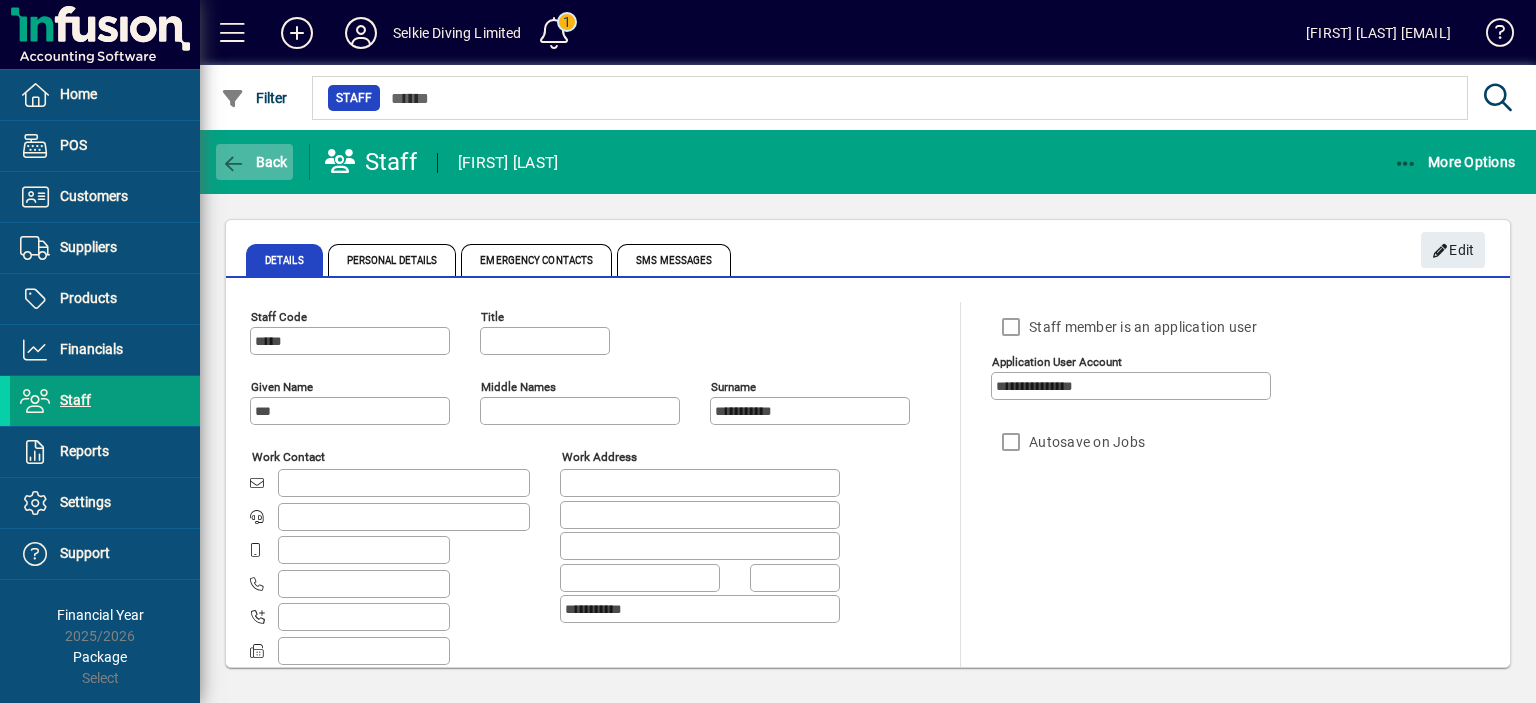 click on "Back" 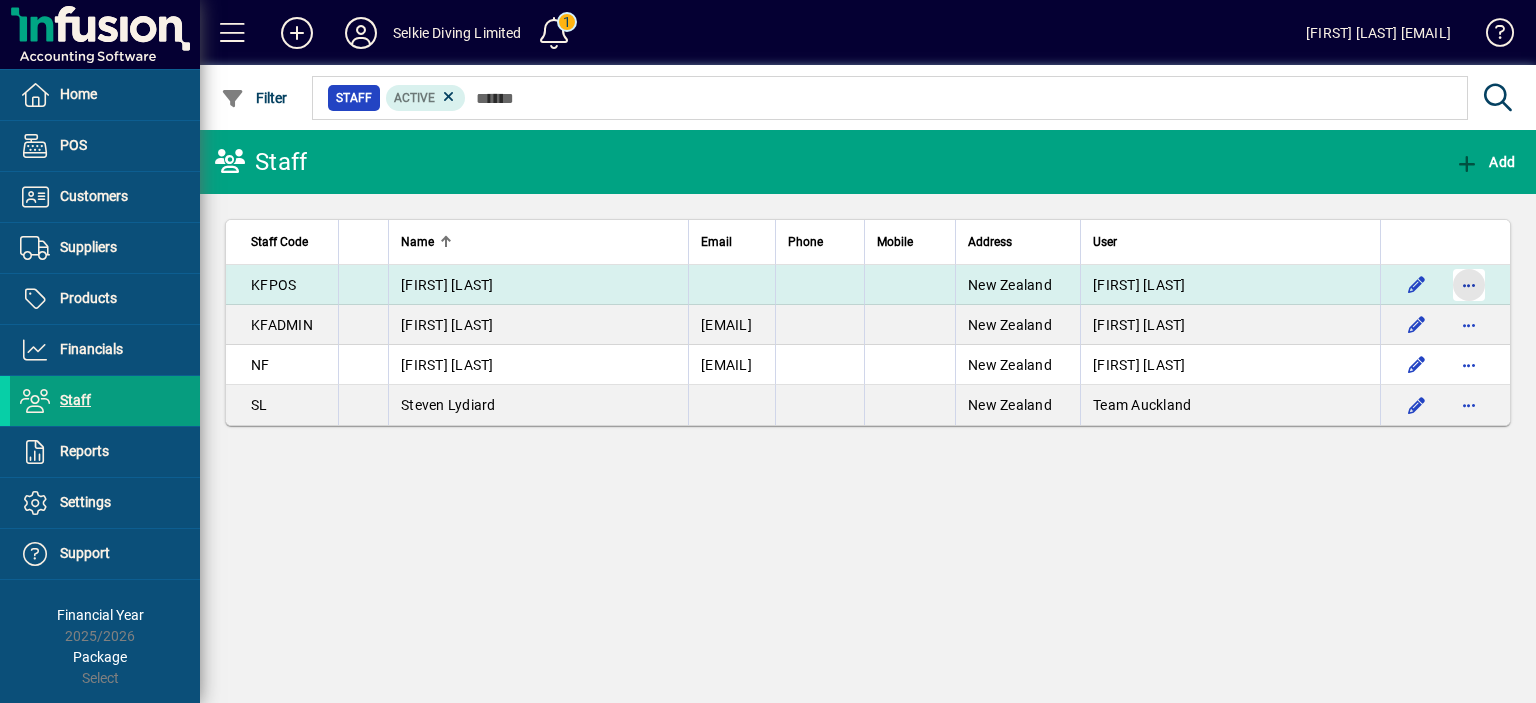 click at bounding box center (1469, 285) 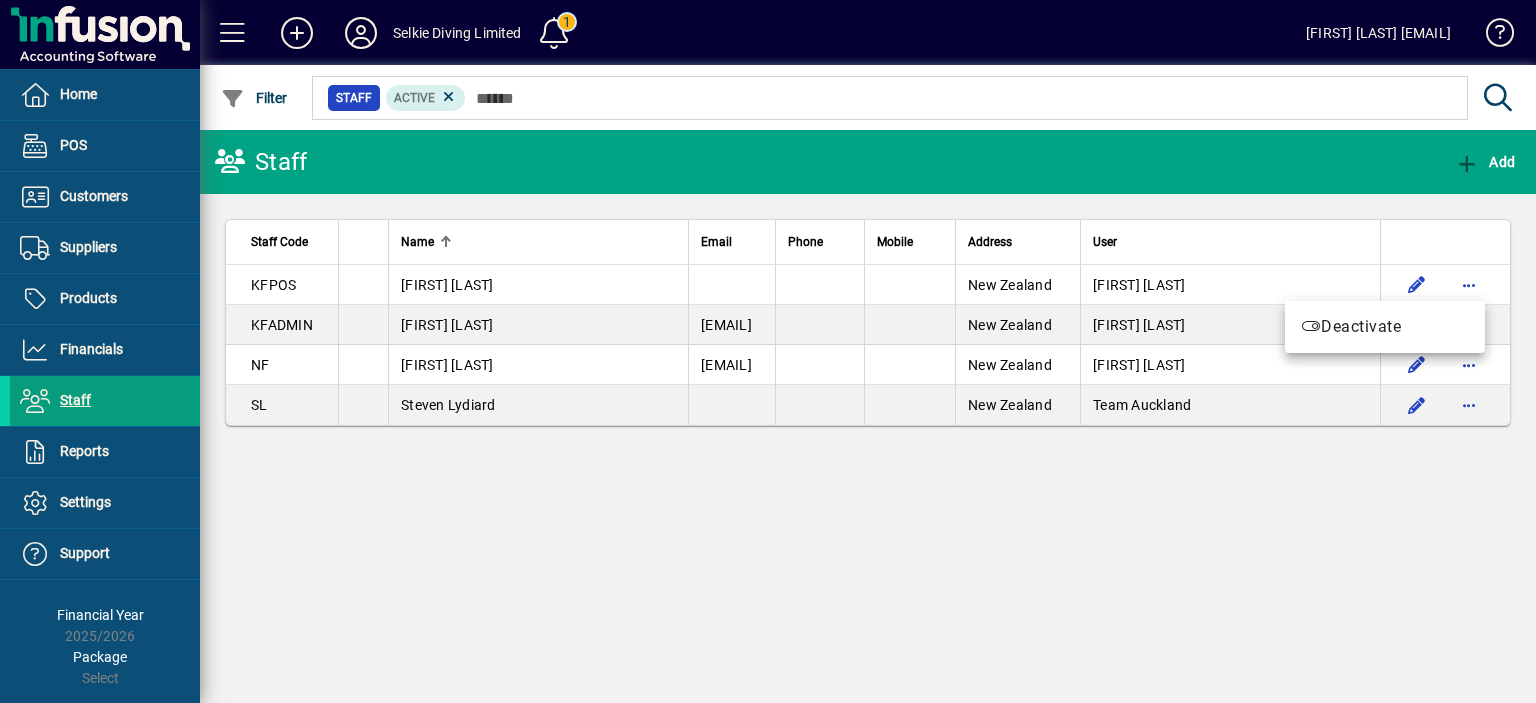click at bounding box center [768, 351] 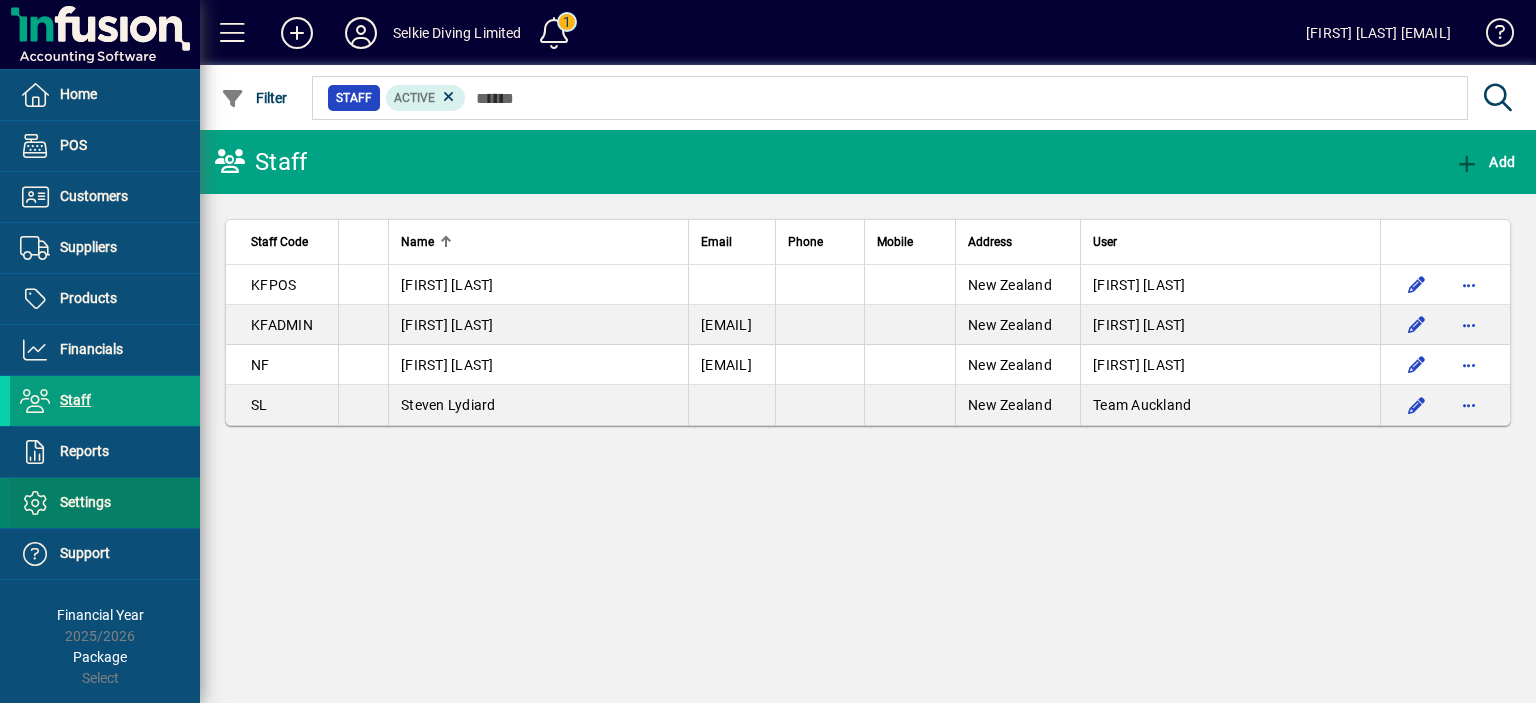 click on "Settings" at bounding box center (85, 502) 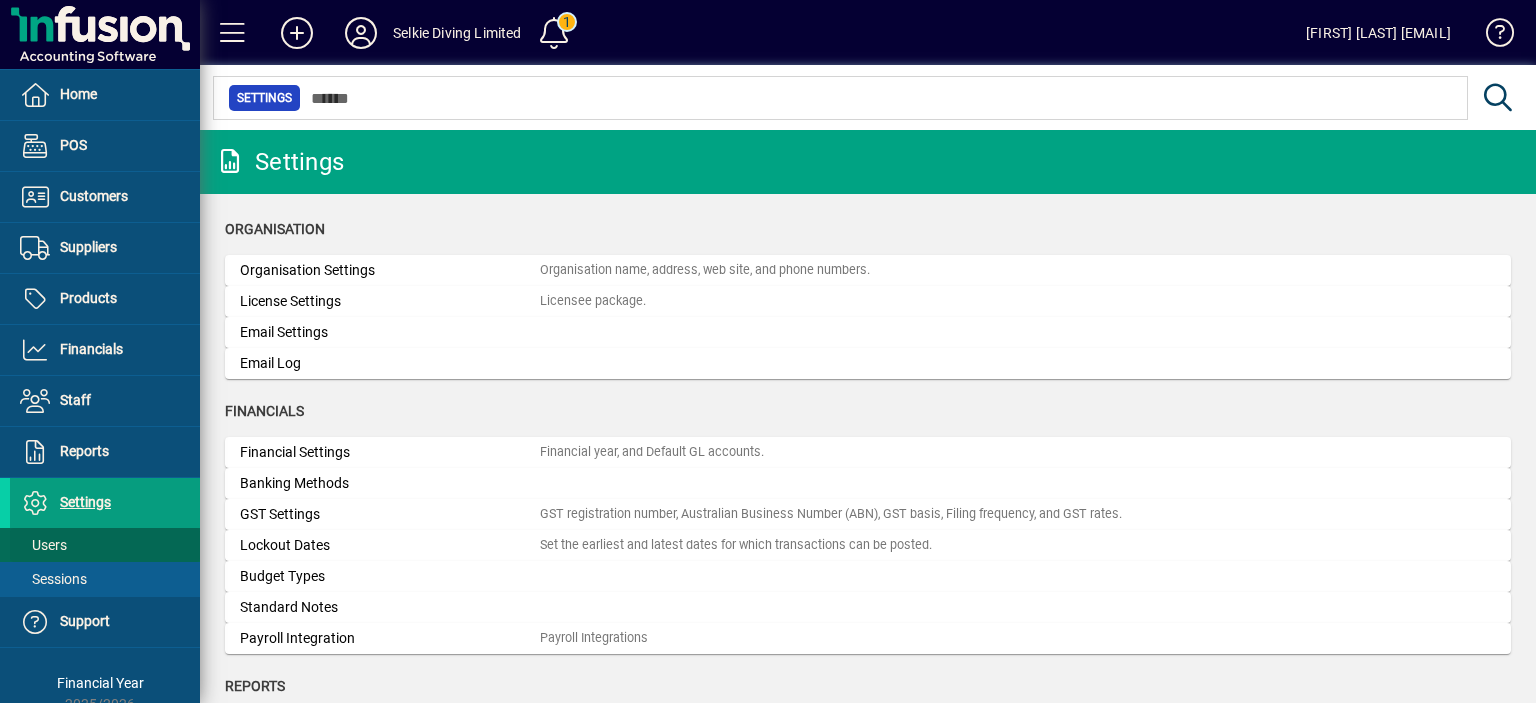 click on "Users" at bounding box center (43, 545) 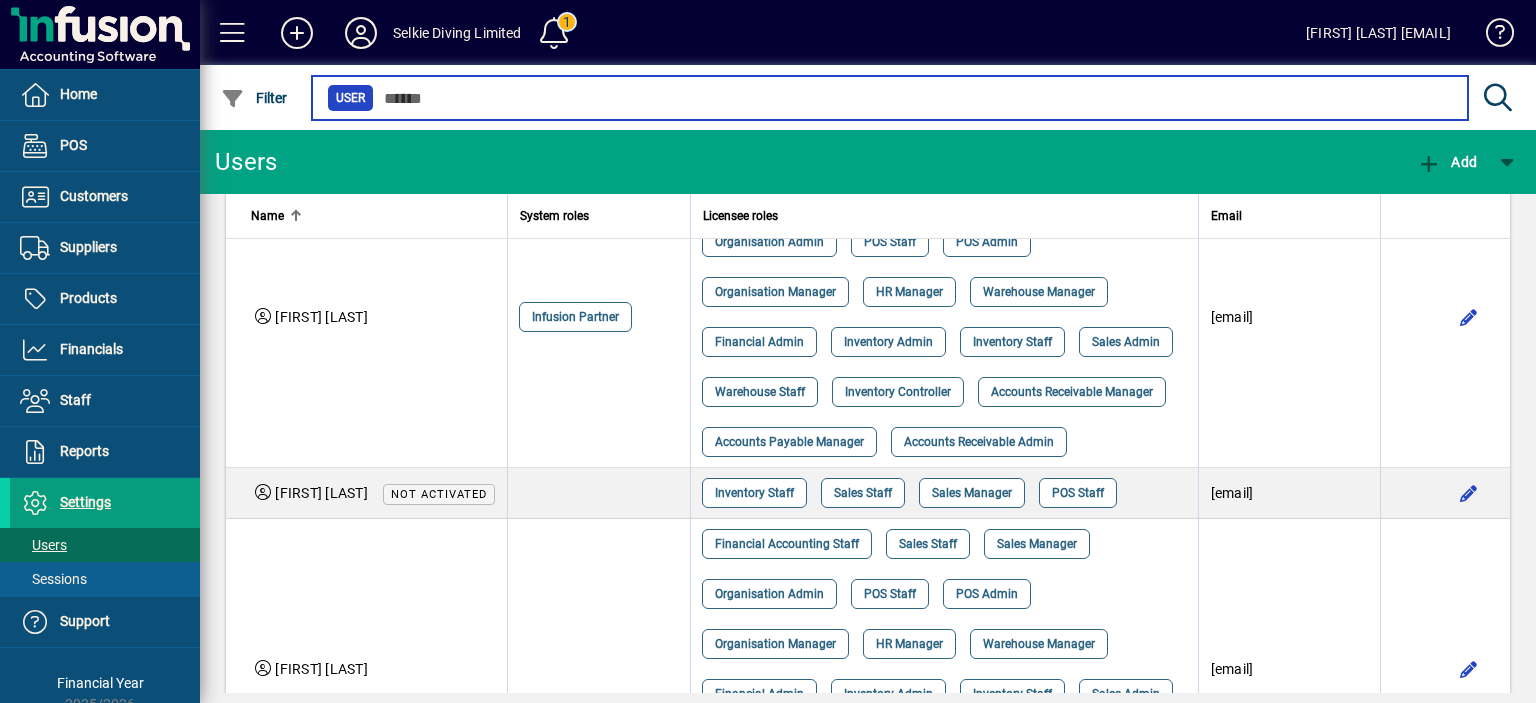 scroll, scrollTop: 900, scrollLeft: 0, axis: vertical 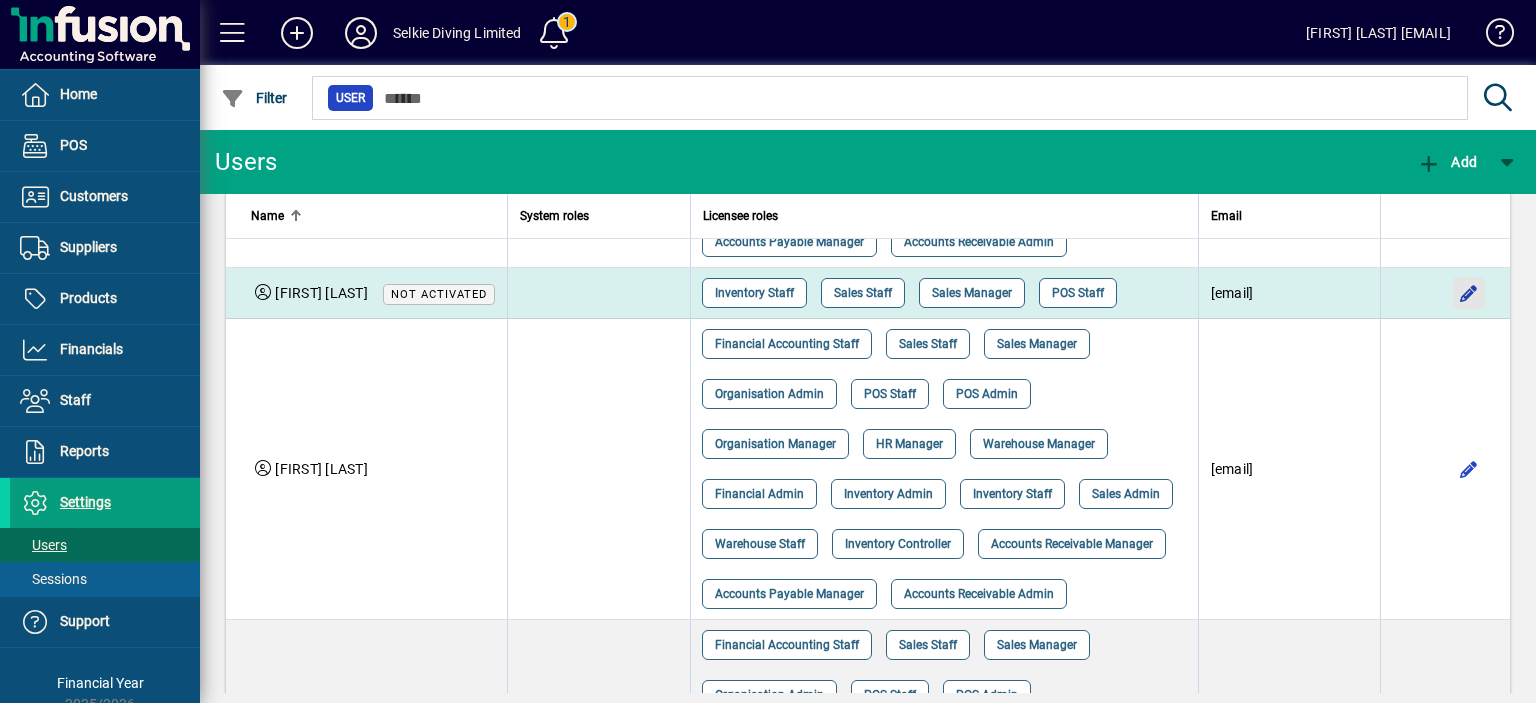 click at bounding box center (1469, 293) 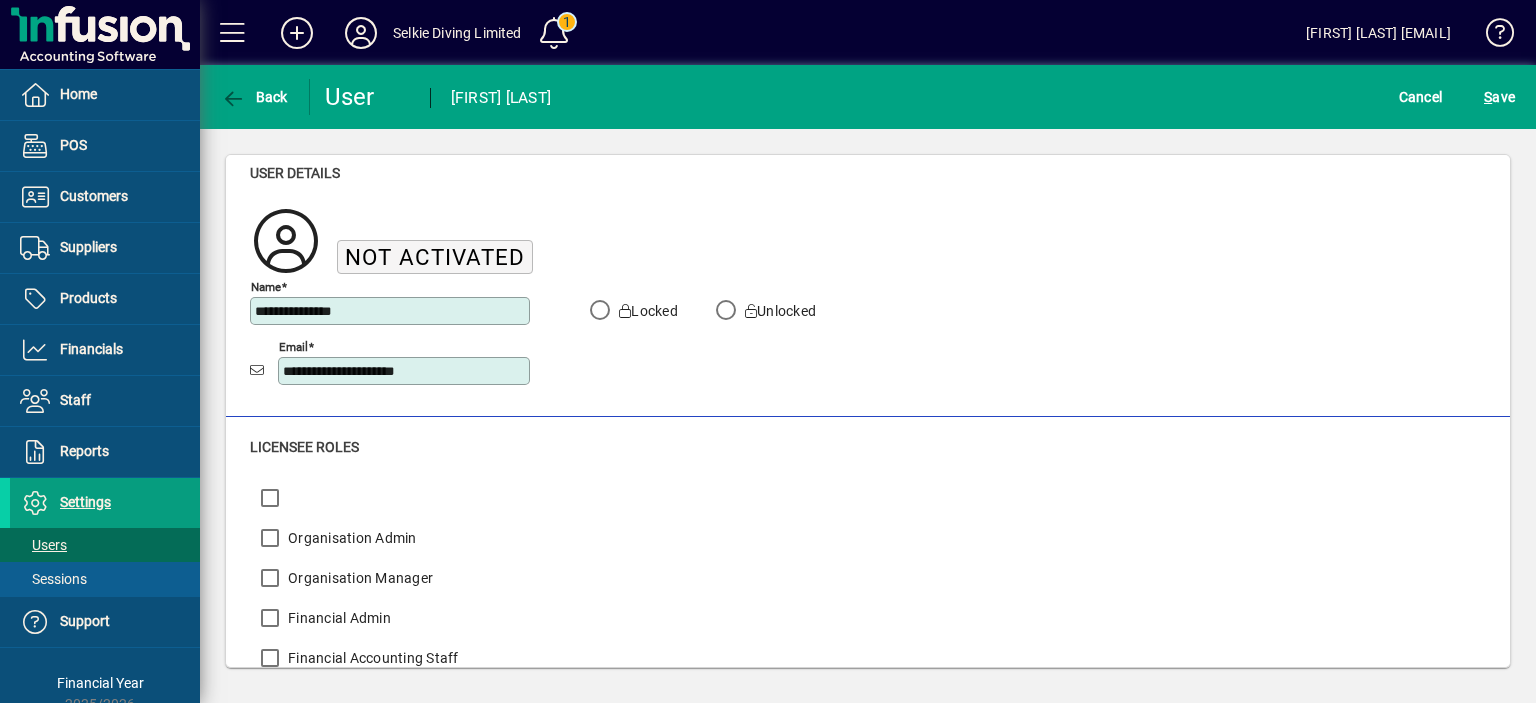 scroll, scrollTop: 0, scrollLeft: 0, axis: both 